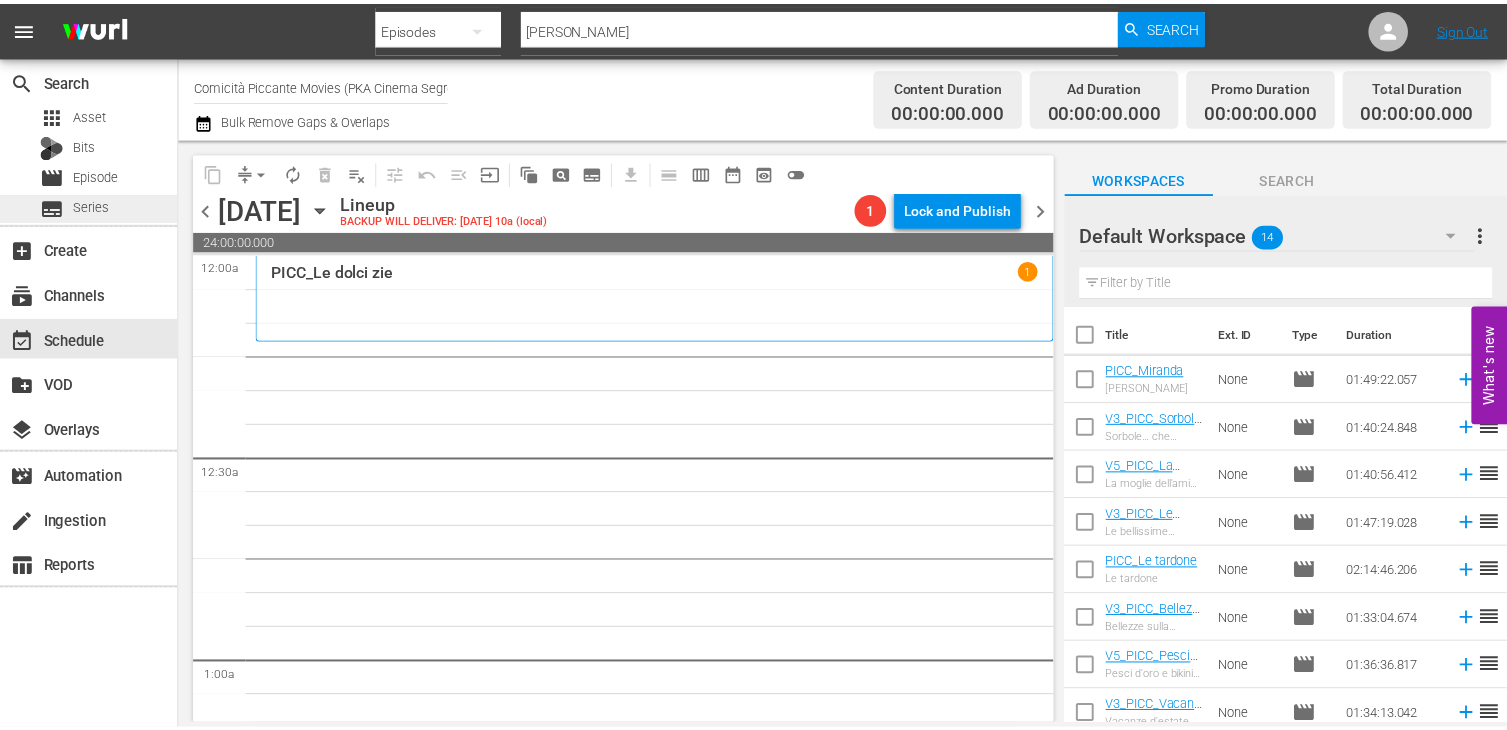 scroll, scrollTop: 0, scrollLeft: 0, axis: both 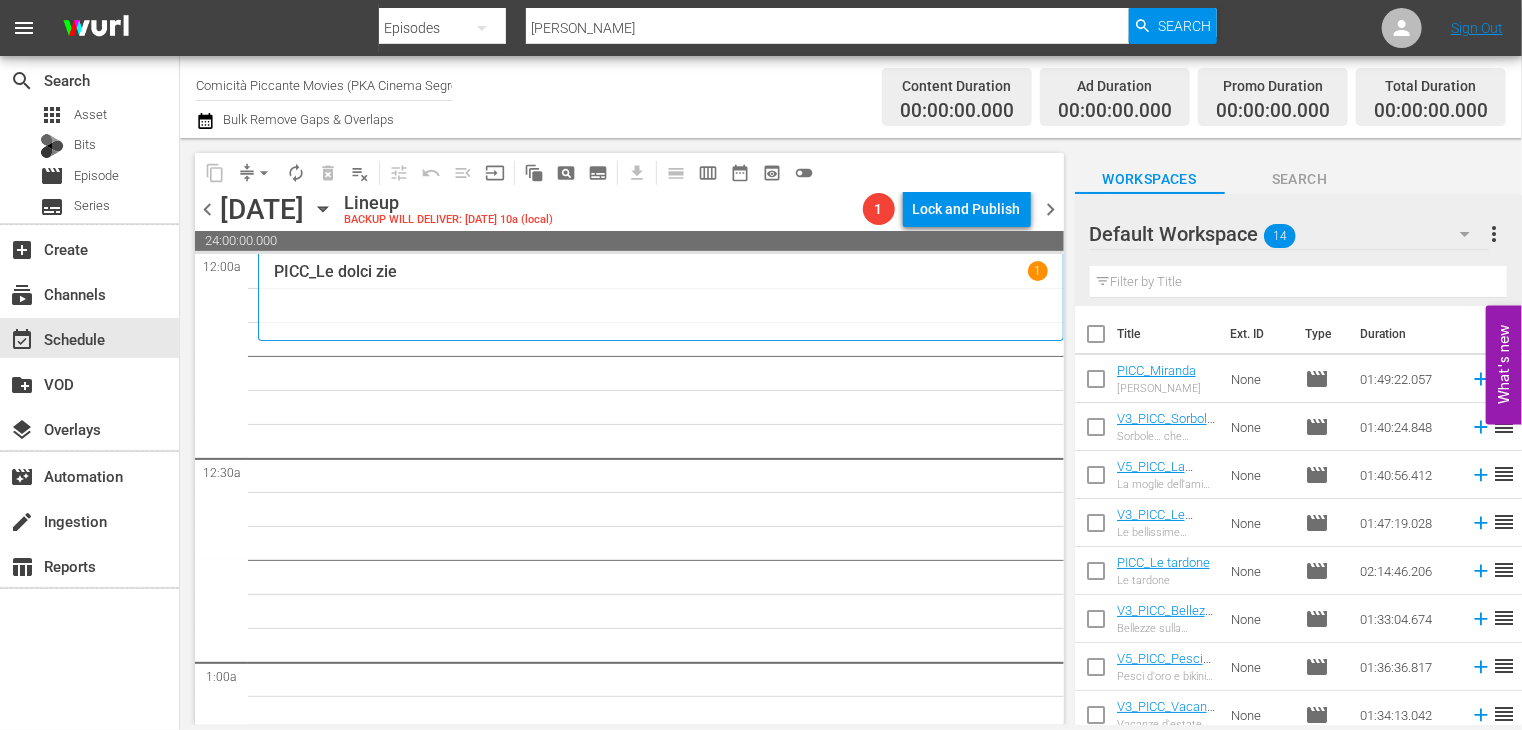 click 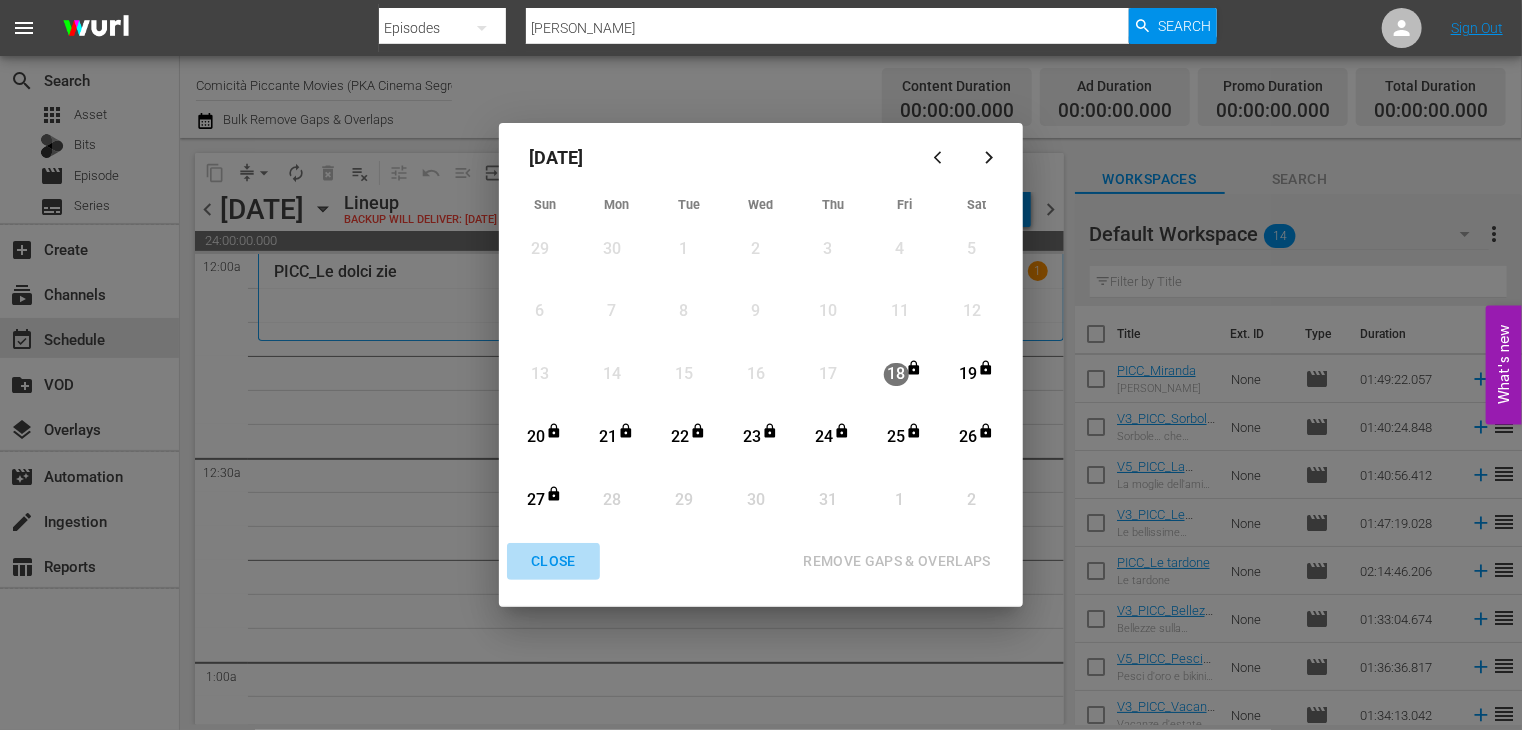 click on "CLOSE" at bounding box center (553, 561) 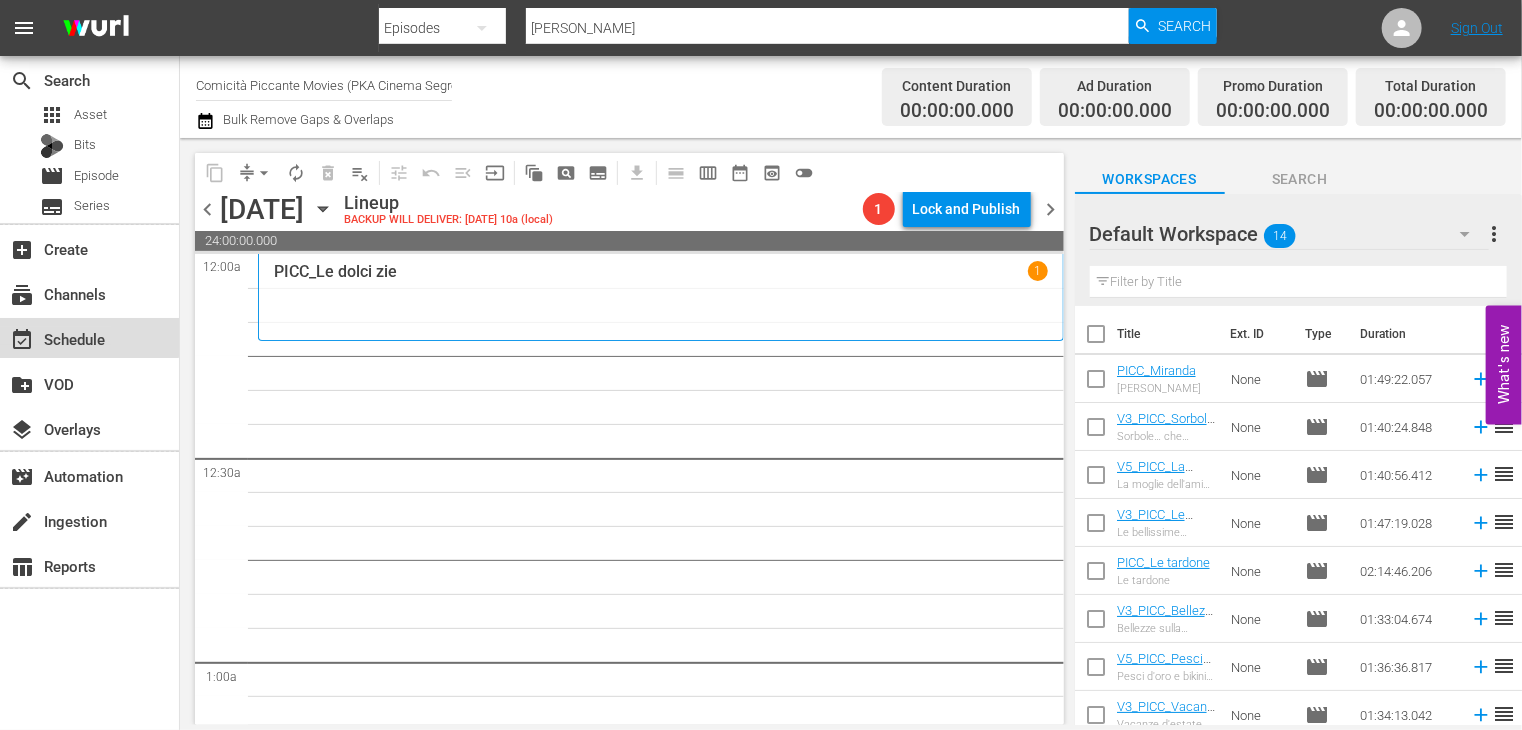 click on "event_available   Schedule" at bounding box center [56, 336] 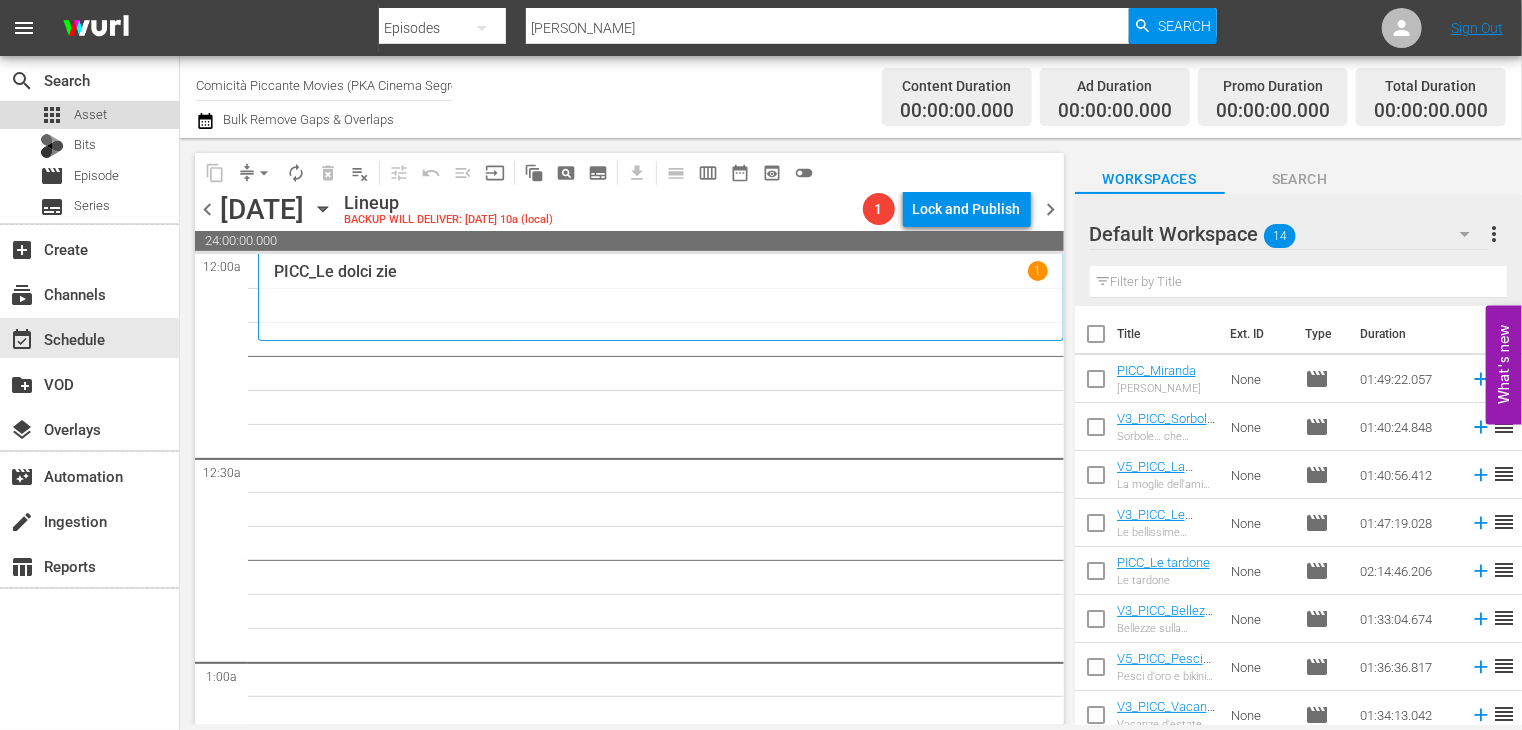 click on "apps Asset" at bounding box center [89, 115] 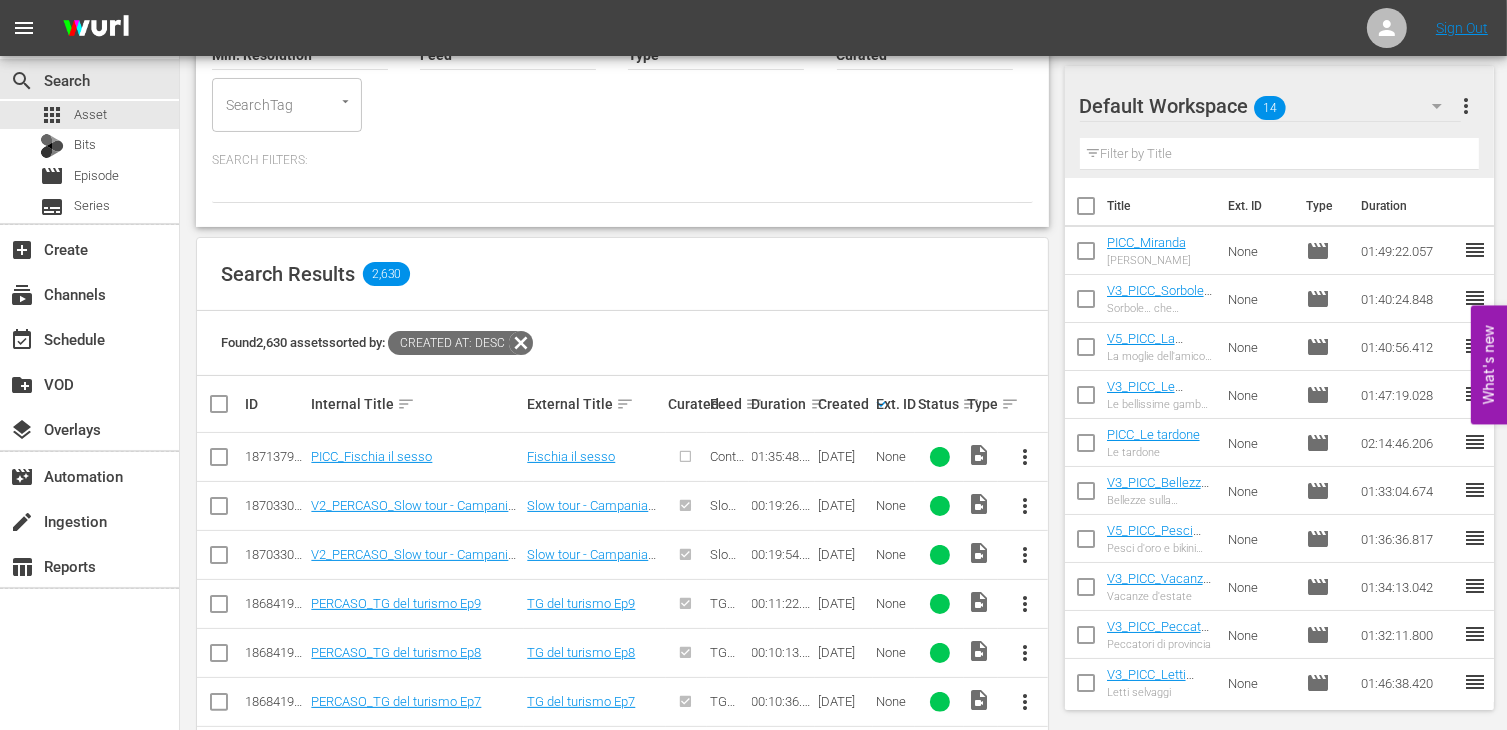 scroll, scrollTop: 338, scrollLeft: 0, axis: vertical 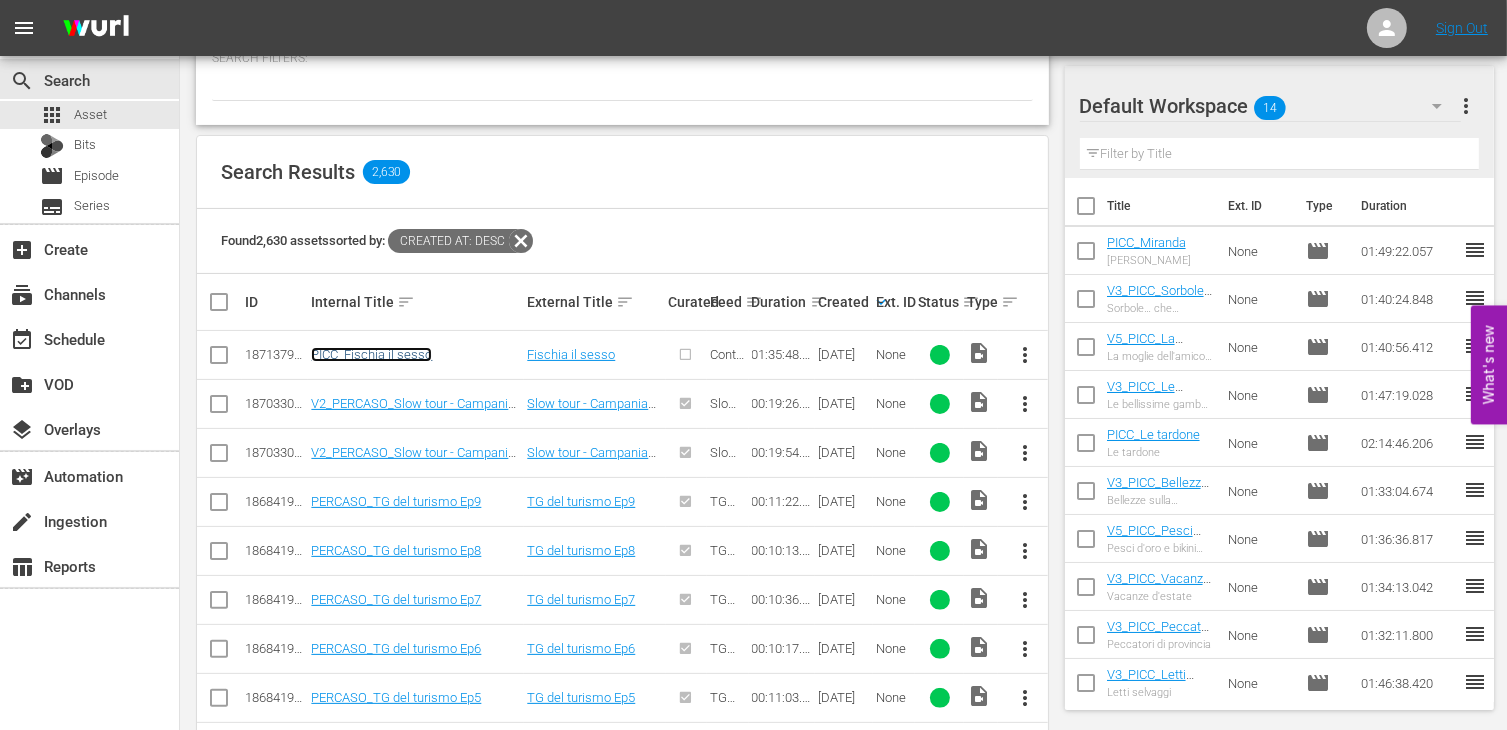 click on "PICC_Fischia il sesso" at bounding box center [371, 354] 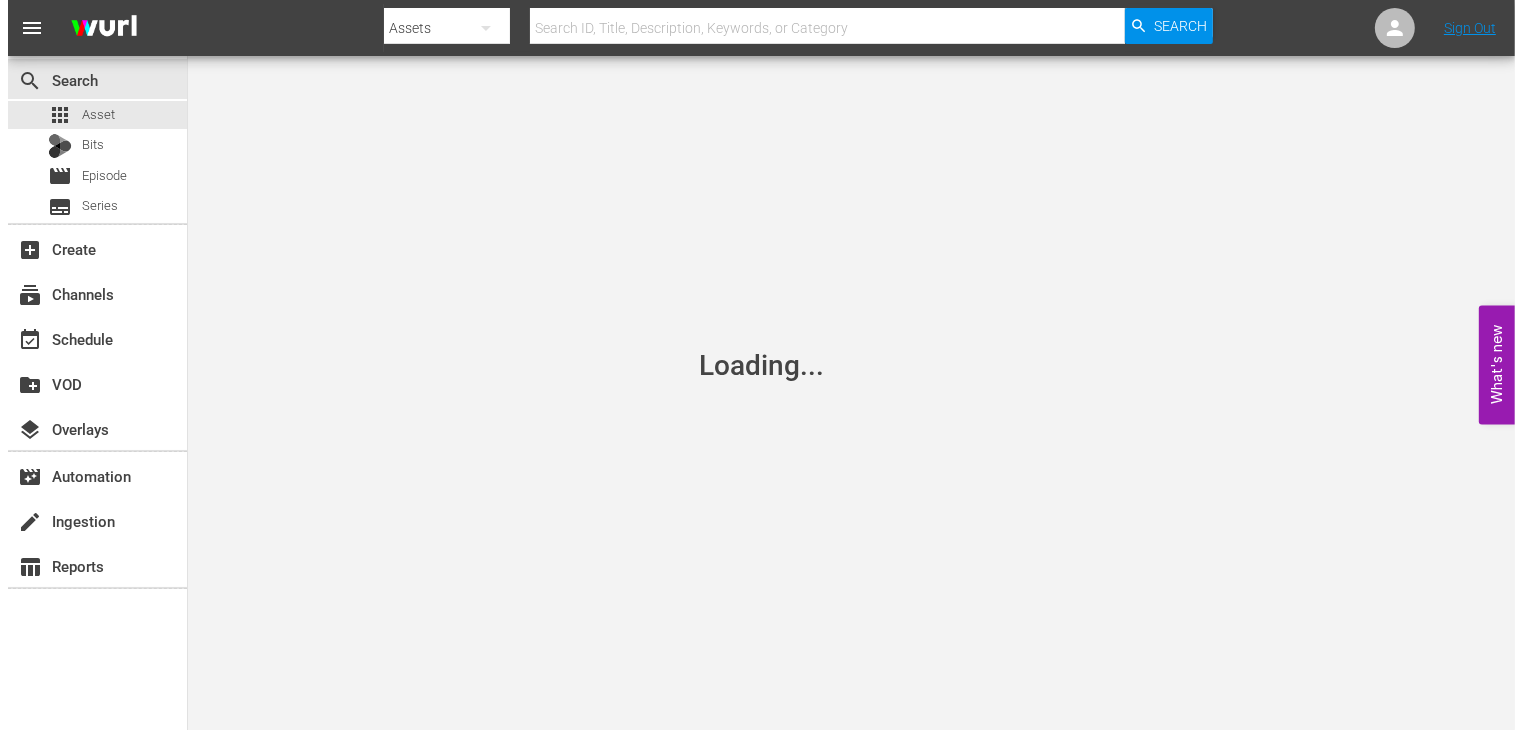 scroll, scrollTop: 0, scrollLeft: 0, axis: both 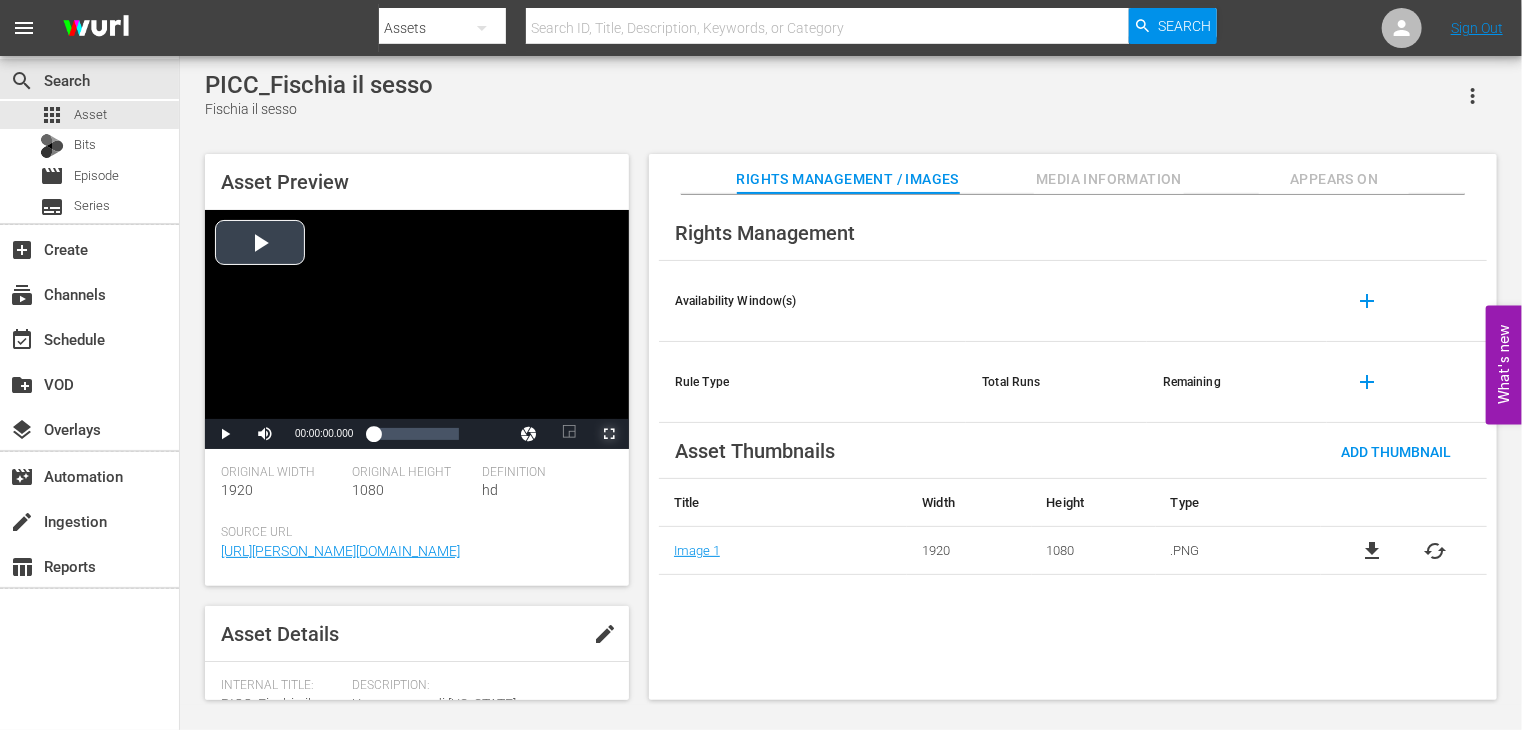 click at bounding box center (609, 434) 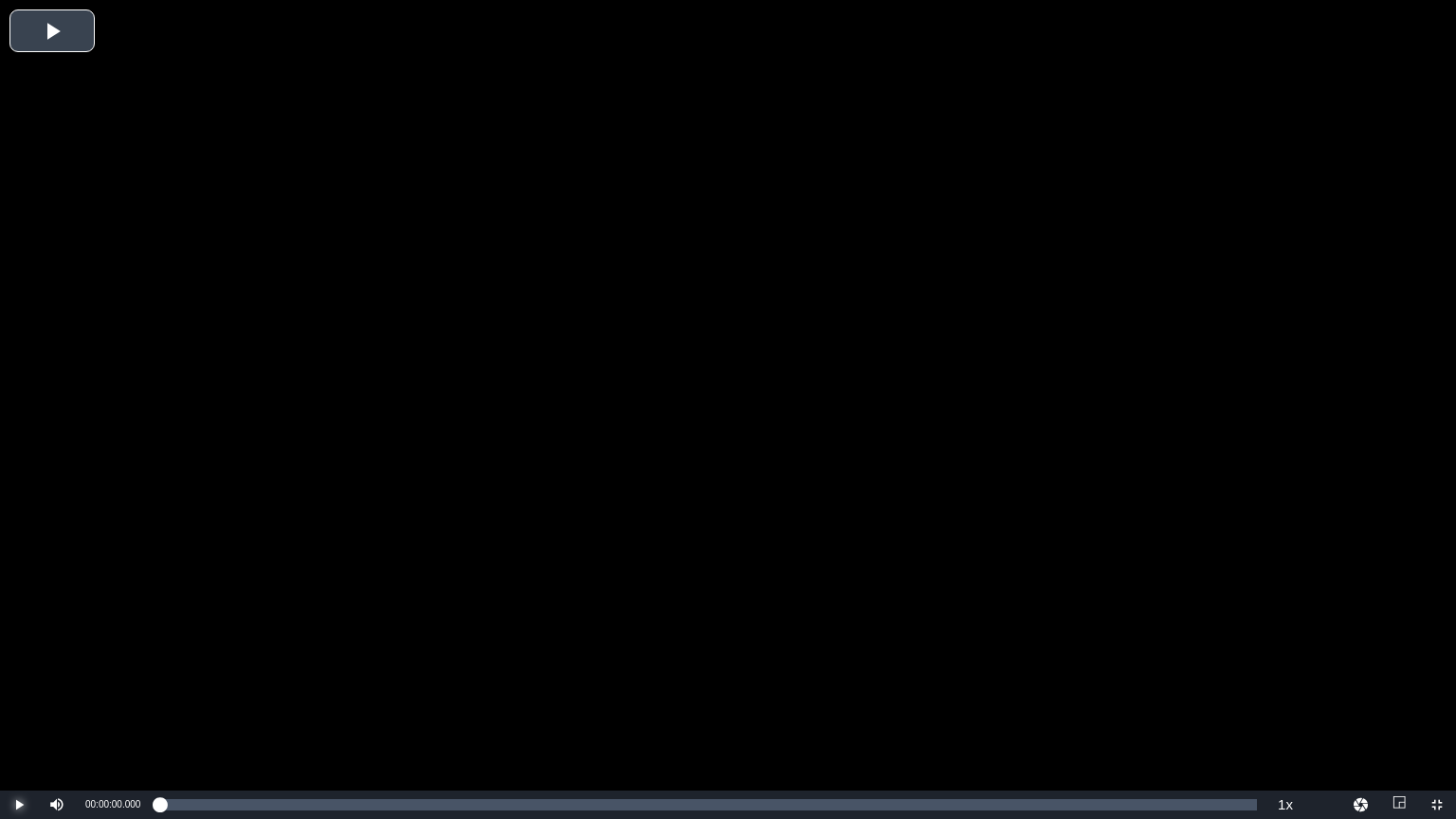 click at bounding box center [19, 805] 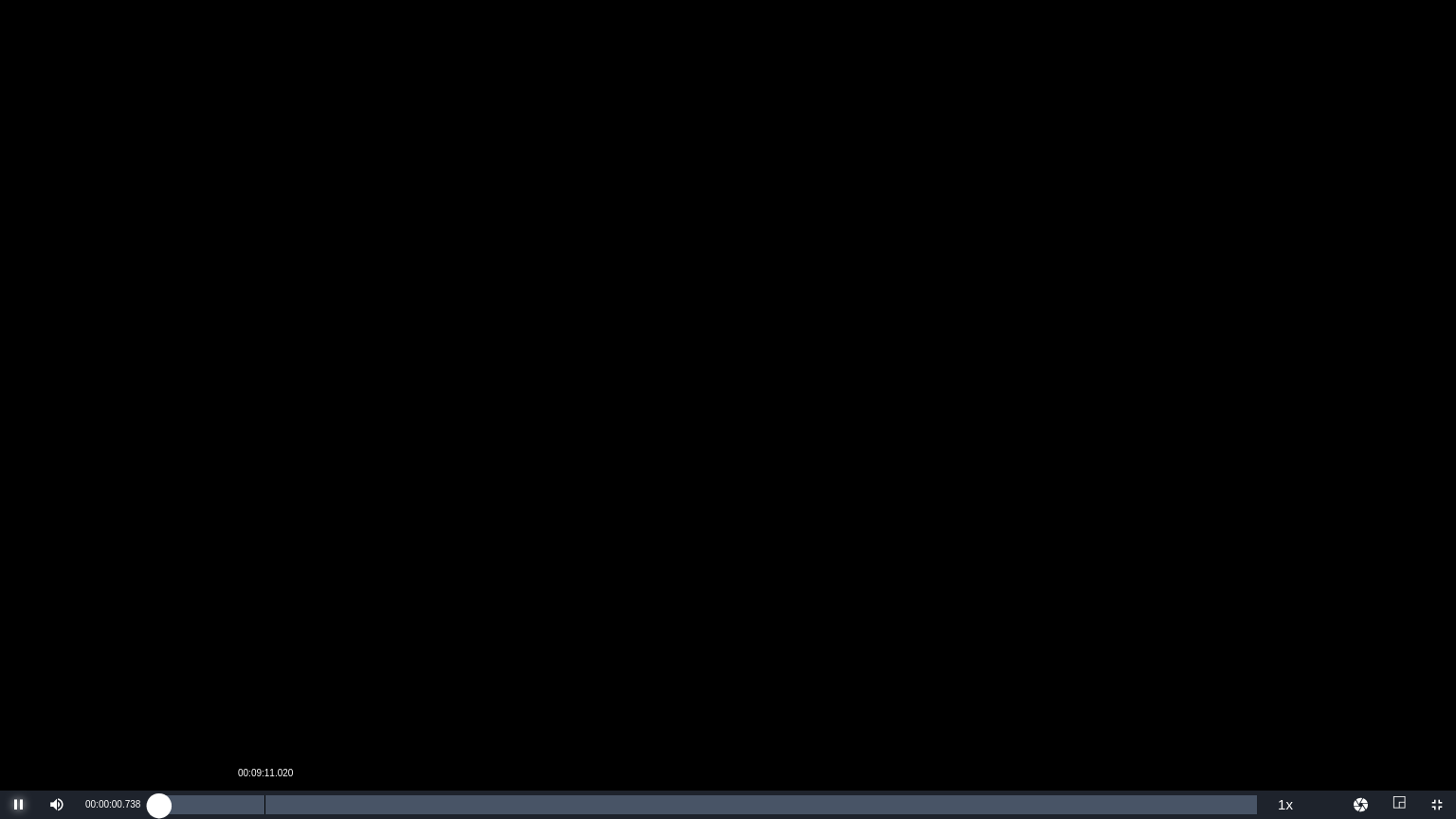click on "Loaded :  0.10% 00:09:11.020
00:00:00.814" at bounding box center (708, 805) 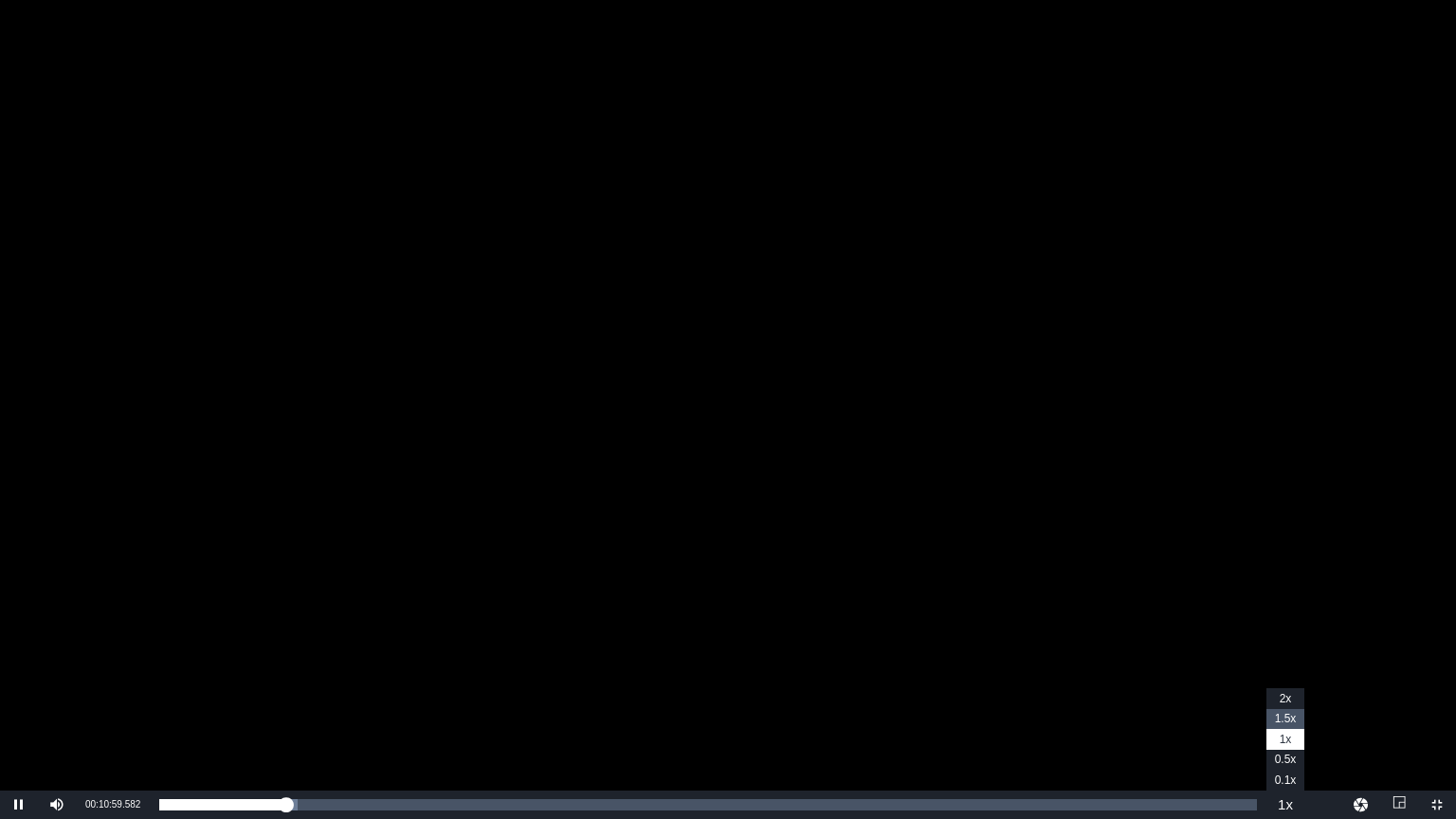 click on "1.5x" at bounding box center (1285, 719) 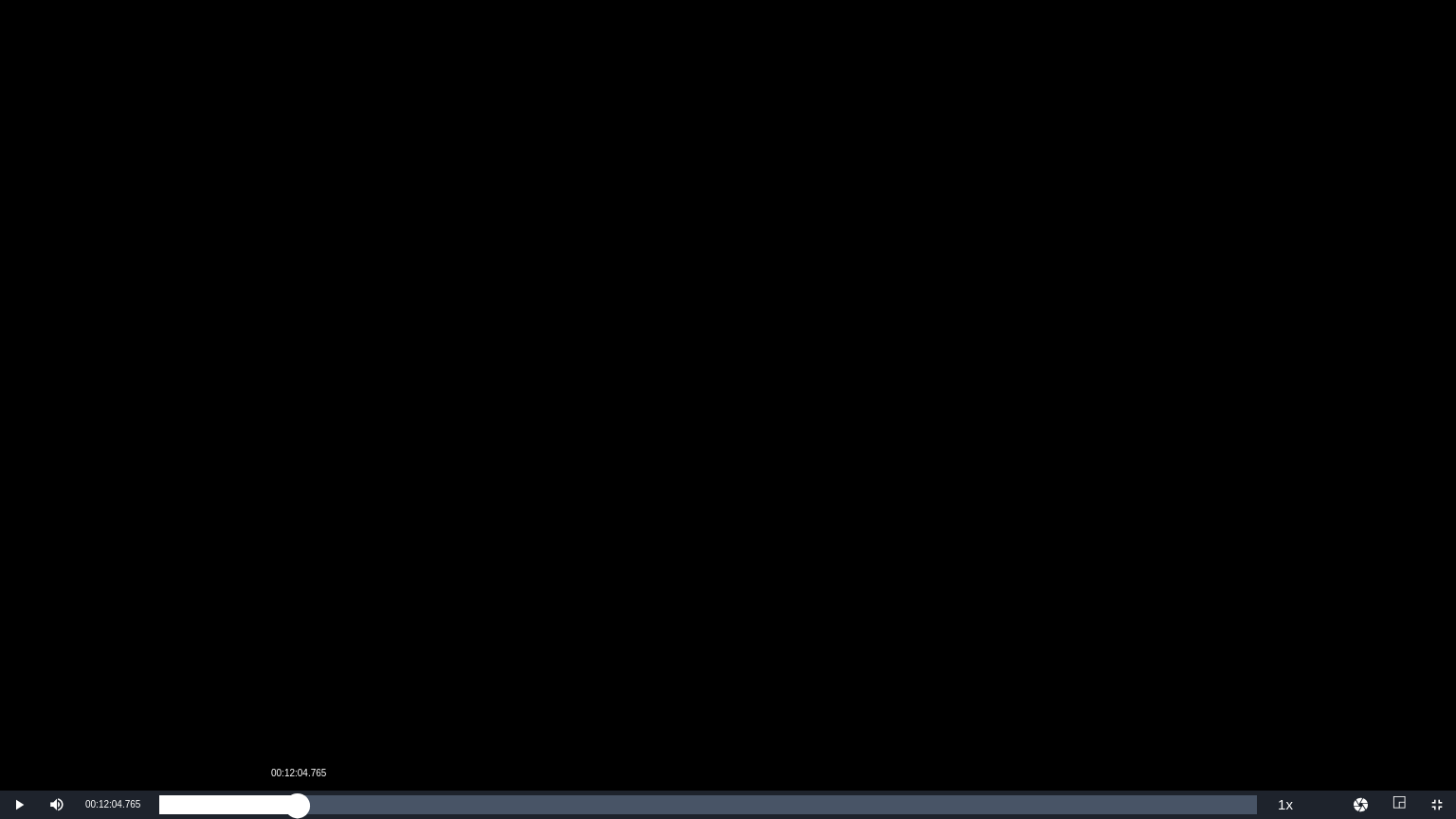click on "00:11:06.682" at bounding box center [228, 805] 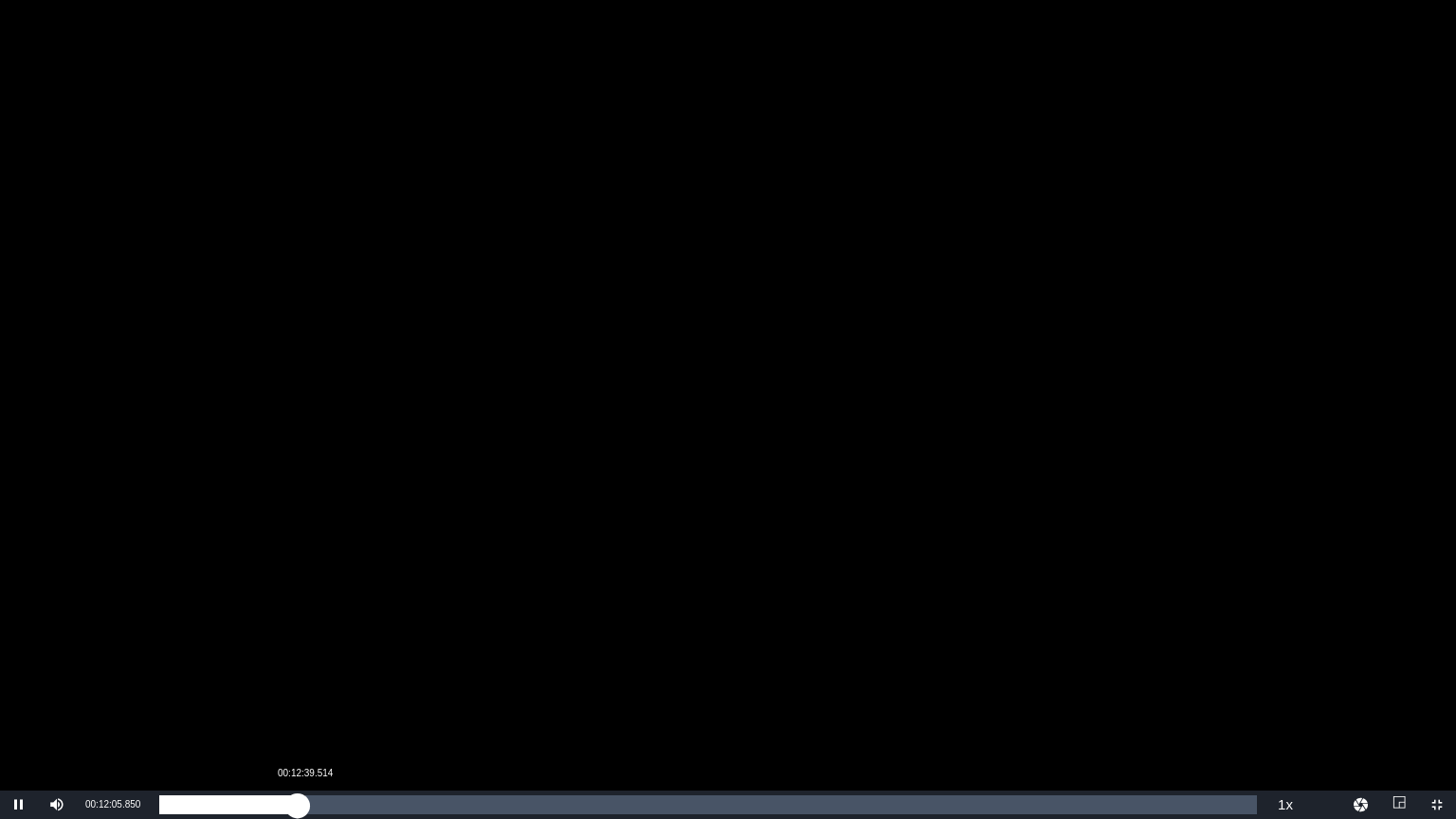 click on "00:12:05.860" at bounding box center [228, 805] 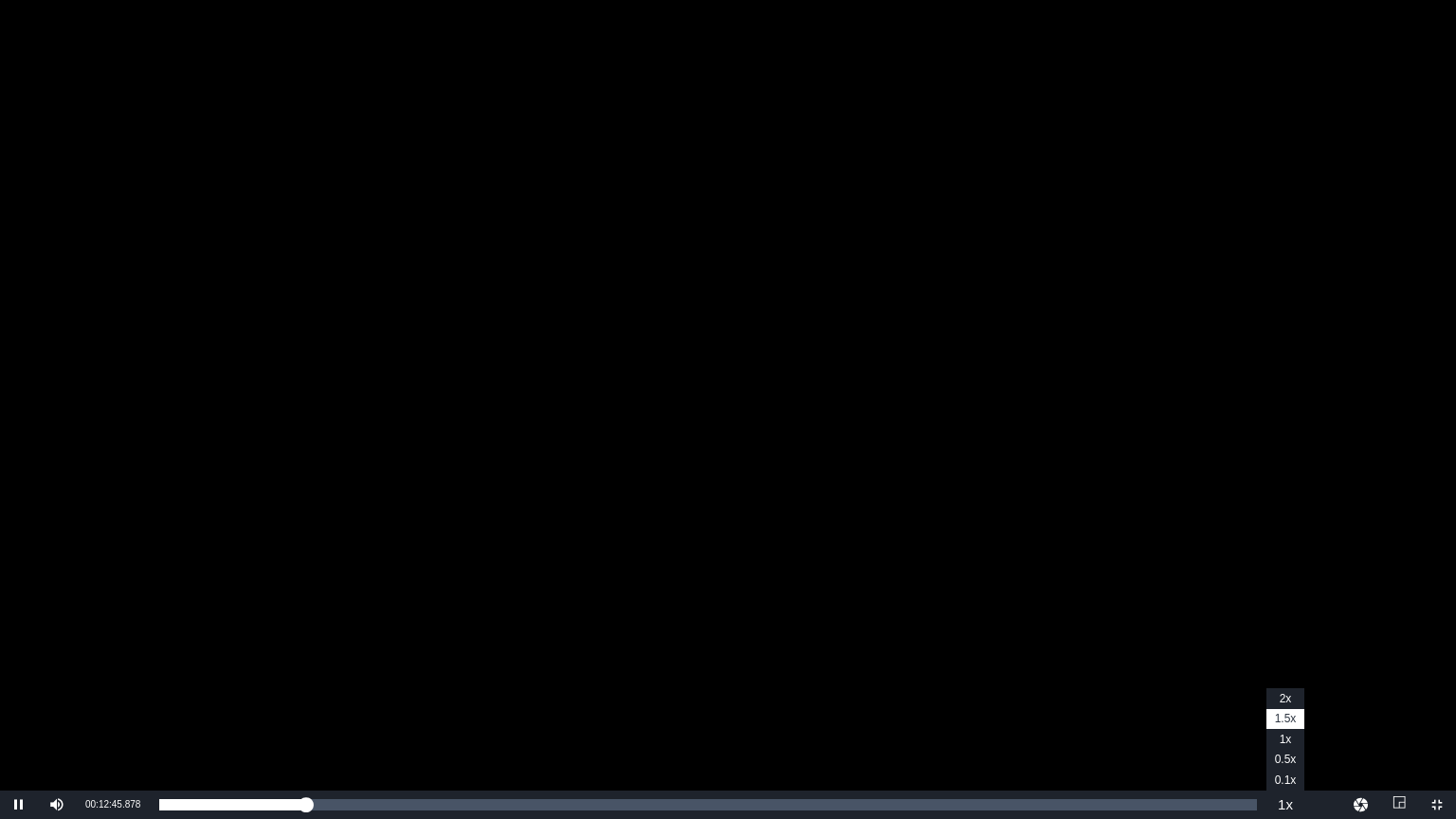 click on "Playback Rate" at bounding box center (1285, 805) 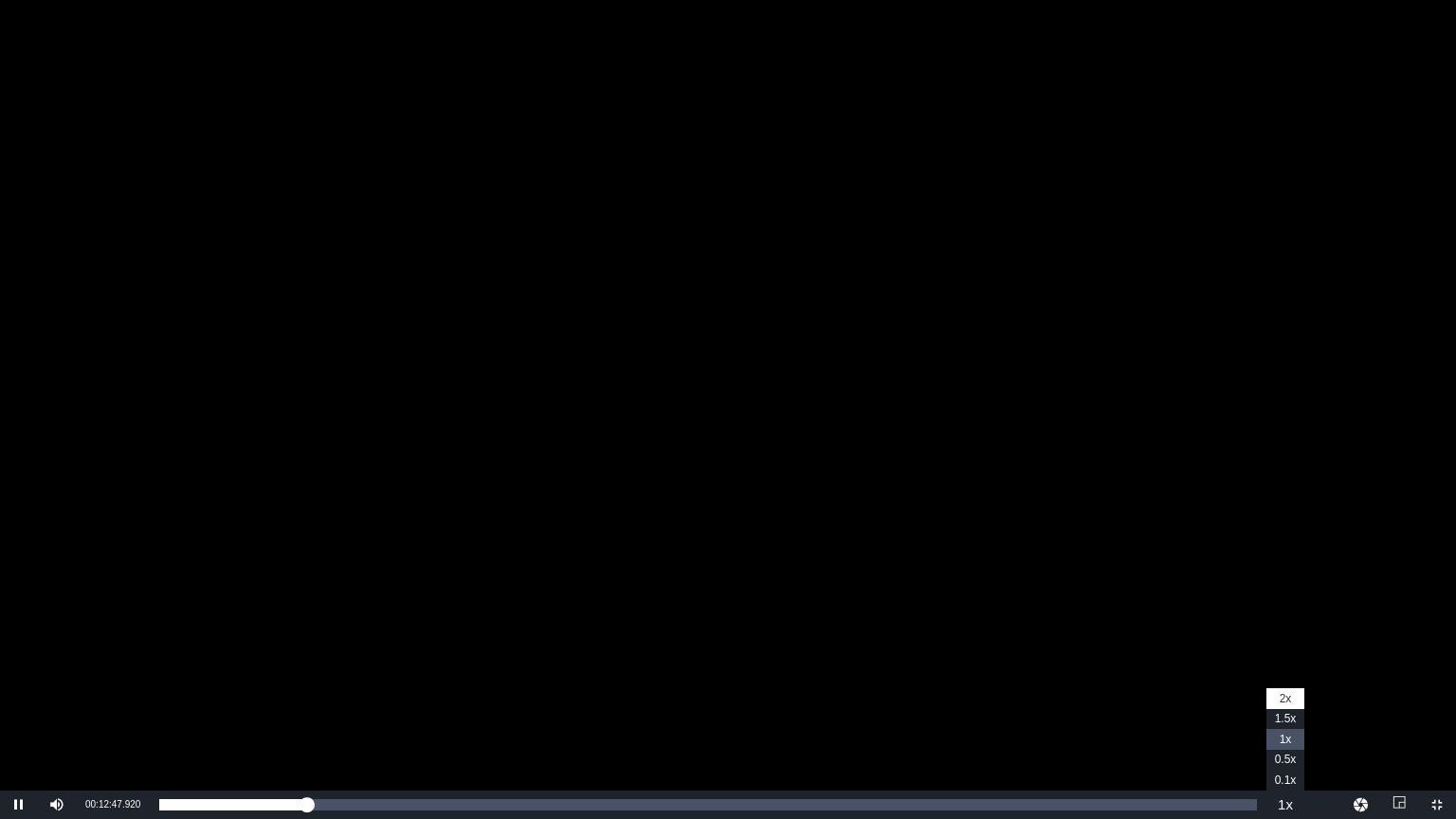 click on "1x" at bounding box center (1285, 739) 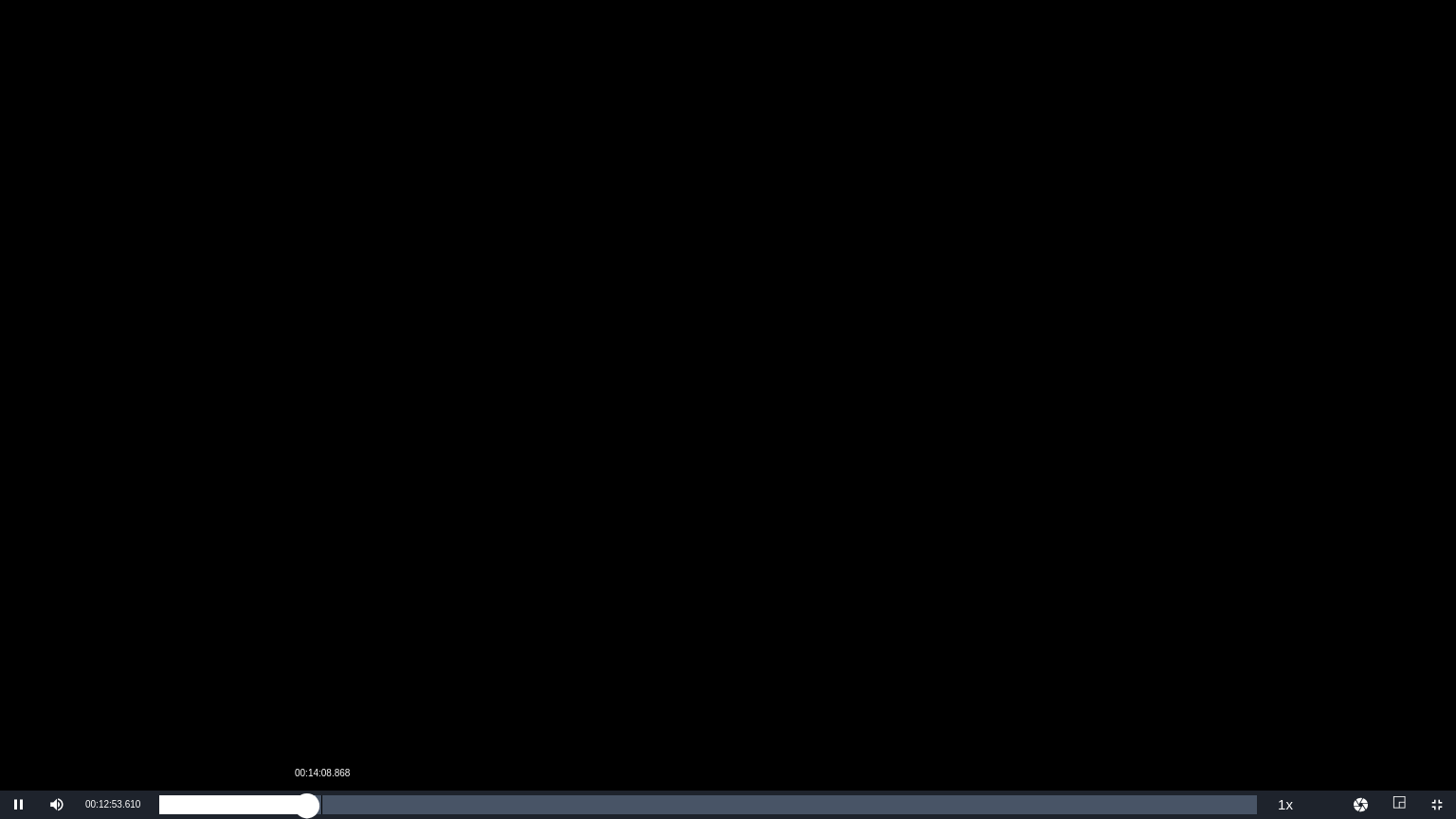 click on "00:12:53.672" at bounding box center [233, 805] 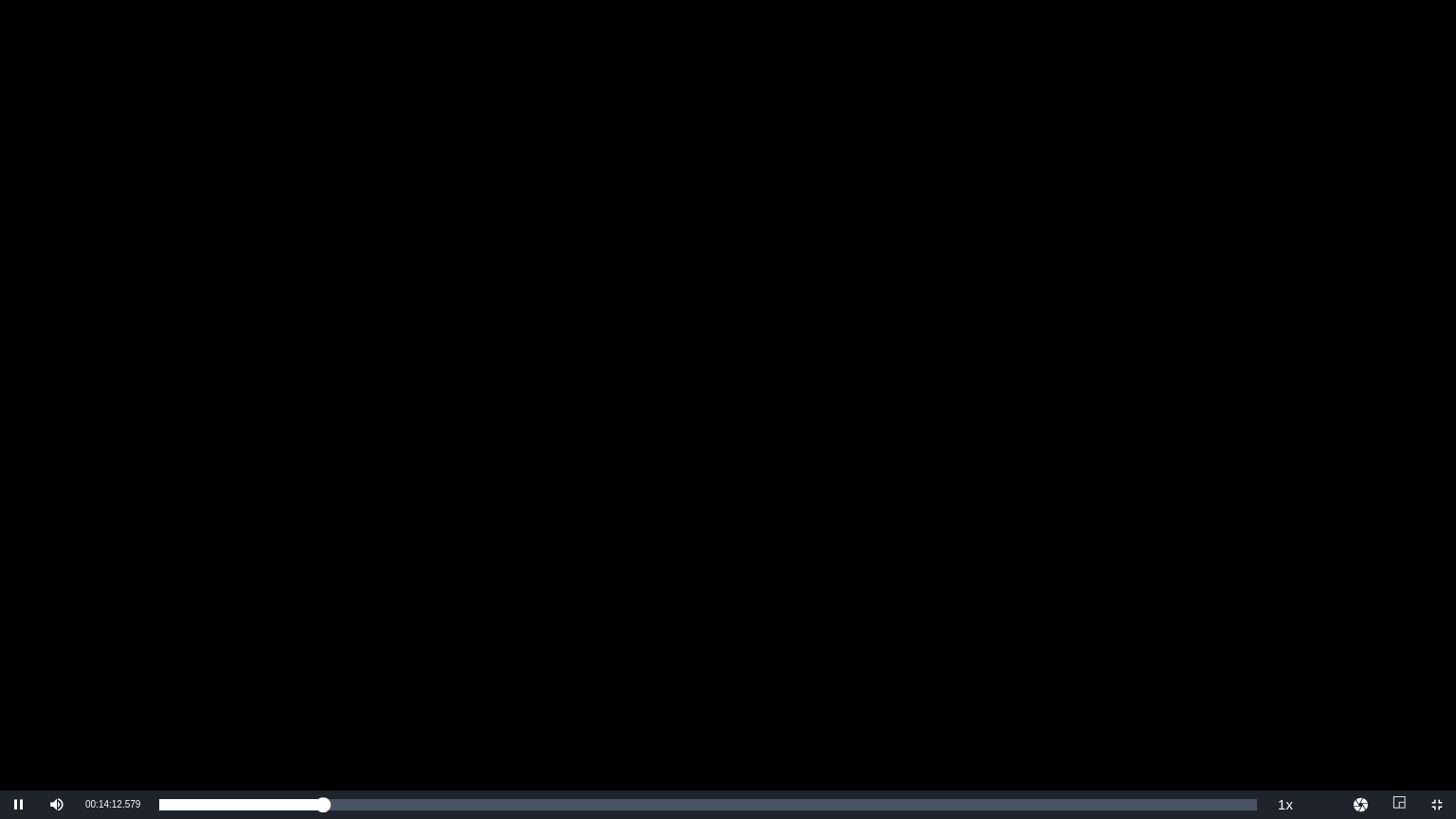 drag, startPoint x: 333, startPoint y: 806, endPoint x: 826, endPoint y: 685, distance: 507.63176 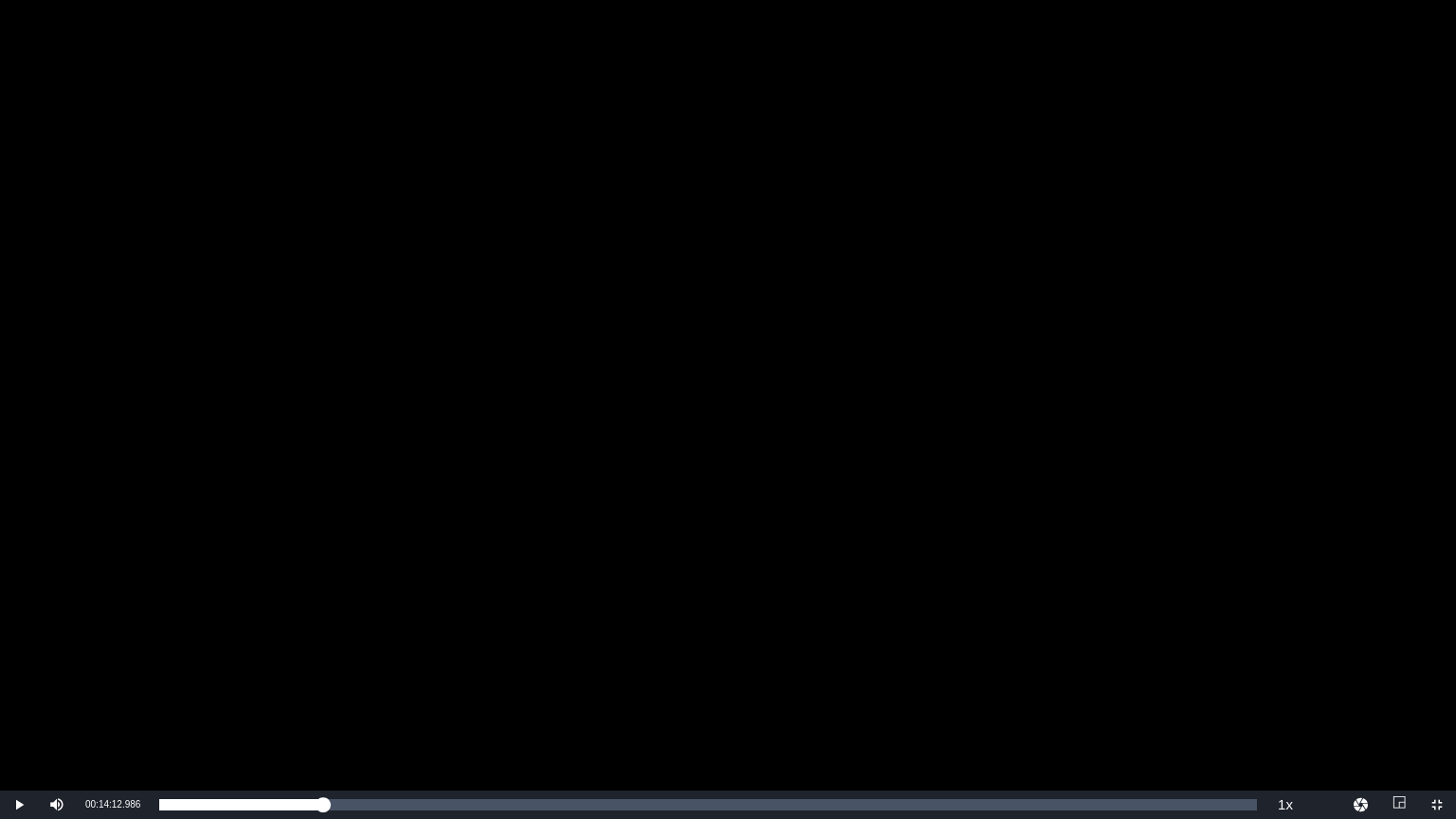 click at bounding box center [728, 395] 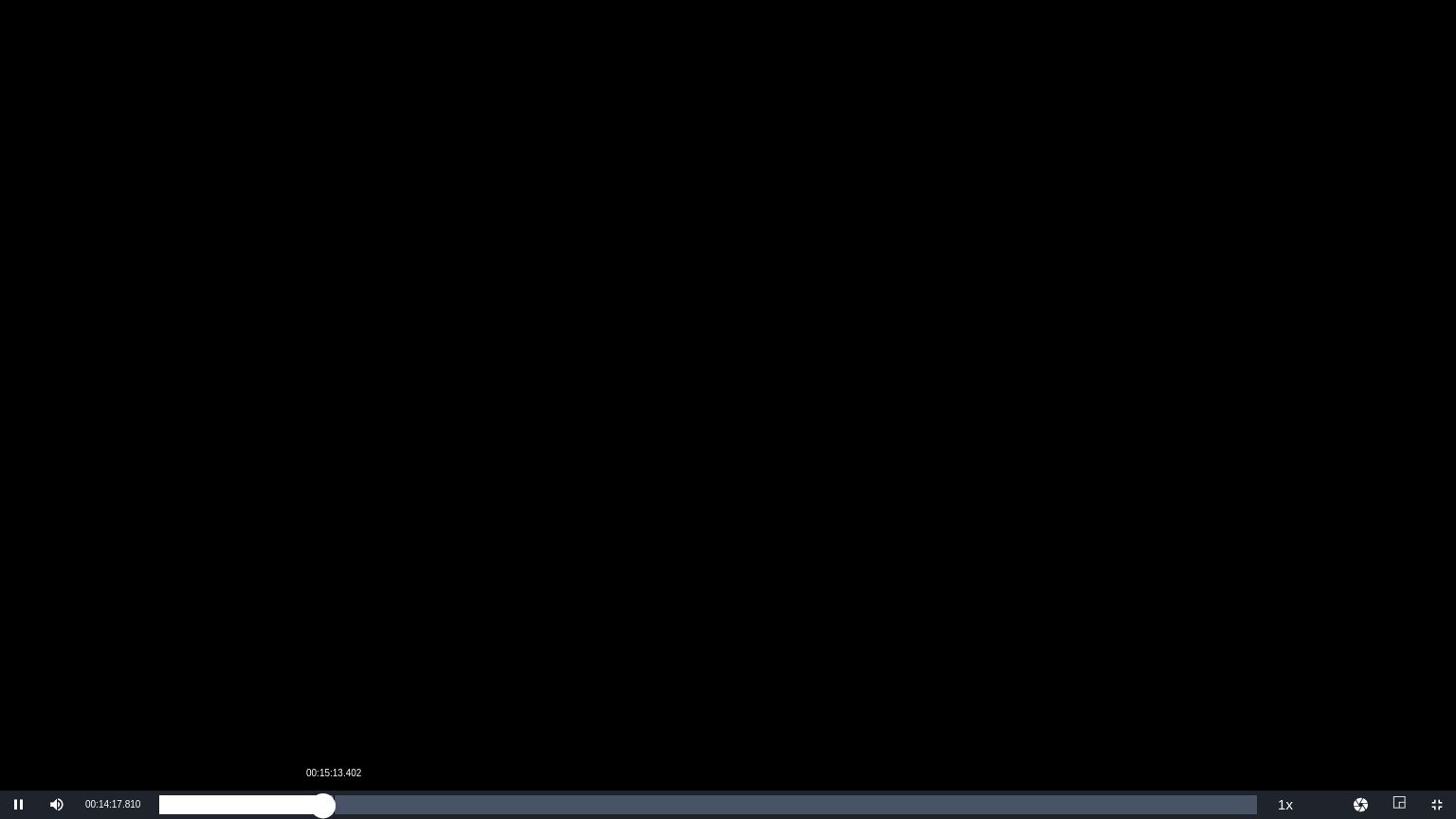 click on "00:14:17.905" at bounding box center (241, 805) 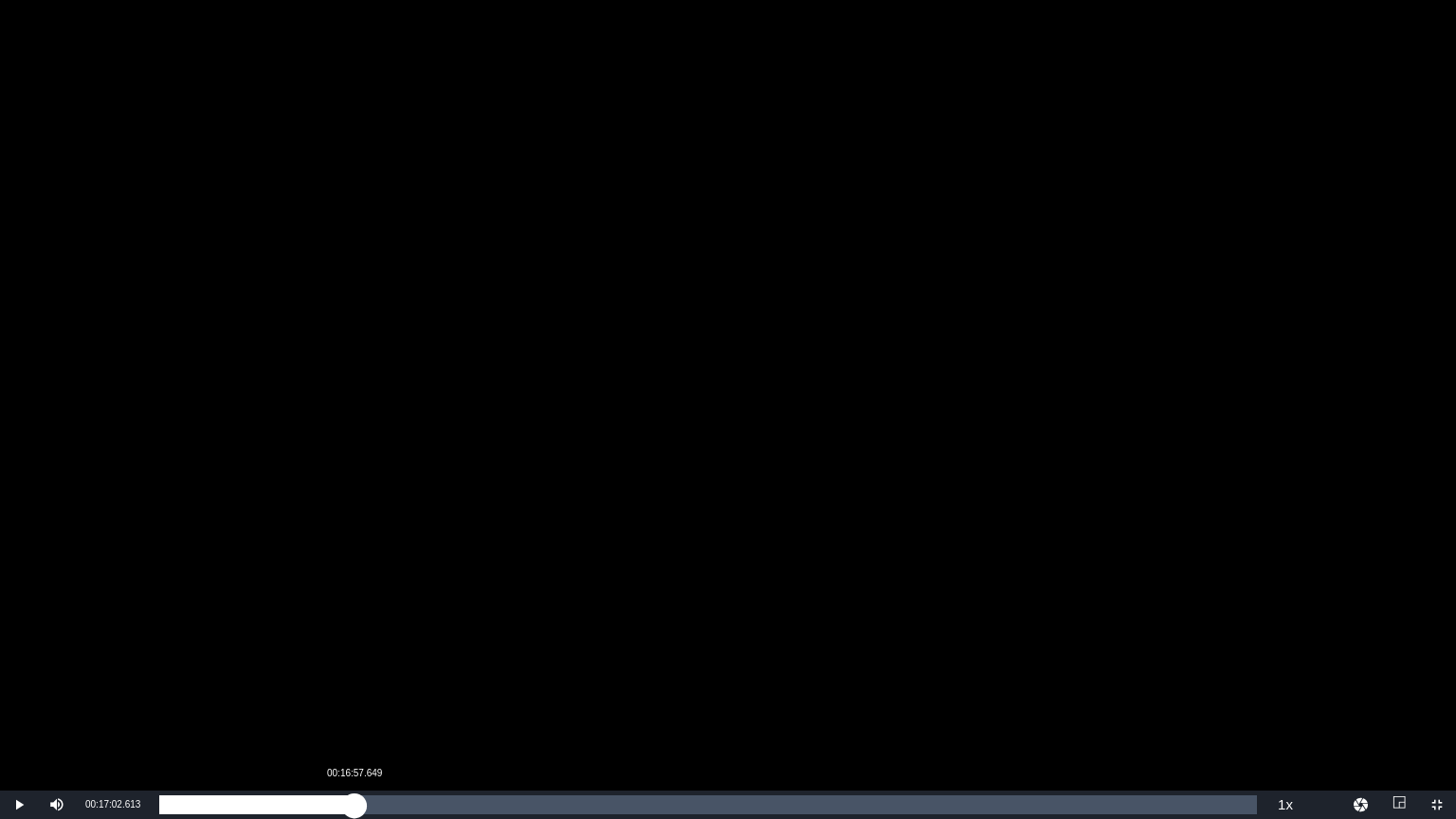 click on "00:15:54.128" at bounding box center (257, 805) 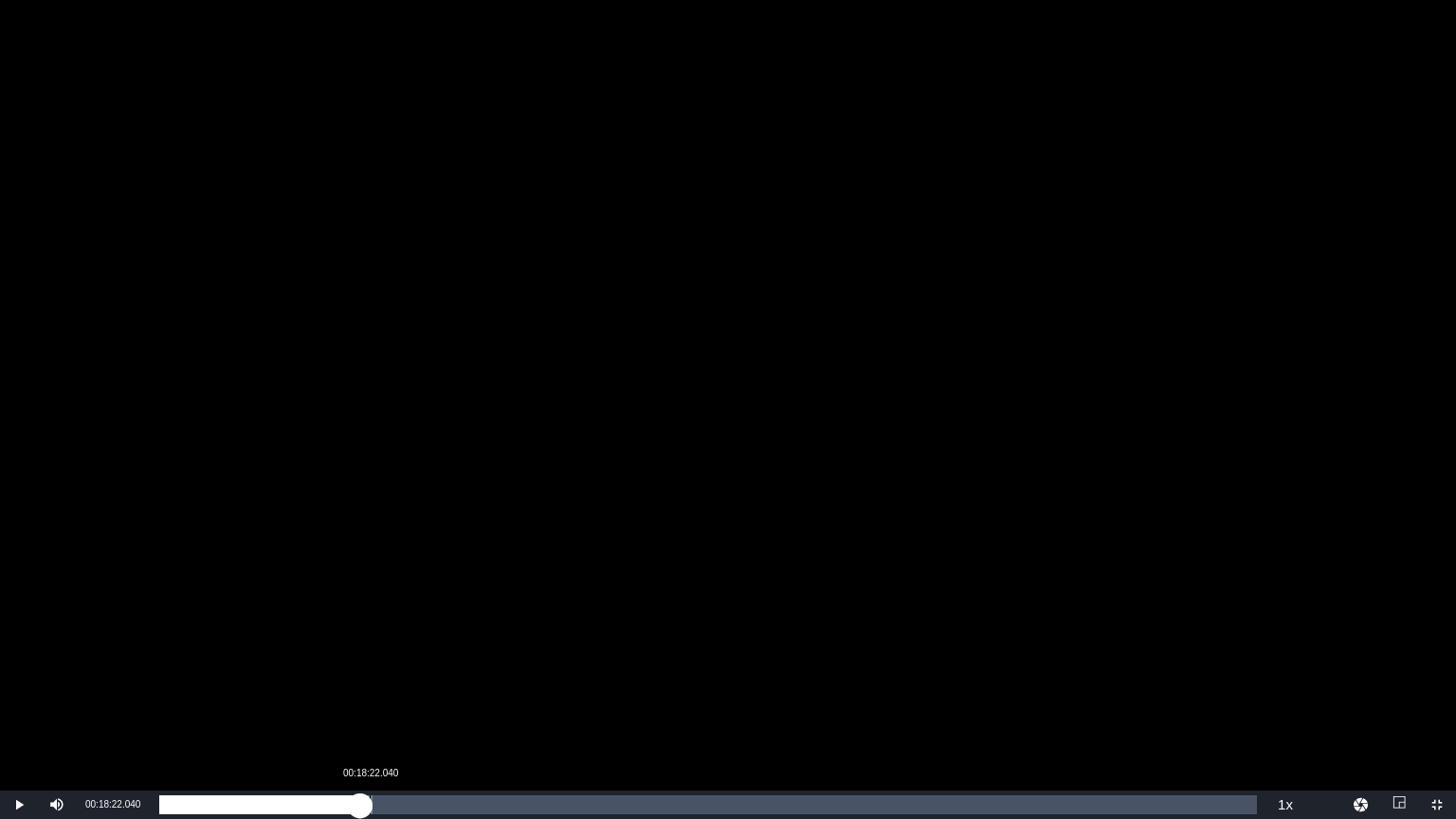 click on "00:17:32.856" at bounding box center (260, 805) 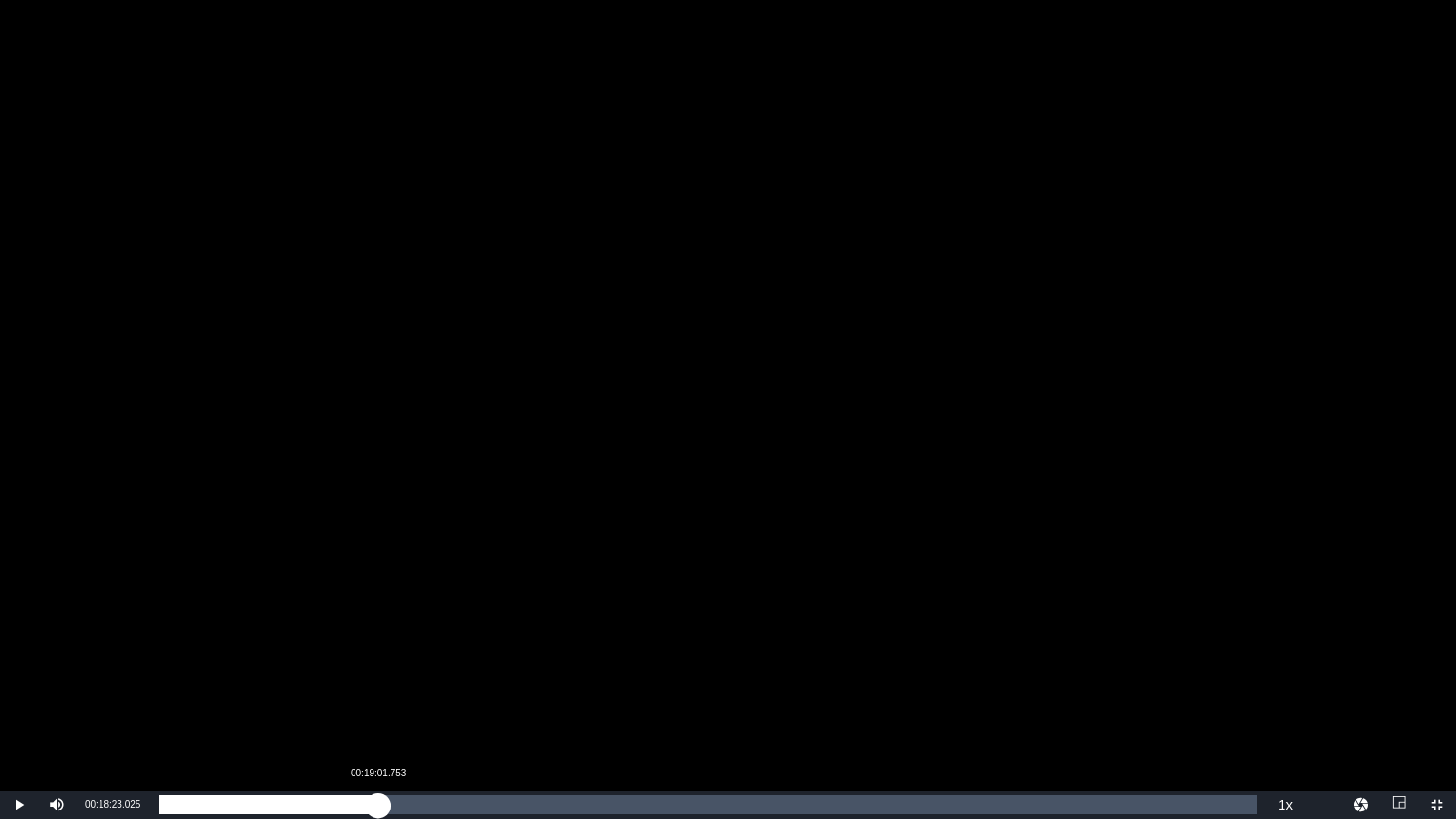 click on "00:18:23.043" at bounding box center (268, 805) 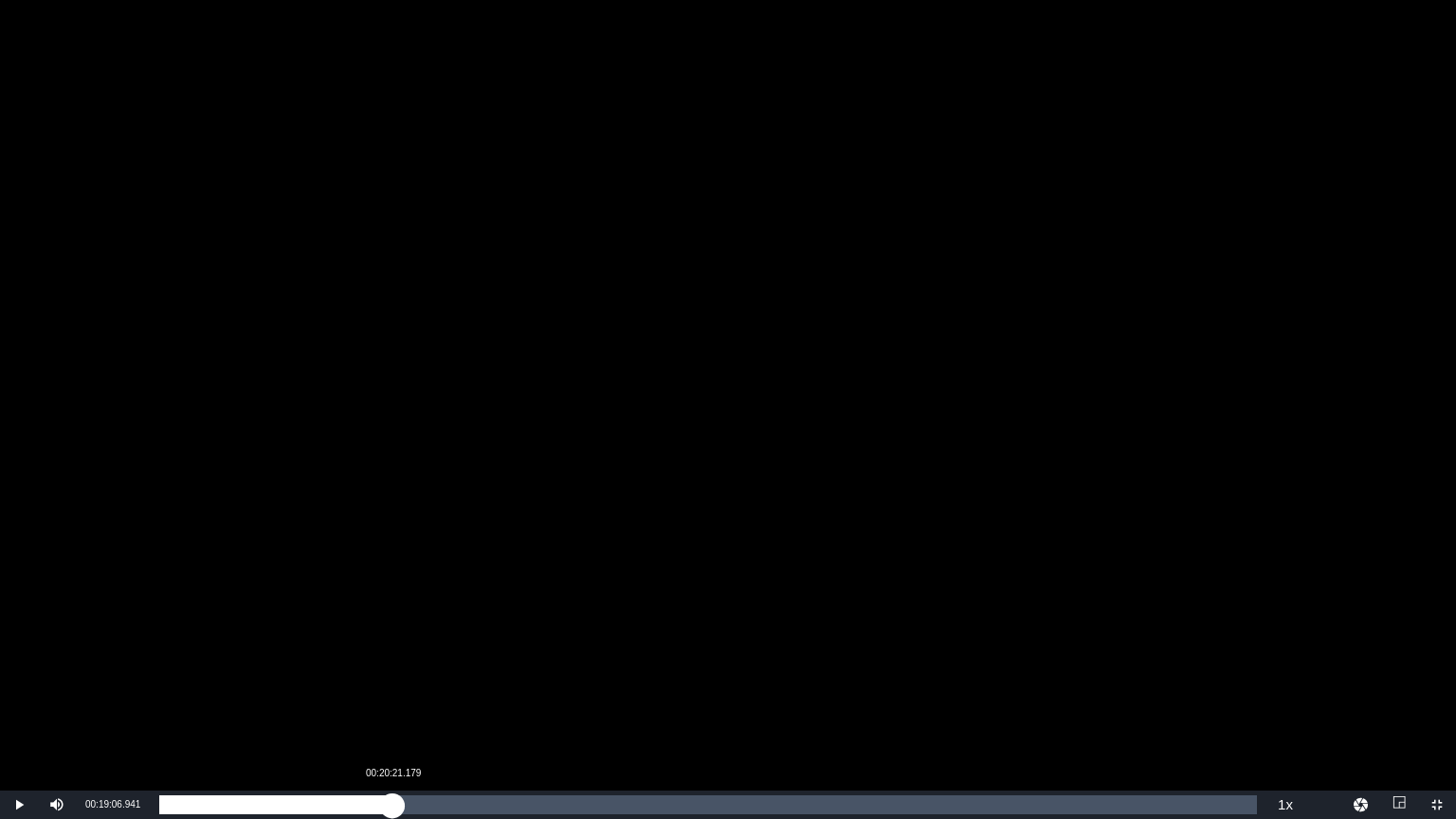click on "00:19:06.941" at bounding box center [276, 805] 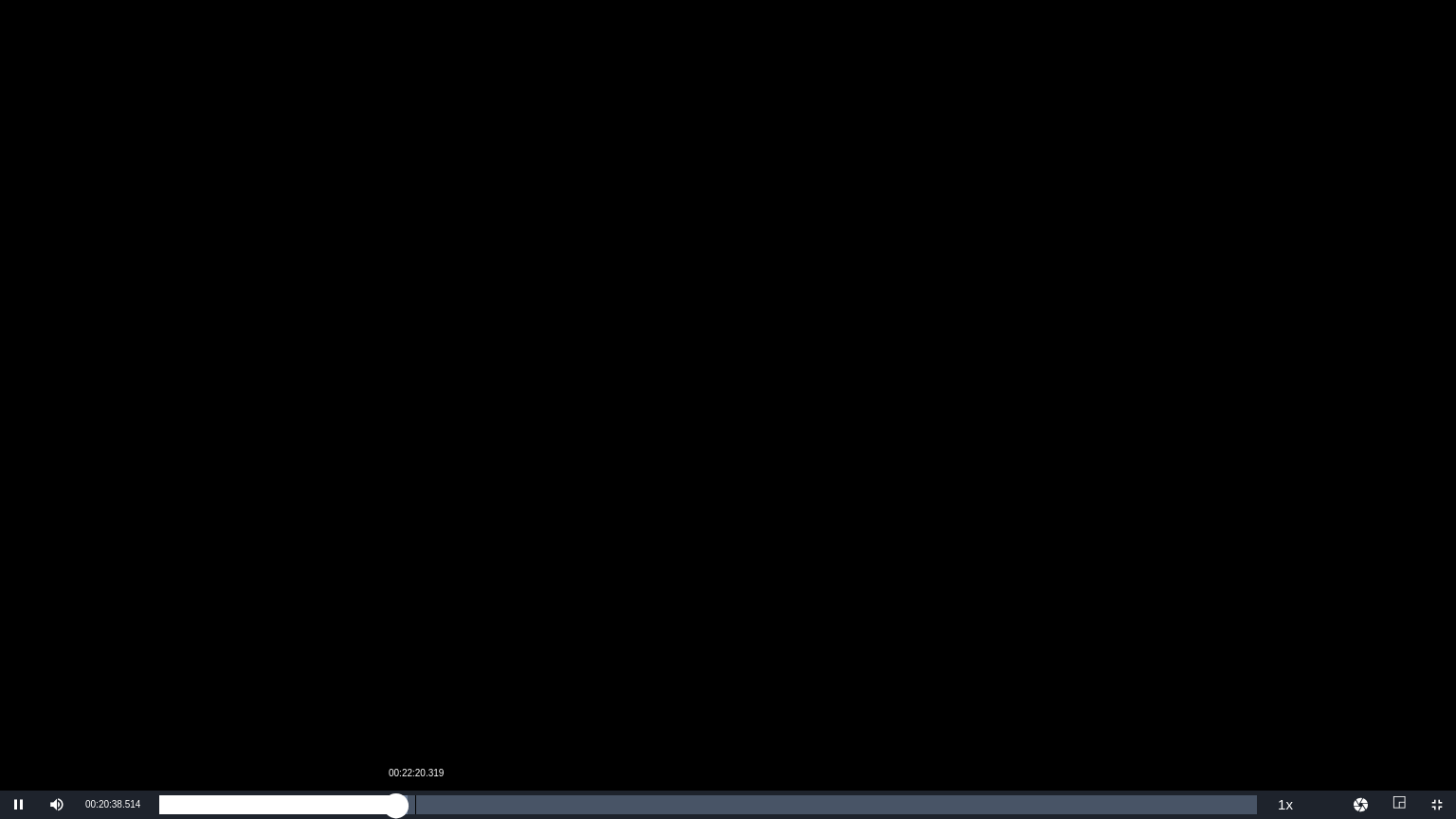 click on "00:22:20.319" at bounding box center [415, 805] 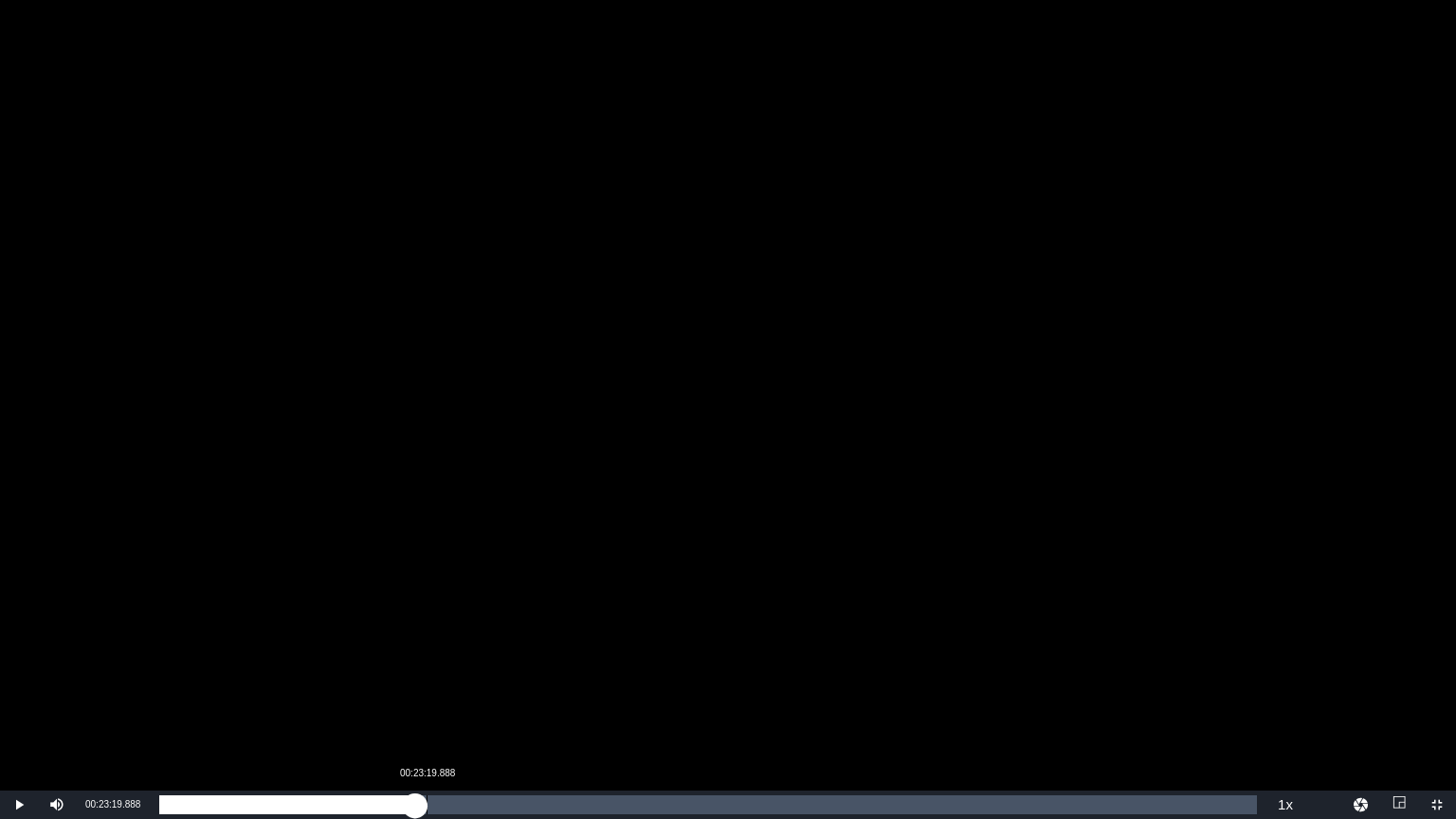 click on "00:22:21.569" at bounding box center (287, 805) 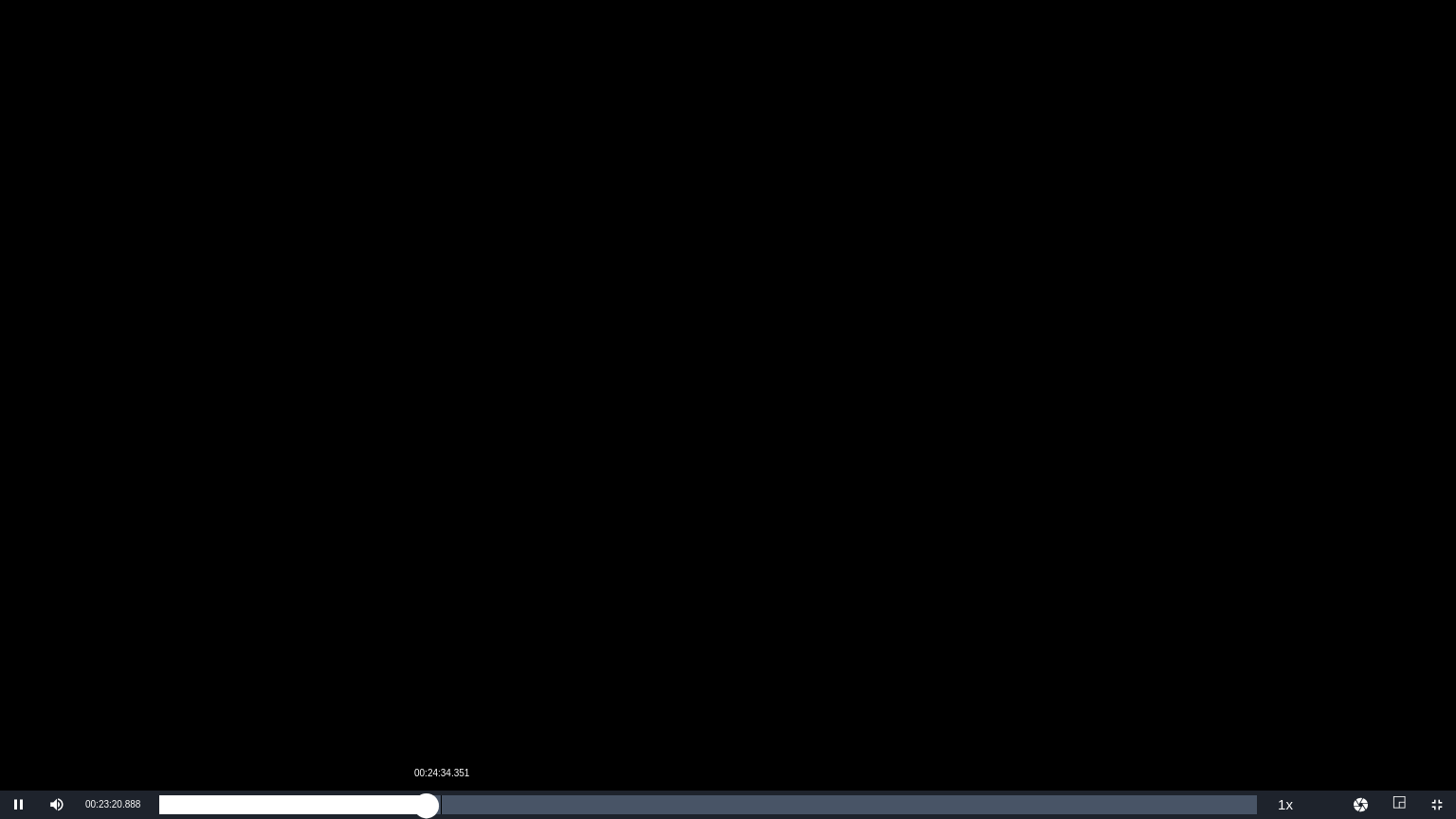 click on "00:23:20.966" at bounding box center [293, 805] 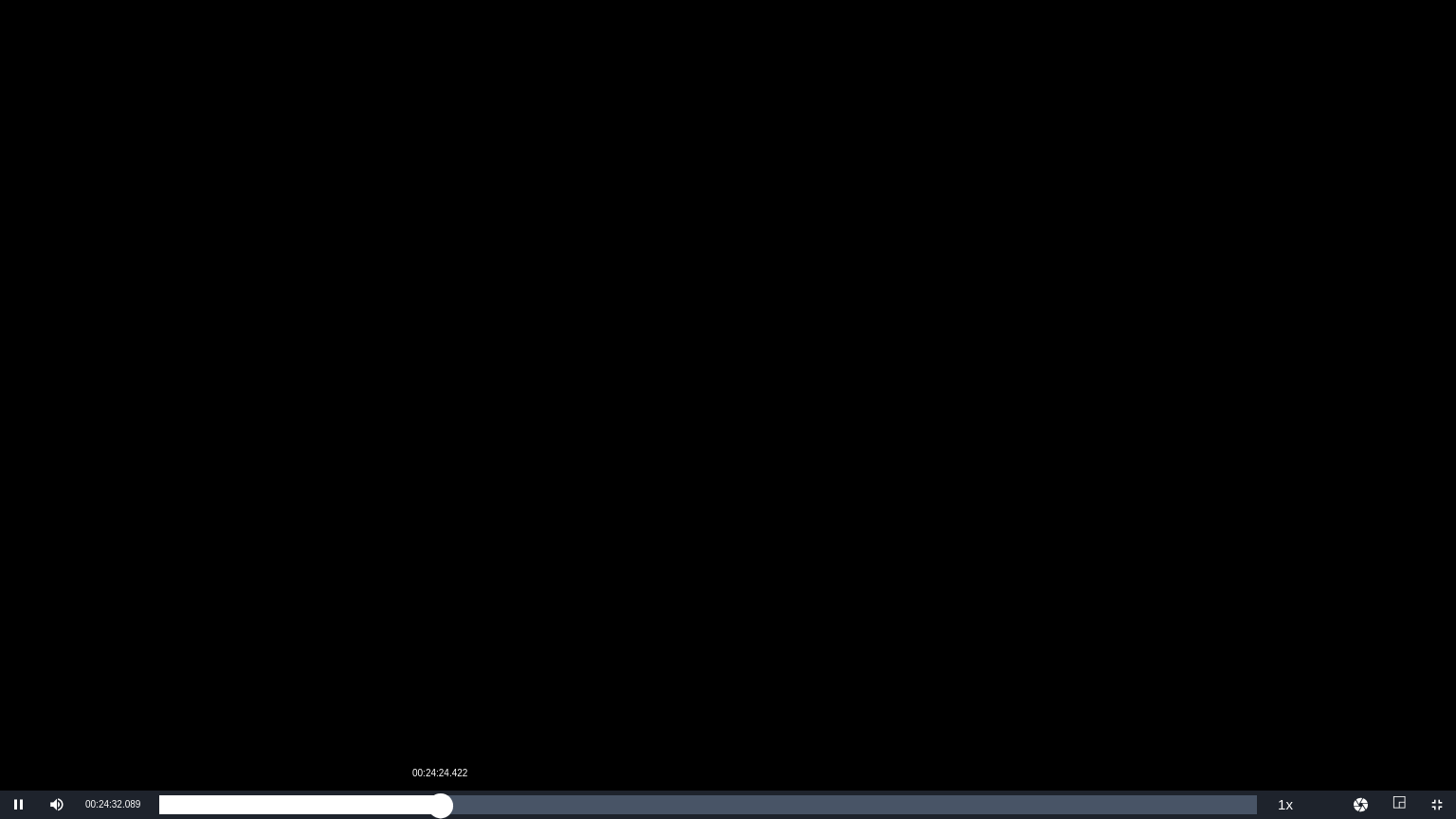 click on "00:24:32.081" at bounding box center [300, 805] 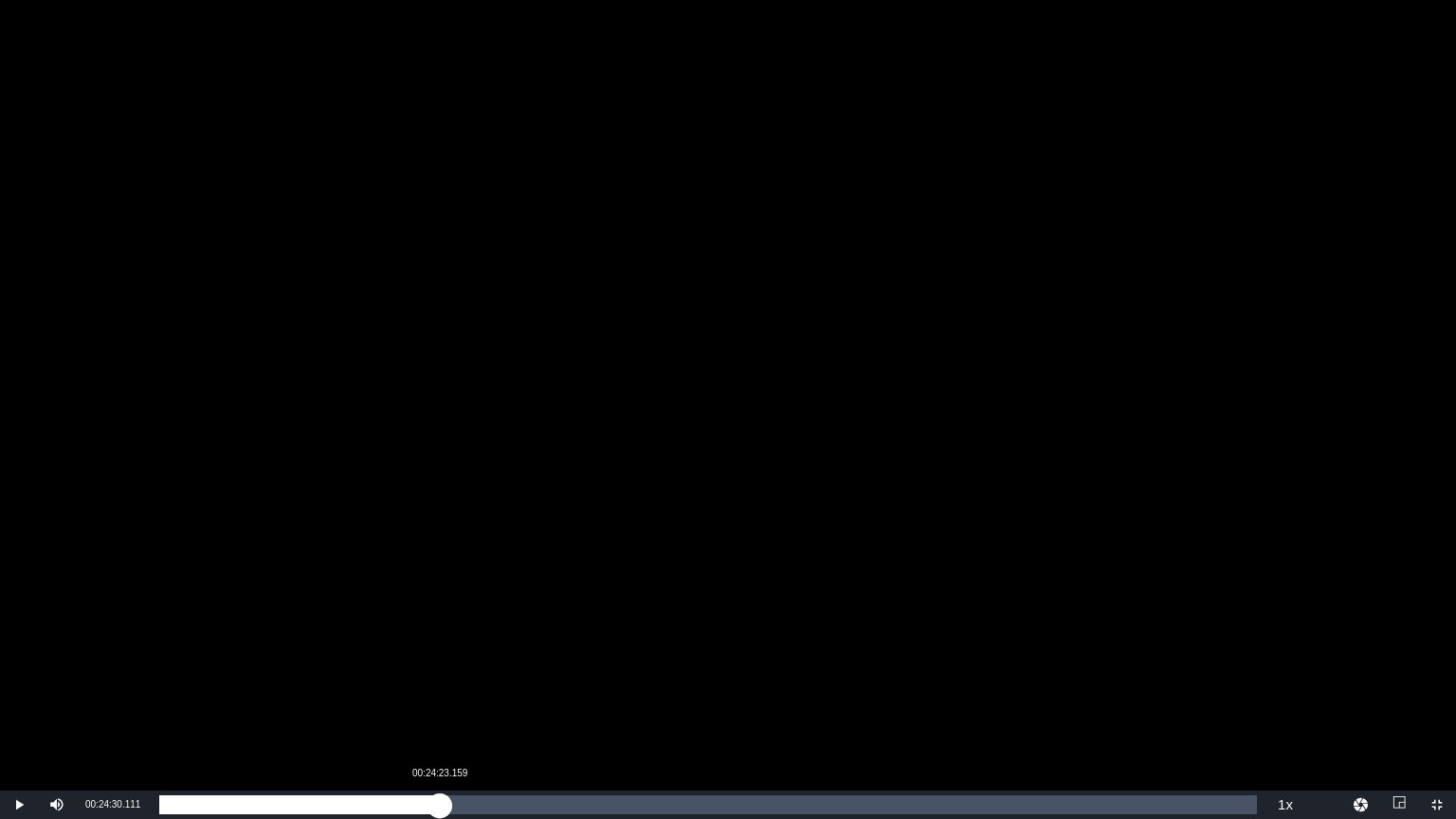 click on "00:24:30.181" at bounding box center (300, 805) 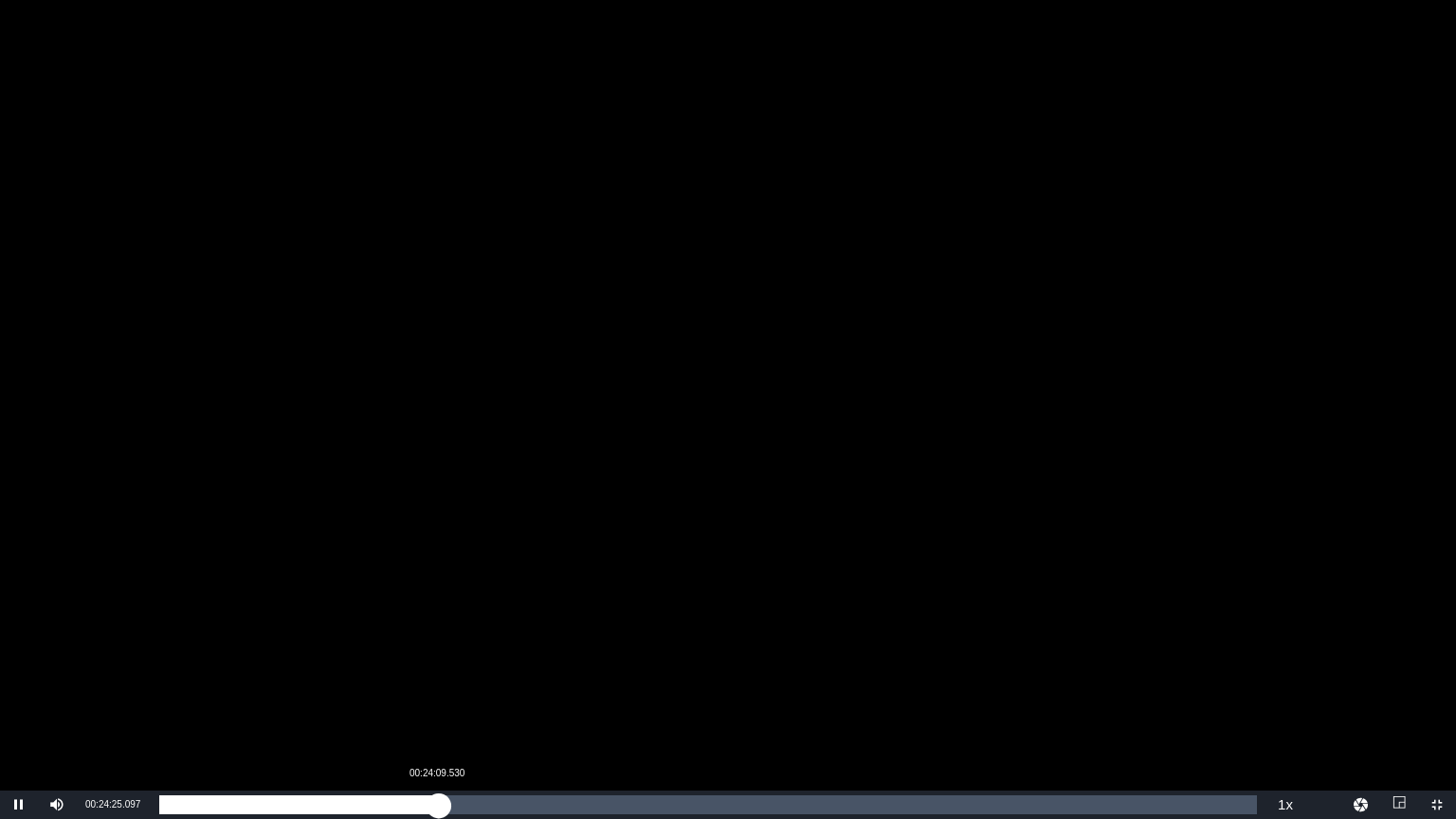 click on "00:24:25.352" at bounding box center [299, 805] 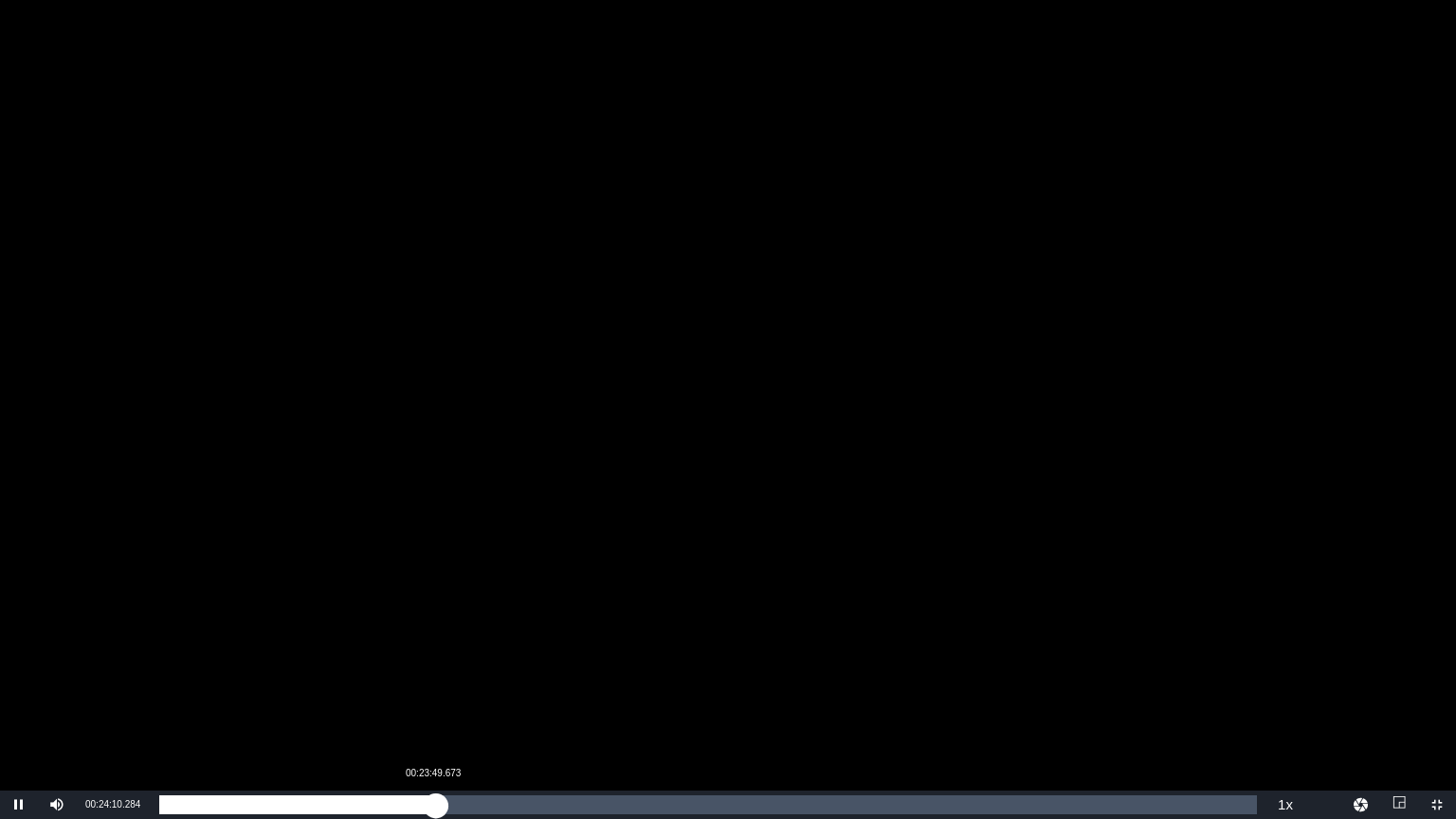 click on "00:24:10.473" at bounding box center [298, 805] 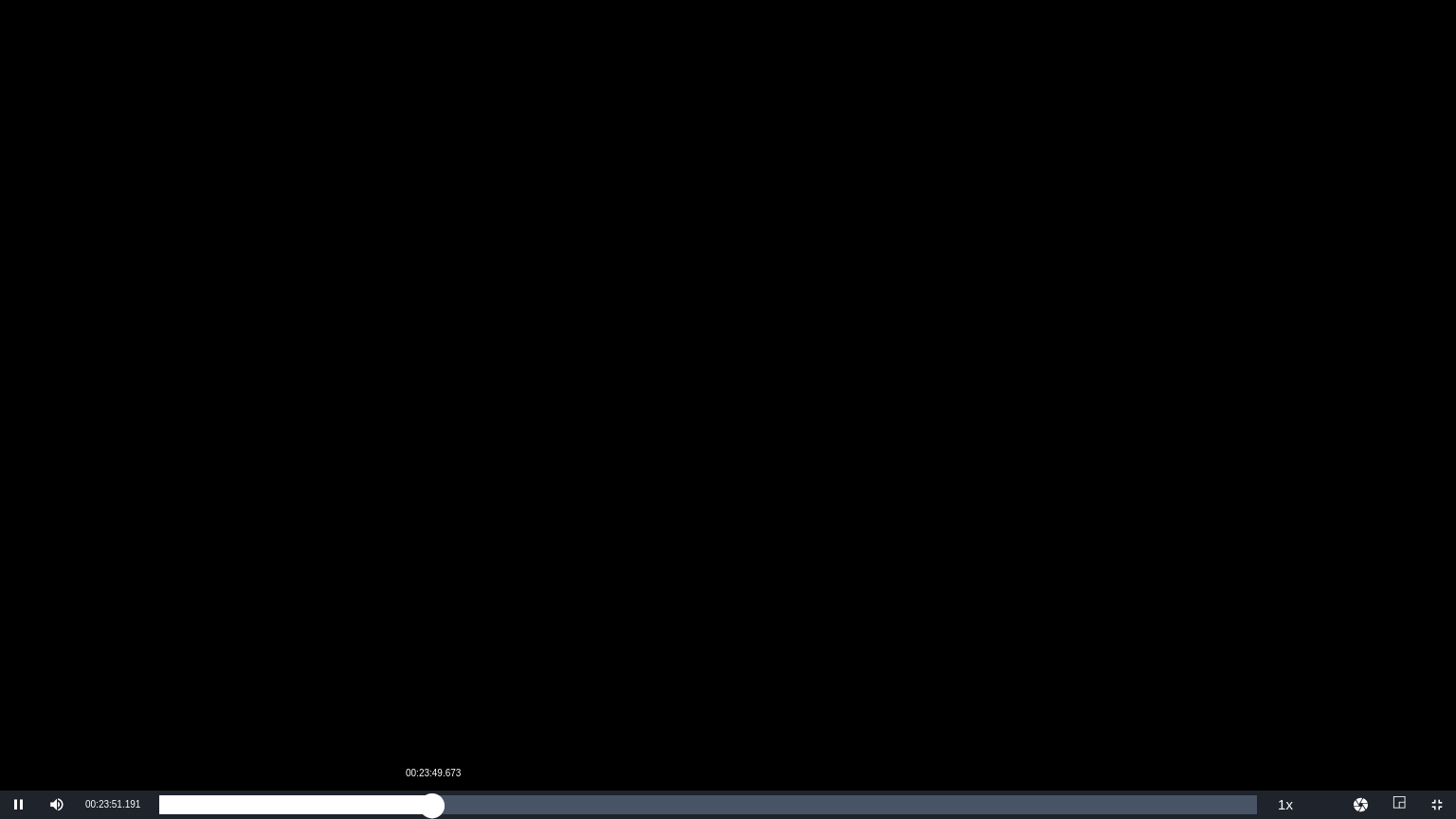 click on "00:23:51.424" at bounding box center [296, 805] 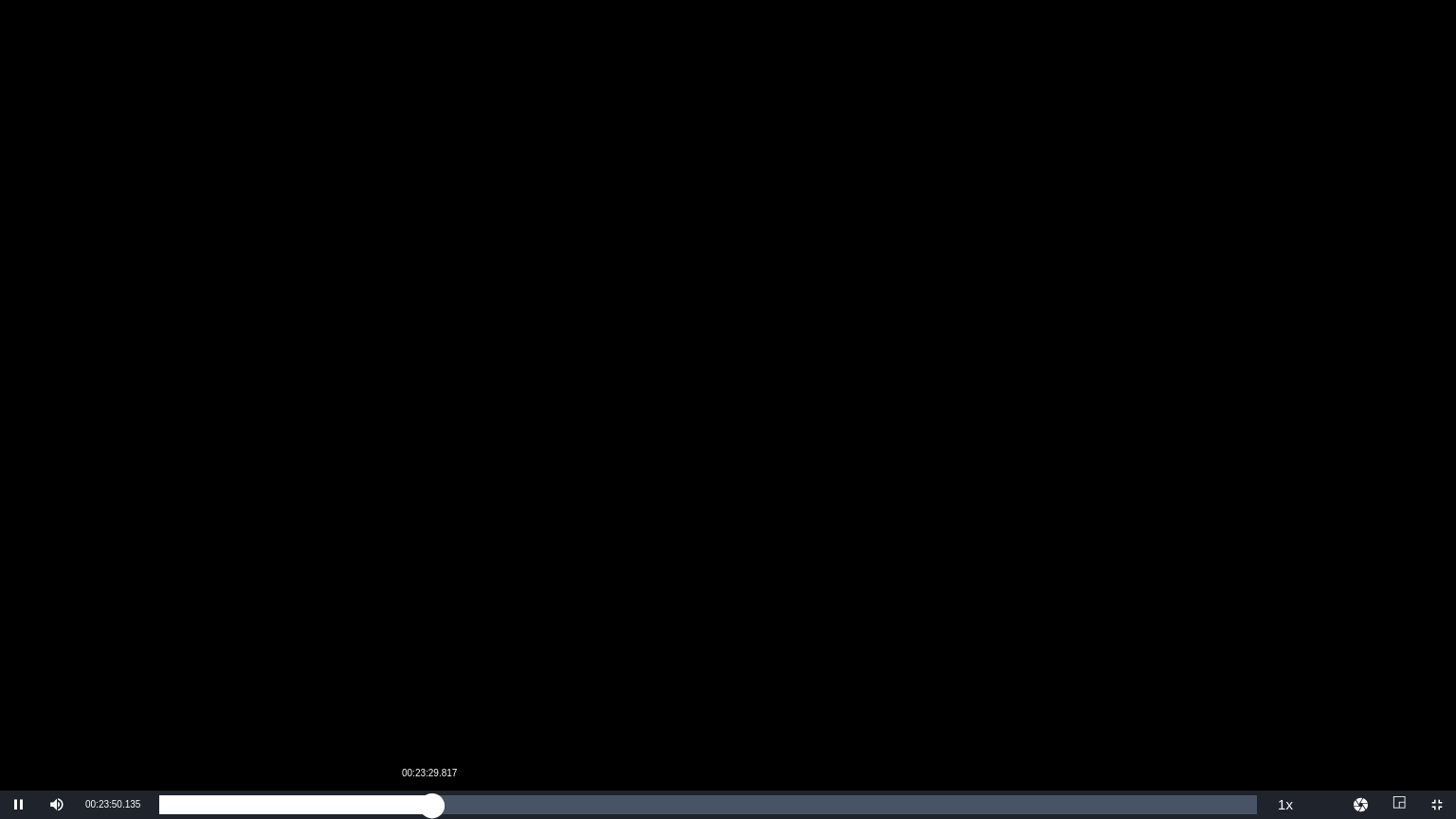 click on "00:23:50.112" at bounding box center [296, 805] 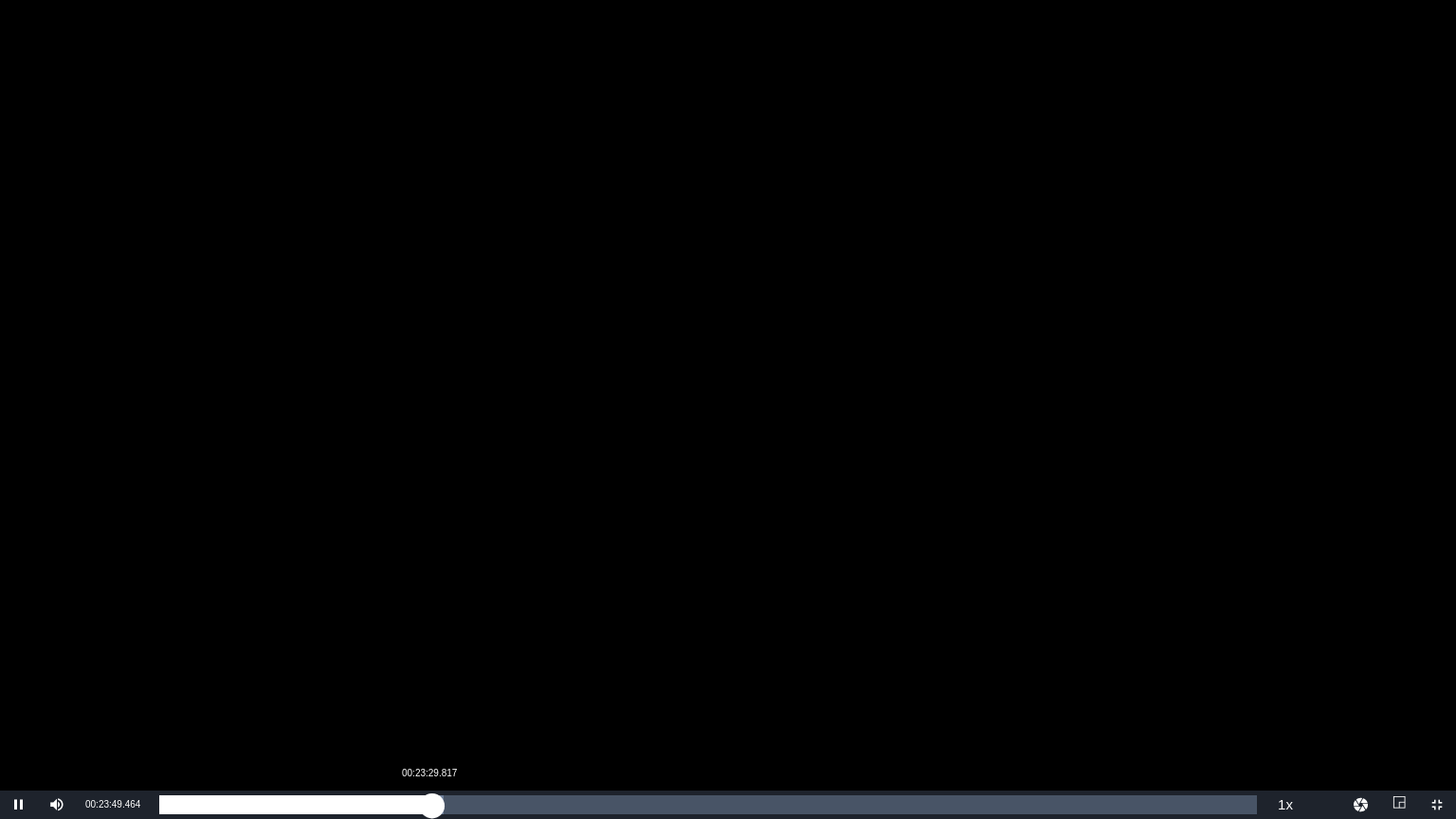 click on "00:23:49.508" at bounding box center [296, 805] 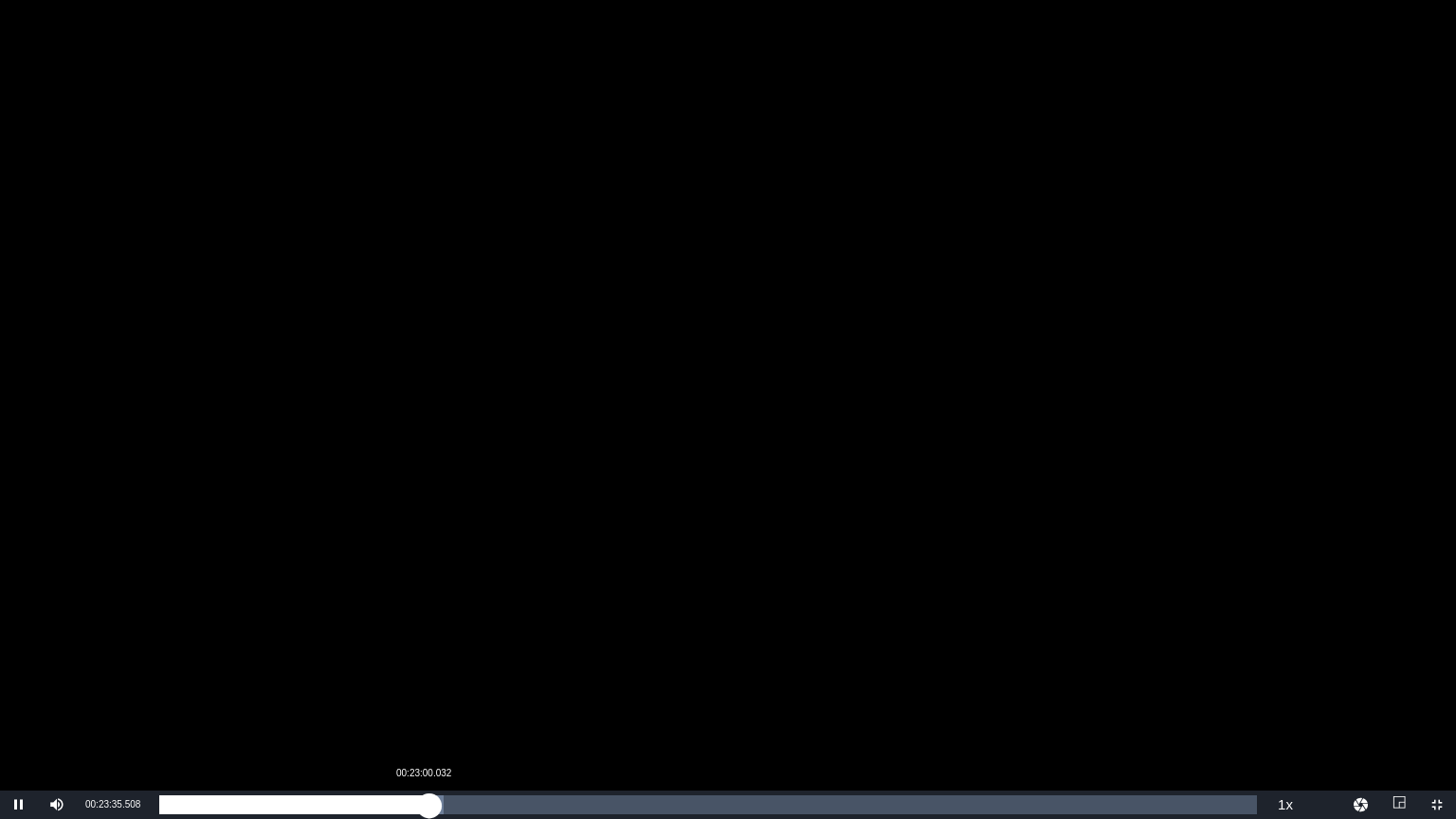 click on "00:23:35.632" at bounding box center [294, 805] 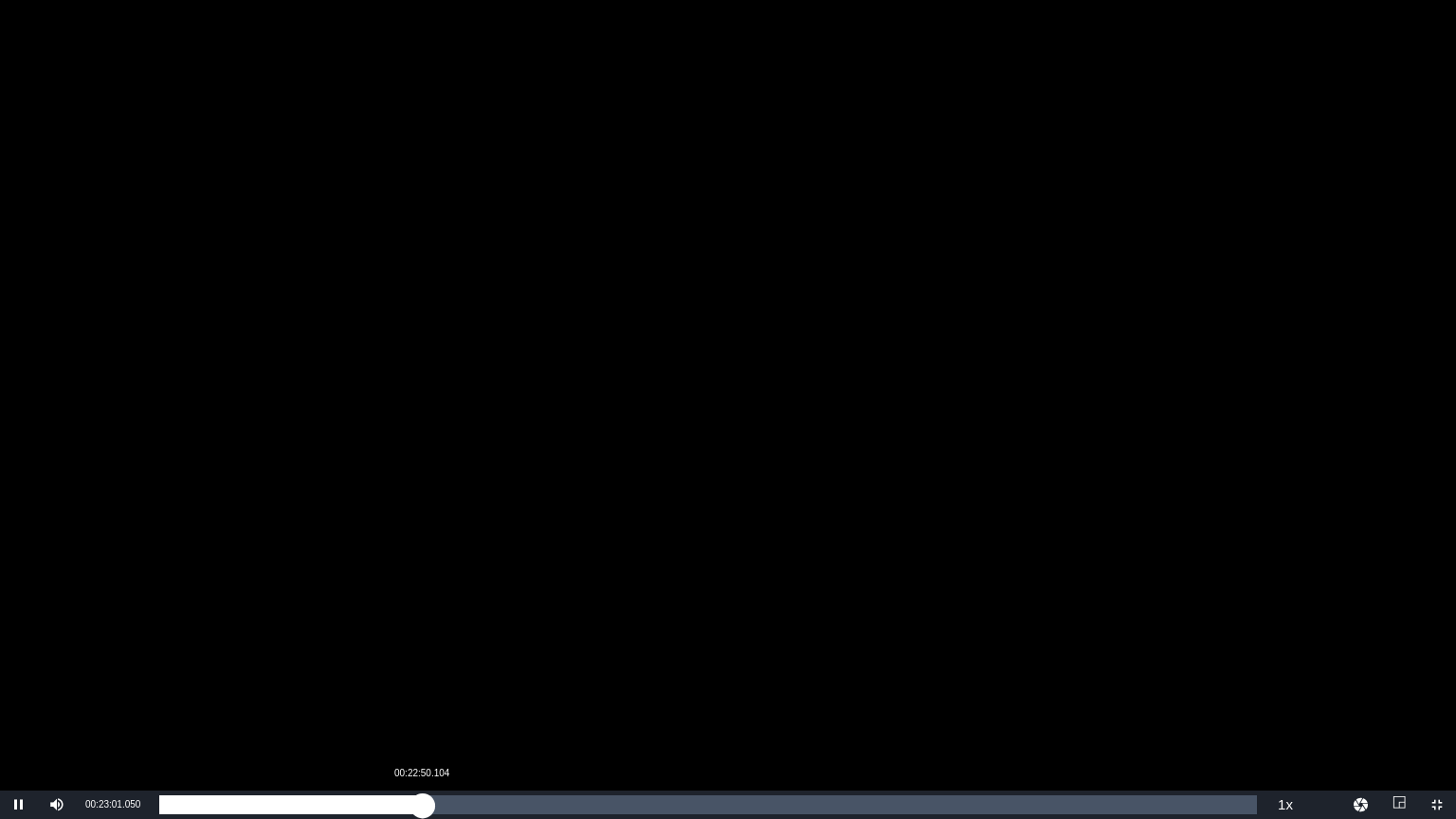 click on "00:23:01.237" at bounding box center (291, 805) 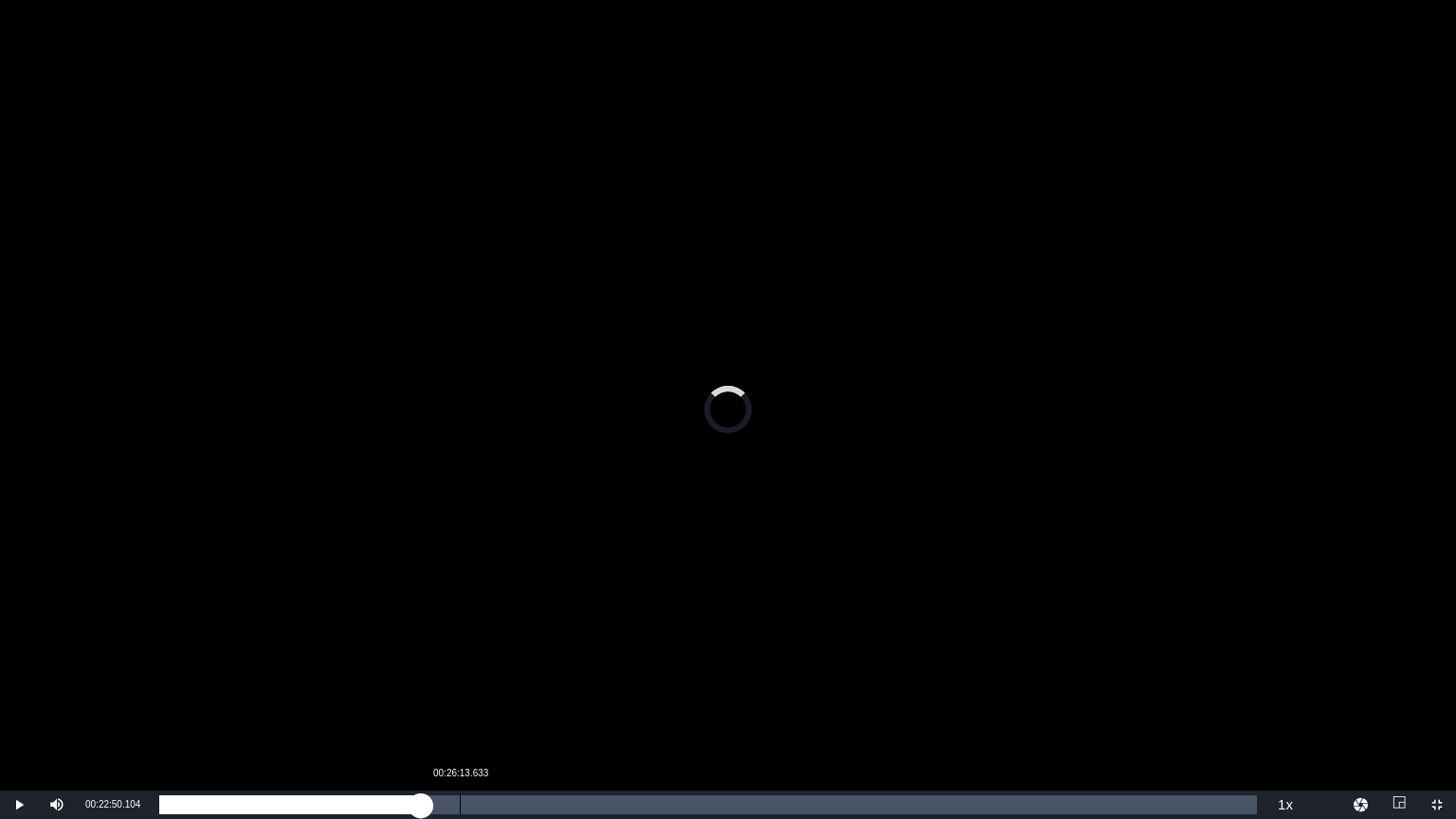 click on "Loaded :  0.00% 00:26:13.633
00:22:50.104" at bounding box center (708, 805) 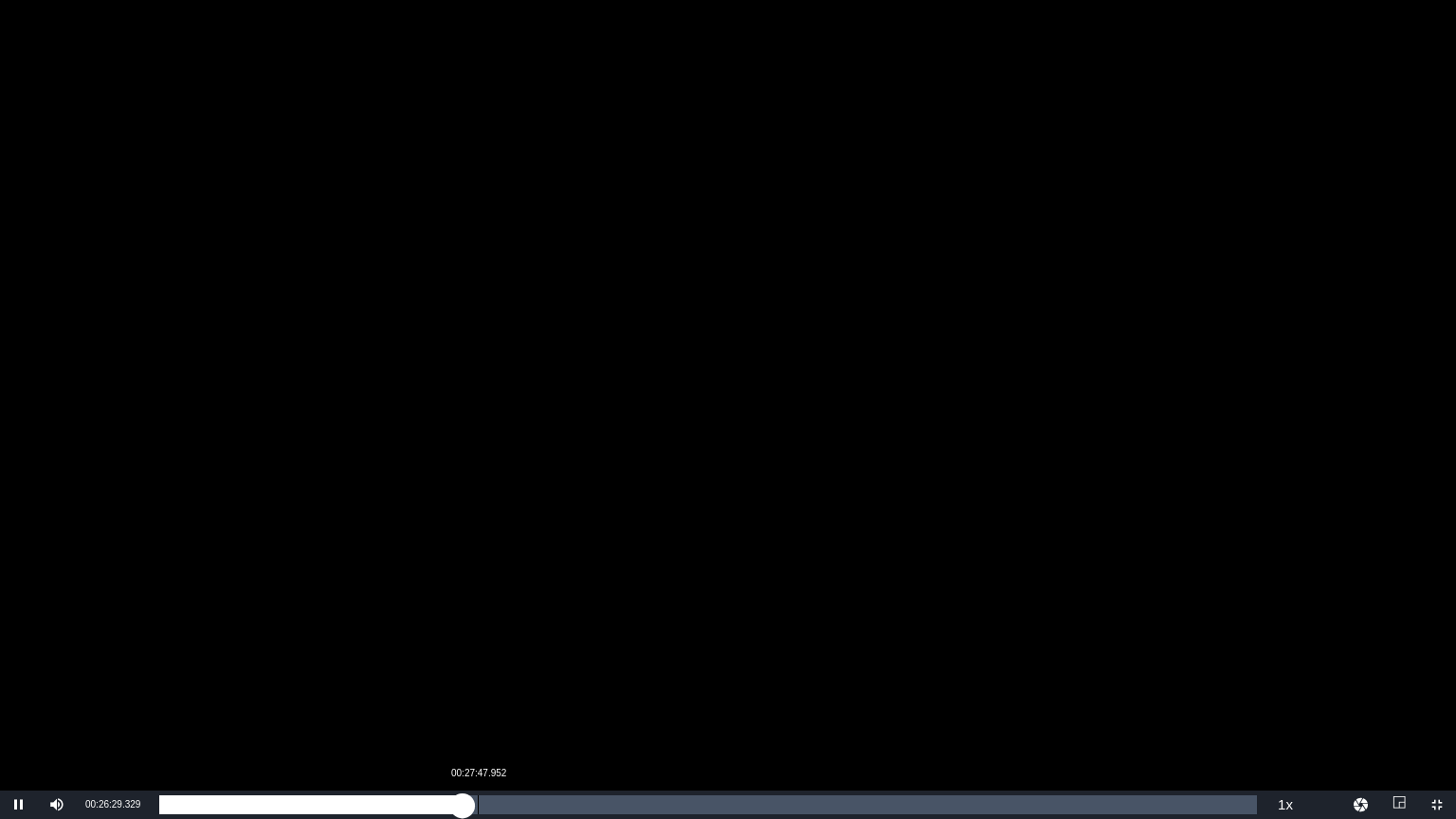 click on "Loaded :  27.79% 00:27:47.952
00:26:29.579" at bounding box center (708, 805) 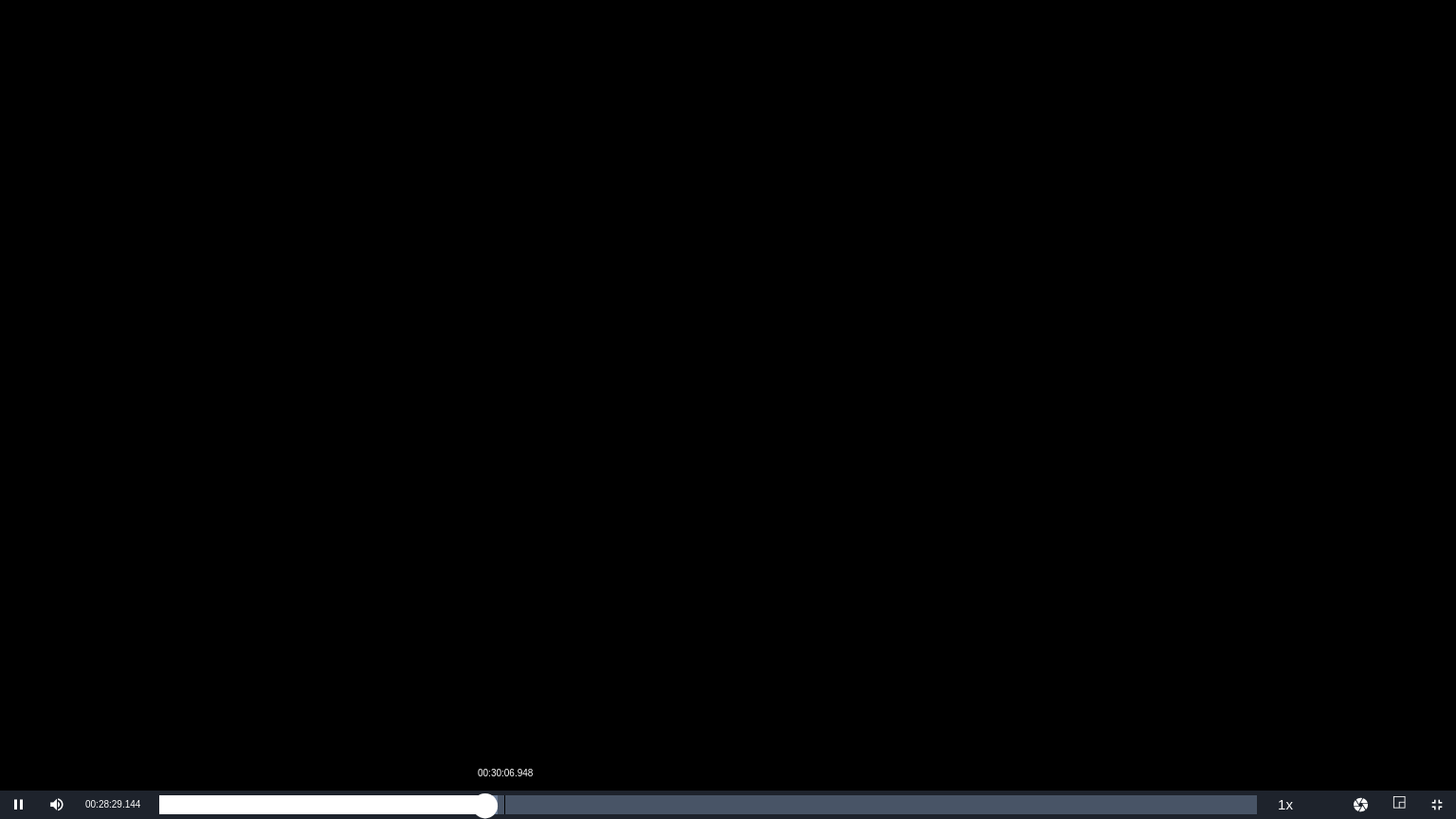 click on "Loaded :  30.82% 00:30:06.948
00:28:29.291" at bounding box center [708, 805] 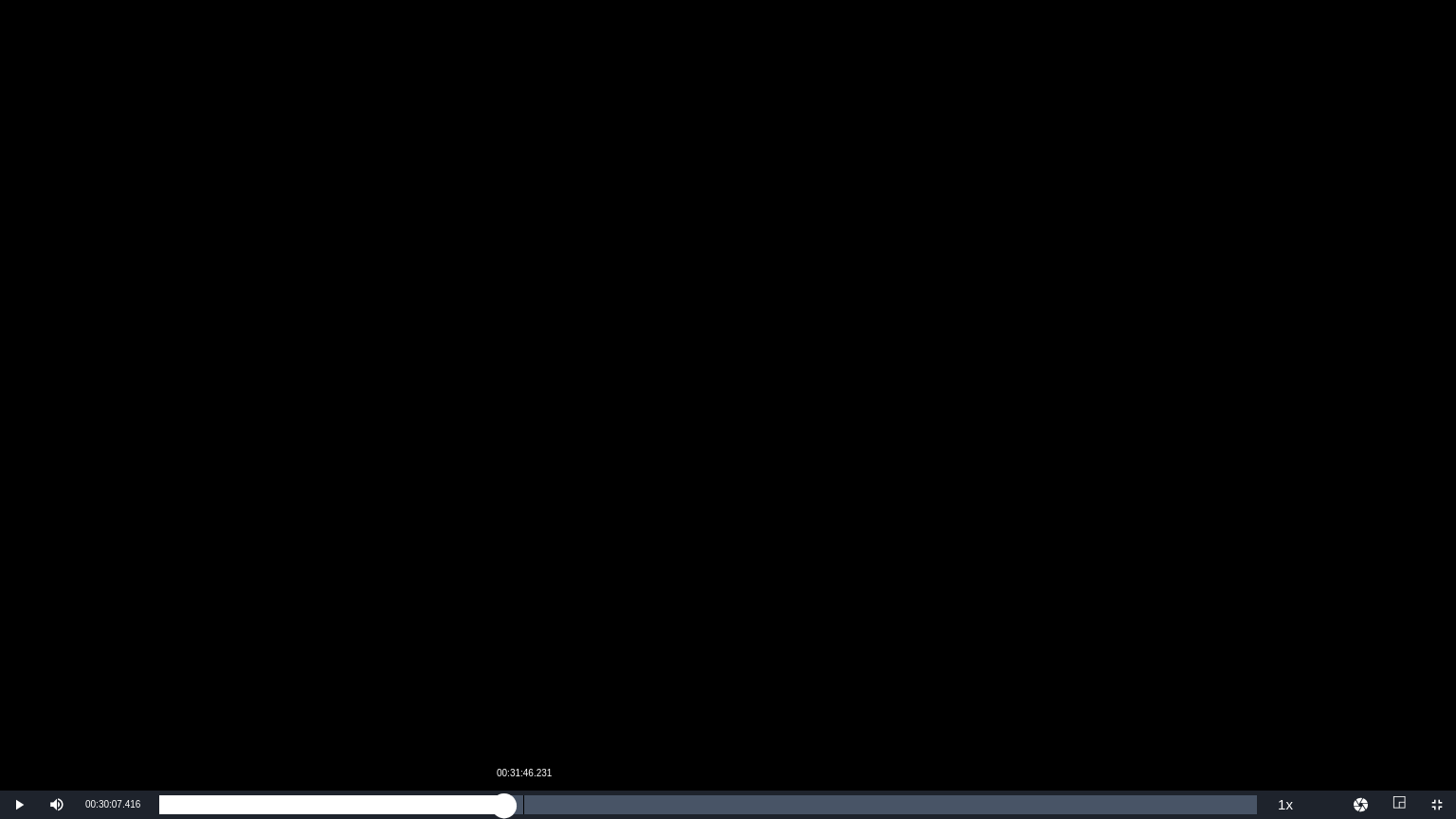 click on "Loaded :  31.45% 00:31:46.231
00:30:07.529" at bounding box center (708, 805) 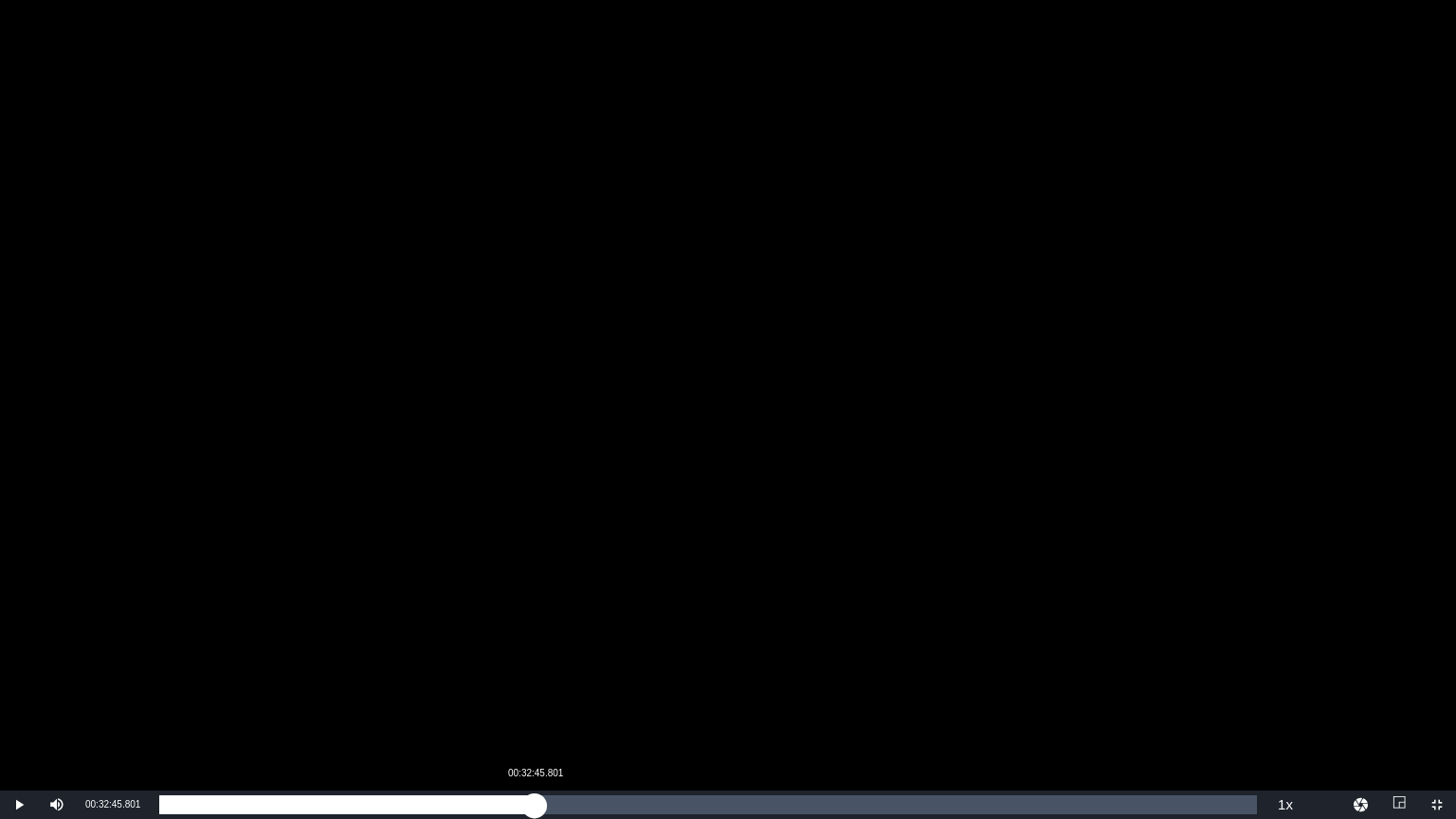 click on "00:31:52.457" at bounding box center (347, 805) 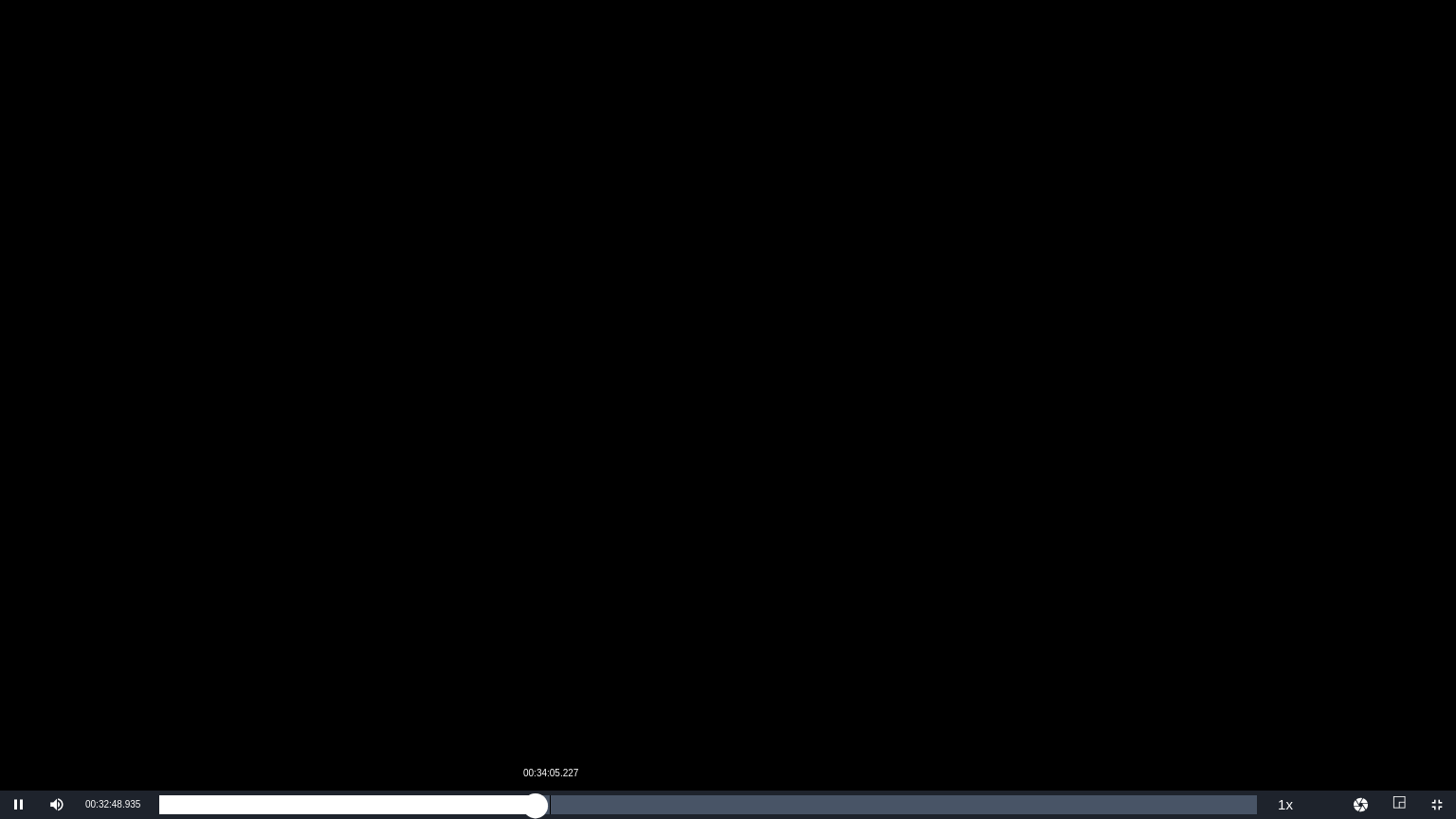 click on "00:32:49.003" at bounding box center [347, 805] 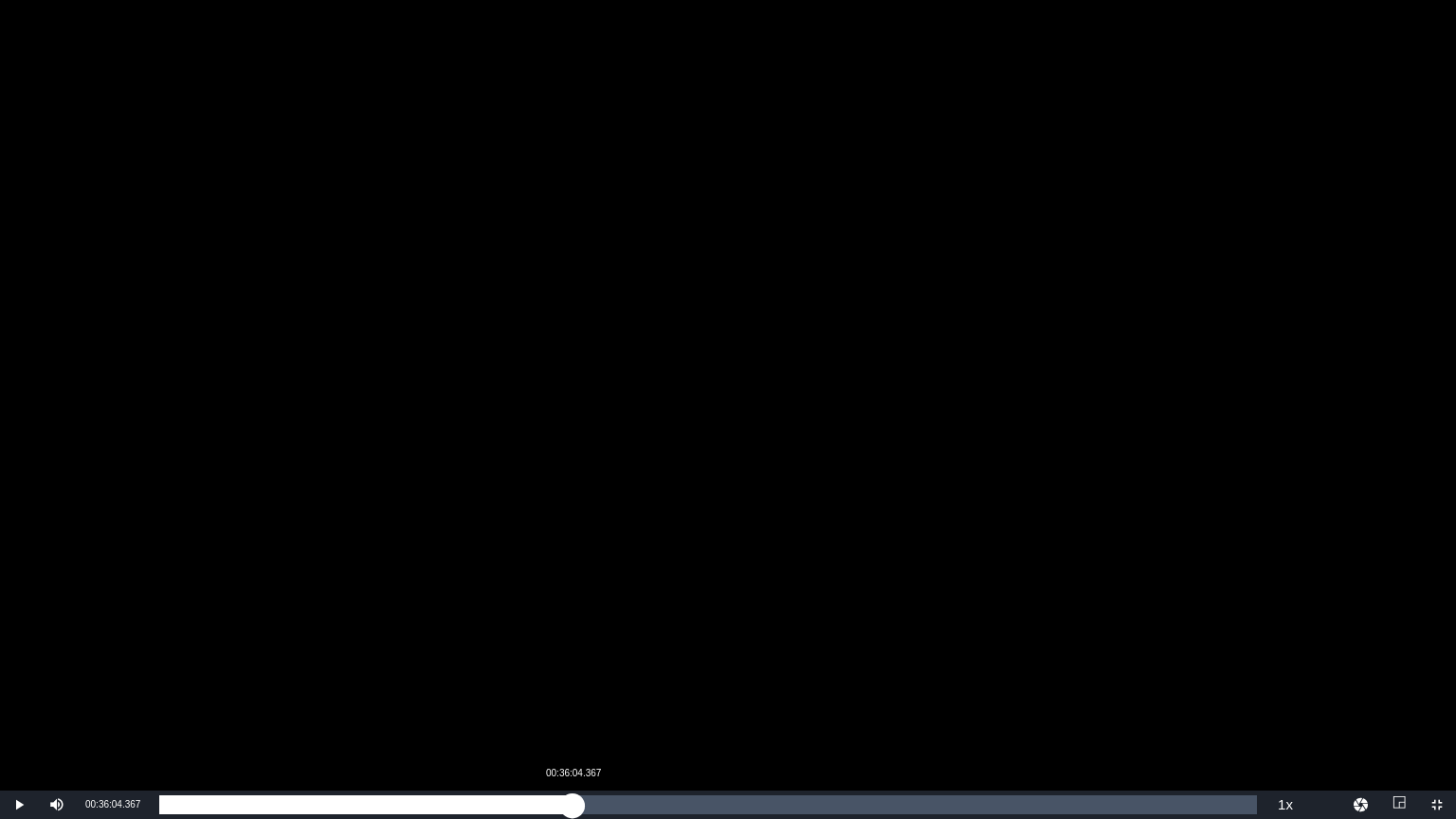 click on "Loaded :  36.99% 00:36:04.367
00:34:26.807" at bounding box center [708, 805] 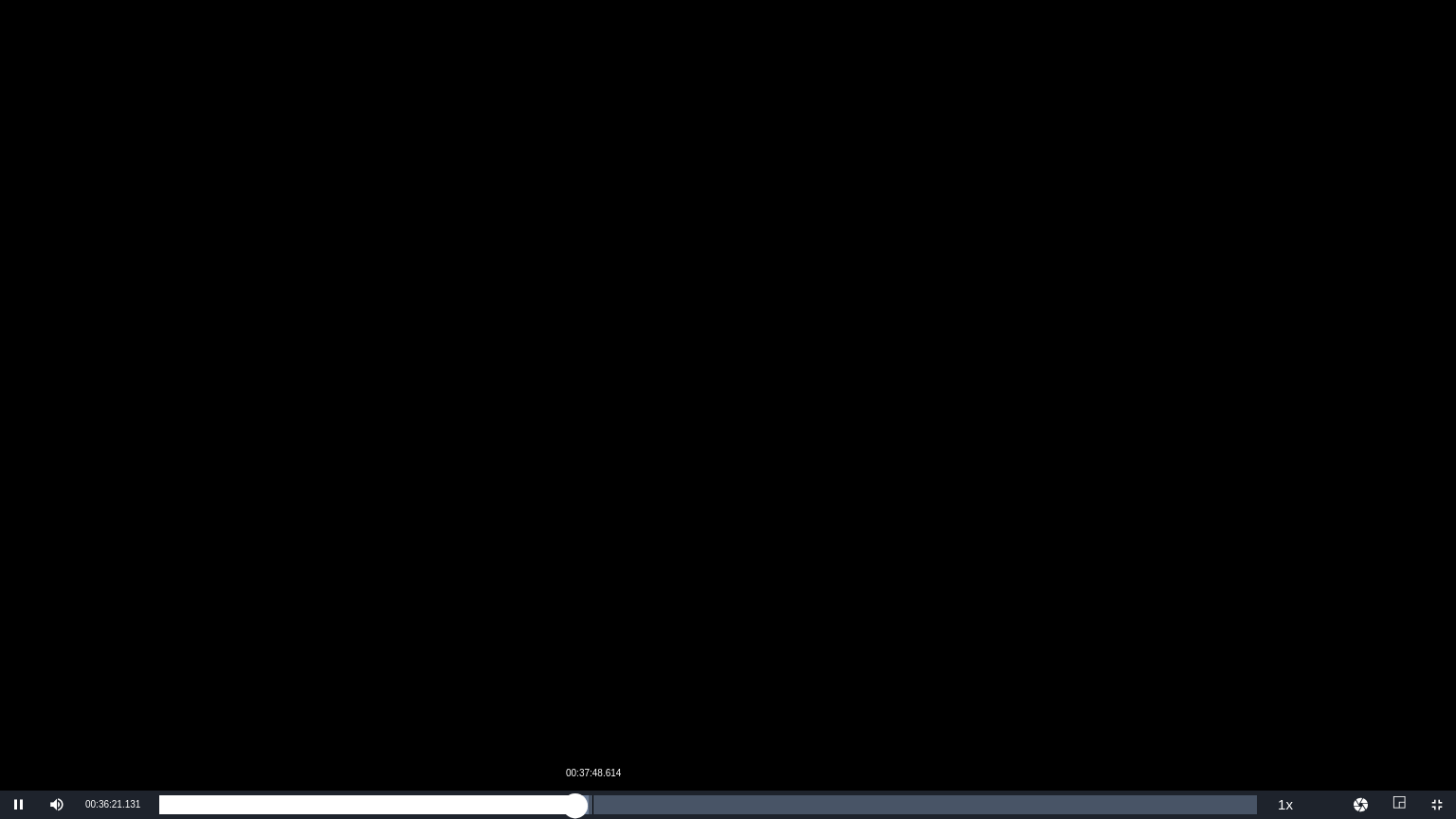 click on "Loaded :  39.08% 00:37:48.614
00:36:21.207" at bounding box center (708, 805) 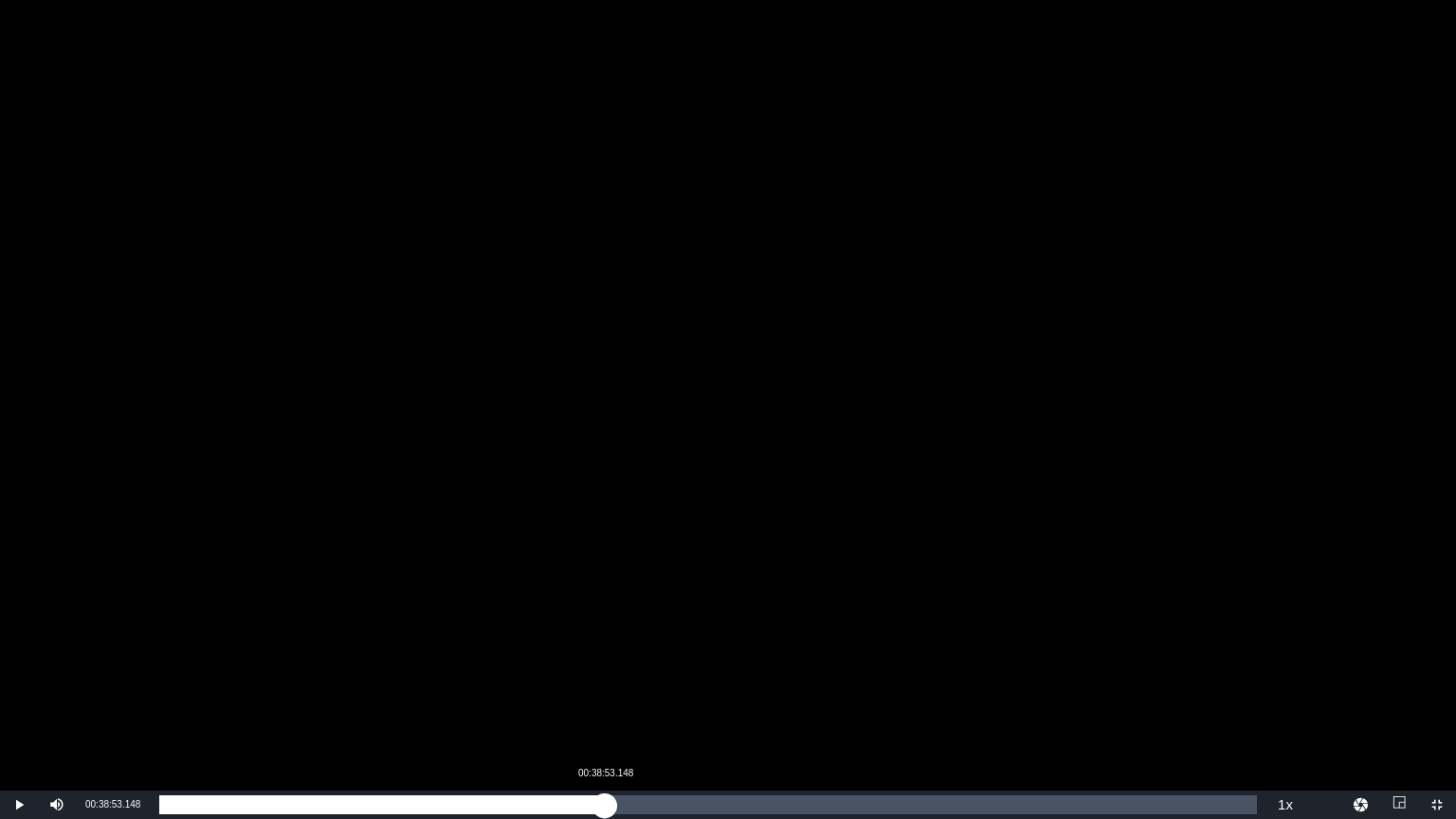 click on "00:37:51.680" at bounding box center [382, 805] 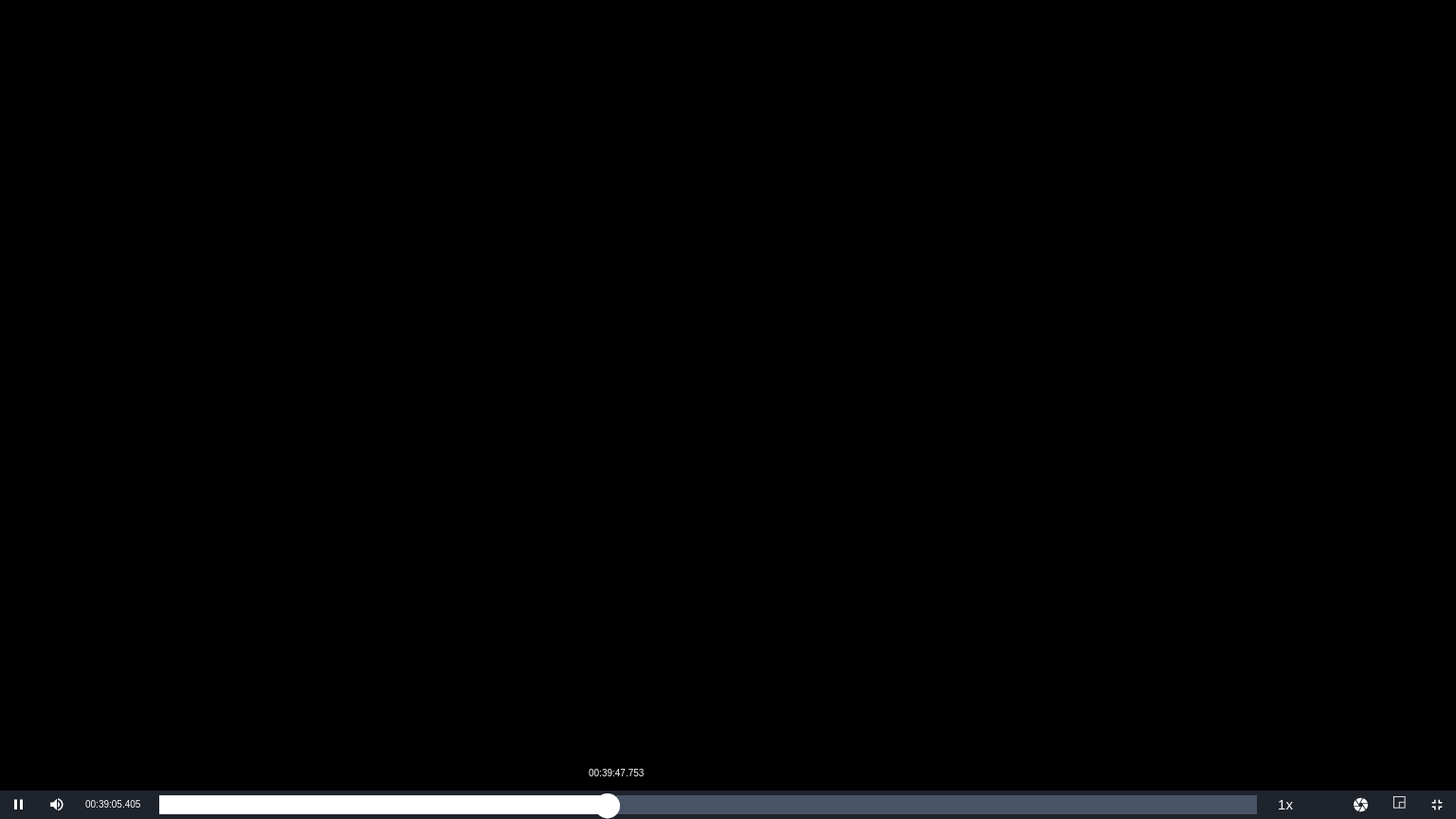 click on "00:39:05.567" at bounding box center (383, 805) 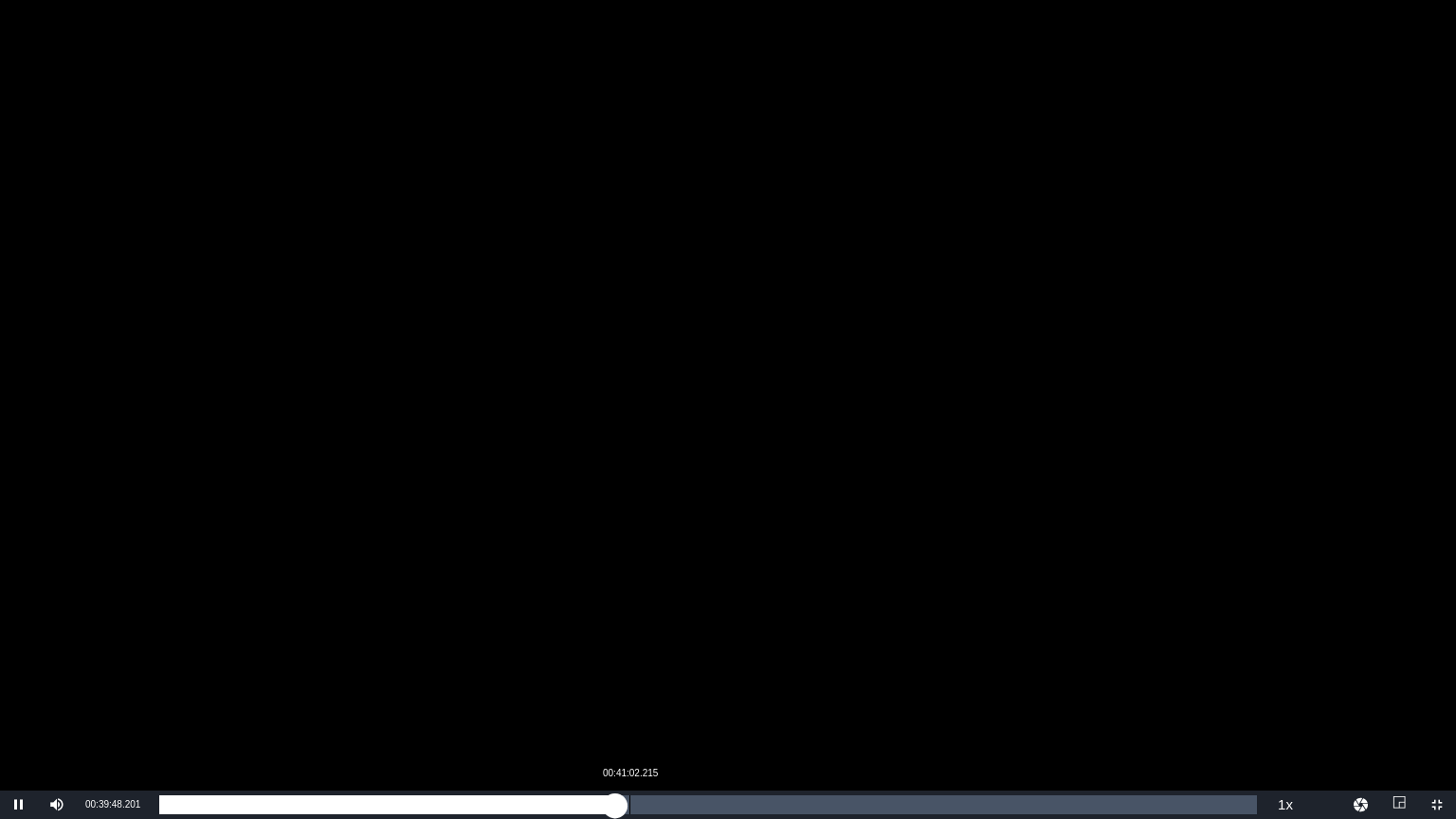 click on "00:39:48.362" at bounding box center (387, 805) 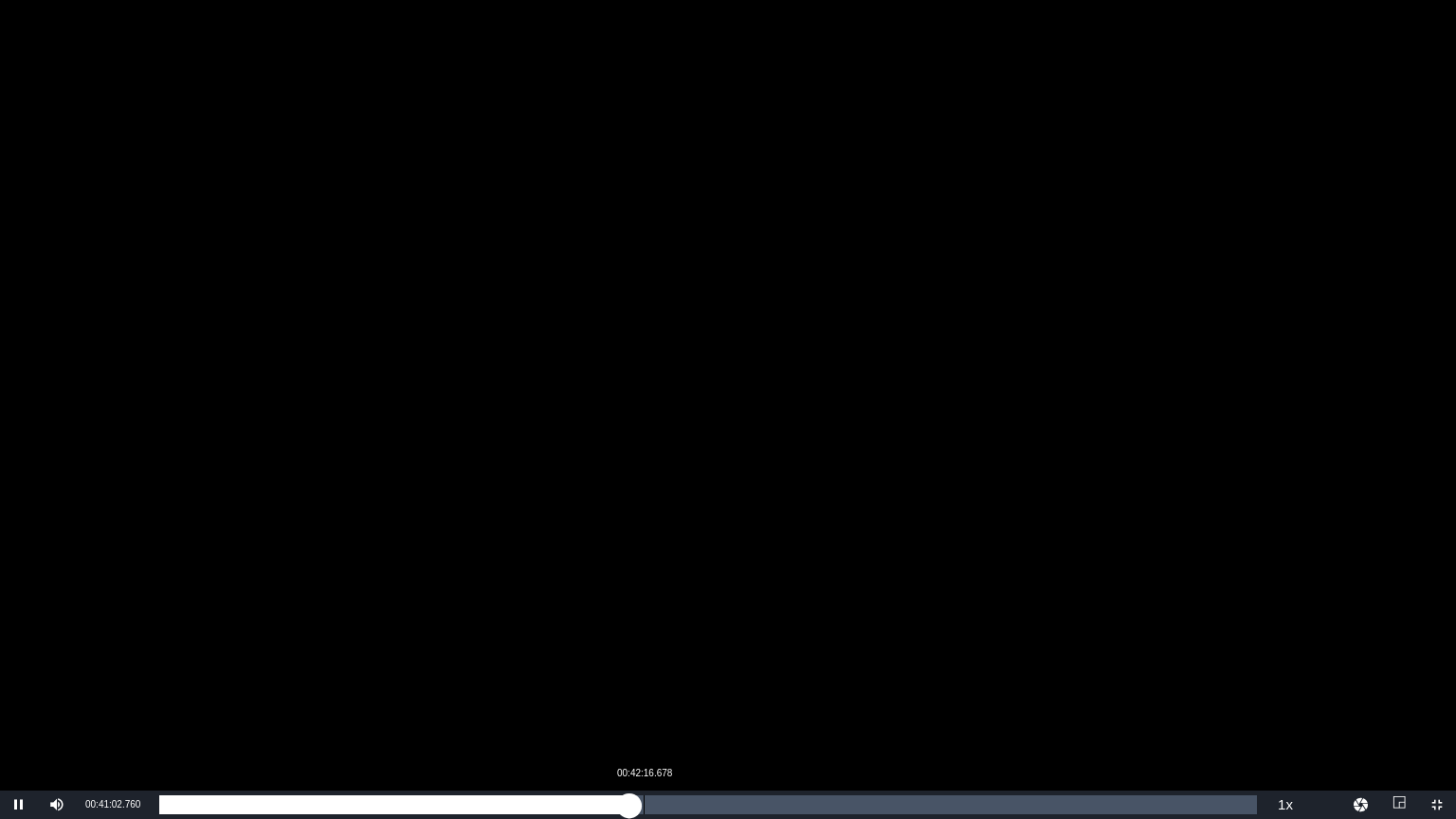 click on "00:41:02.851" at bounding box center [394, 805] 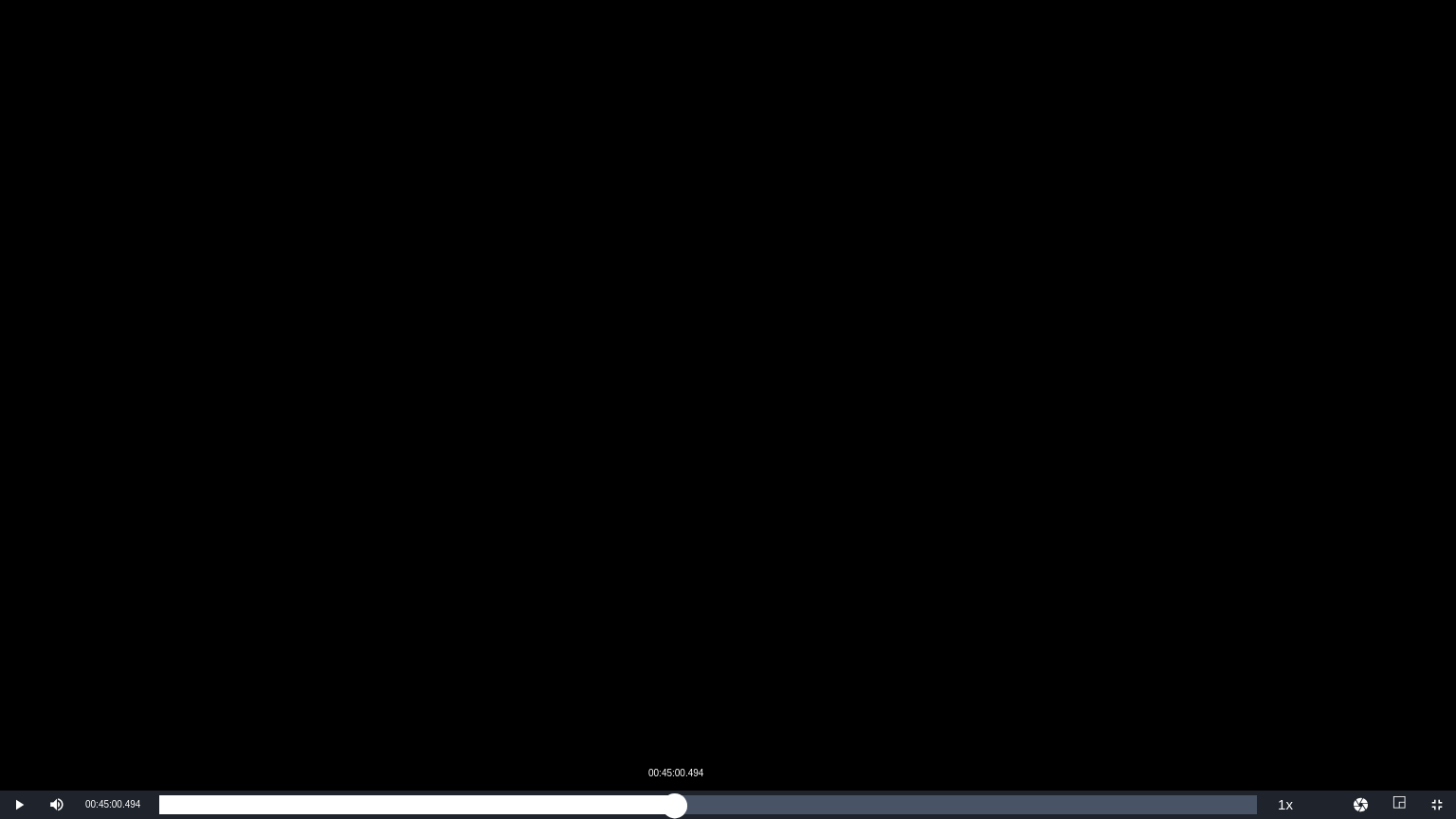 click on "Loaded :  44.40% 00:45:00.494
00:42:22.262" at bounding box center (708, 805) 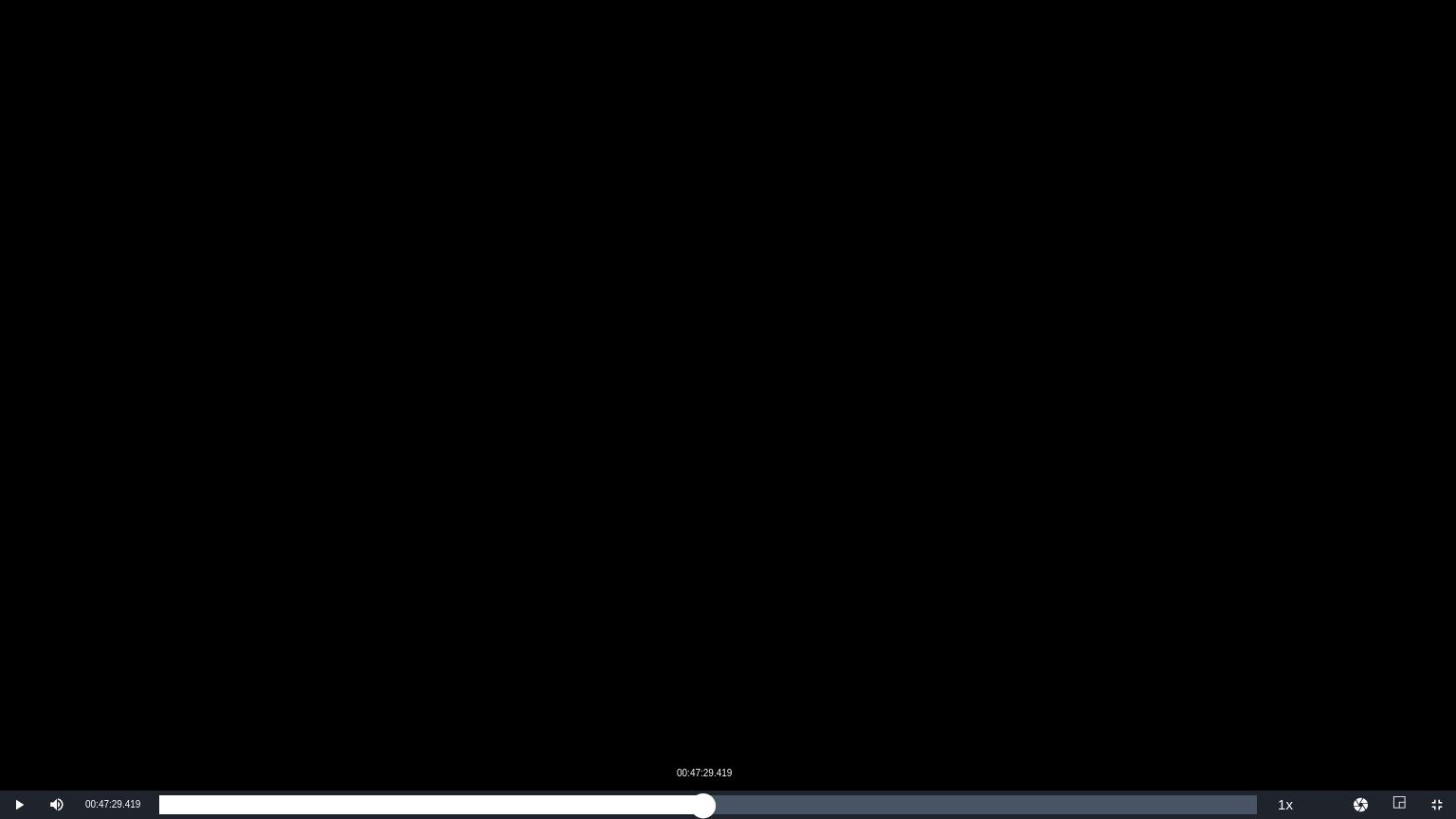 click on "Loaded :  47.12% 00:47:29.419
00:45:00.973" at bounding box center (708, 805) 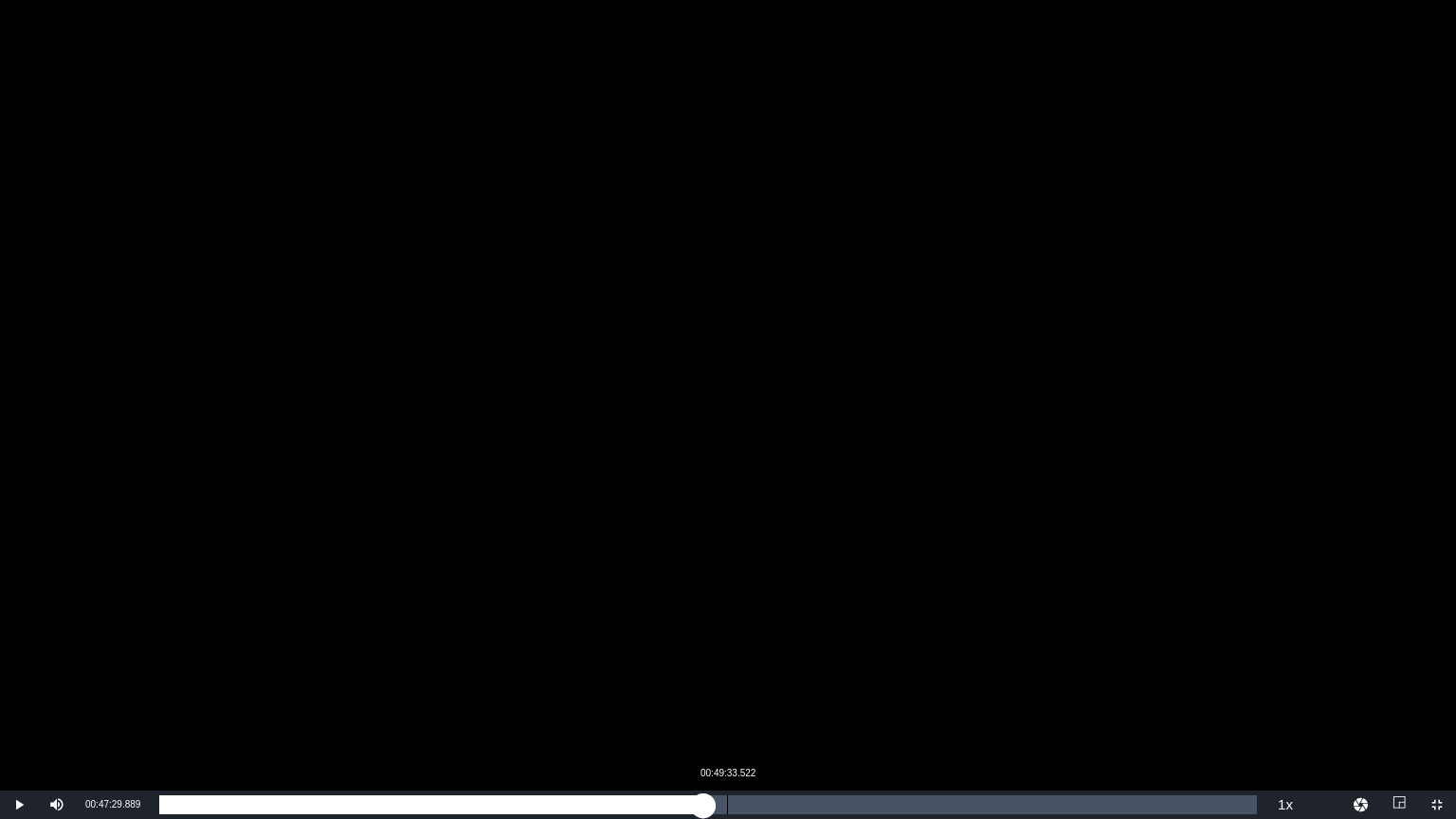 click on "00:49:33.522" at bounding box center (727, 805) 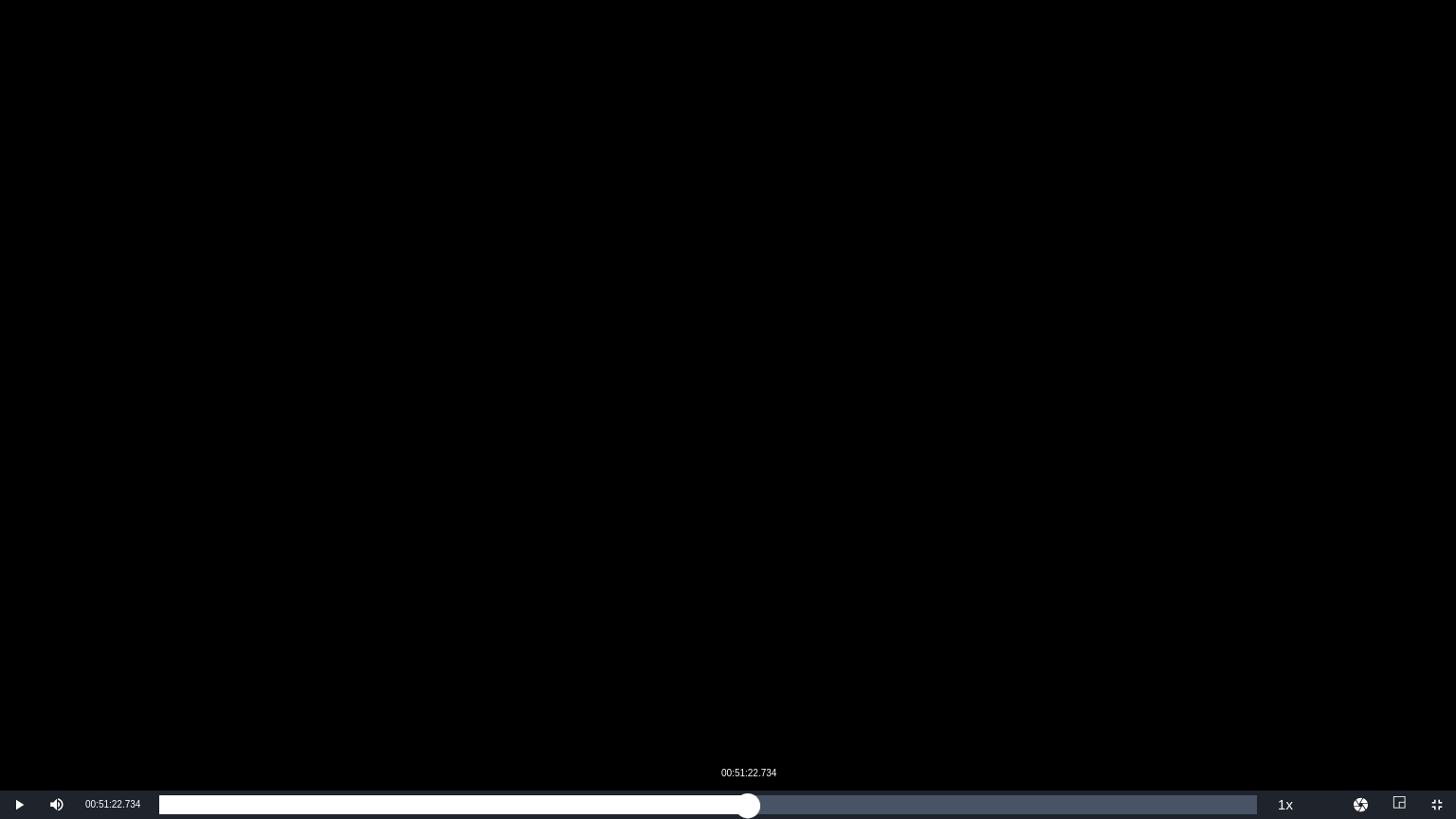 click on "Loaded :  51.92% 00:51:22.734
00:49:34.020" at bounding box center (708, 805) 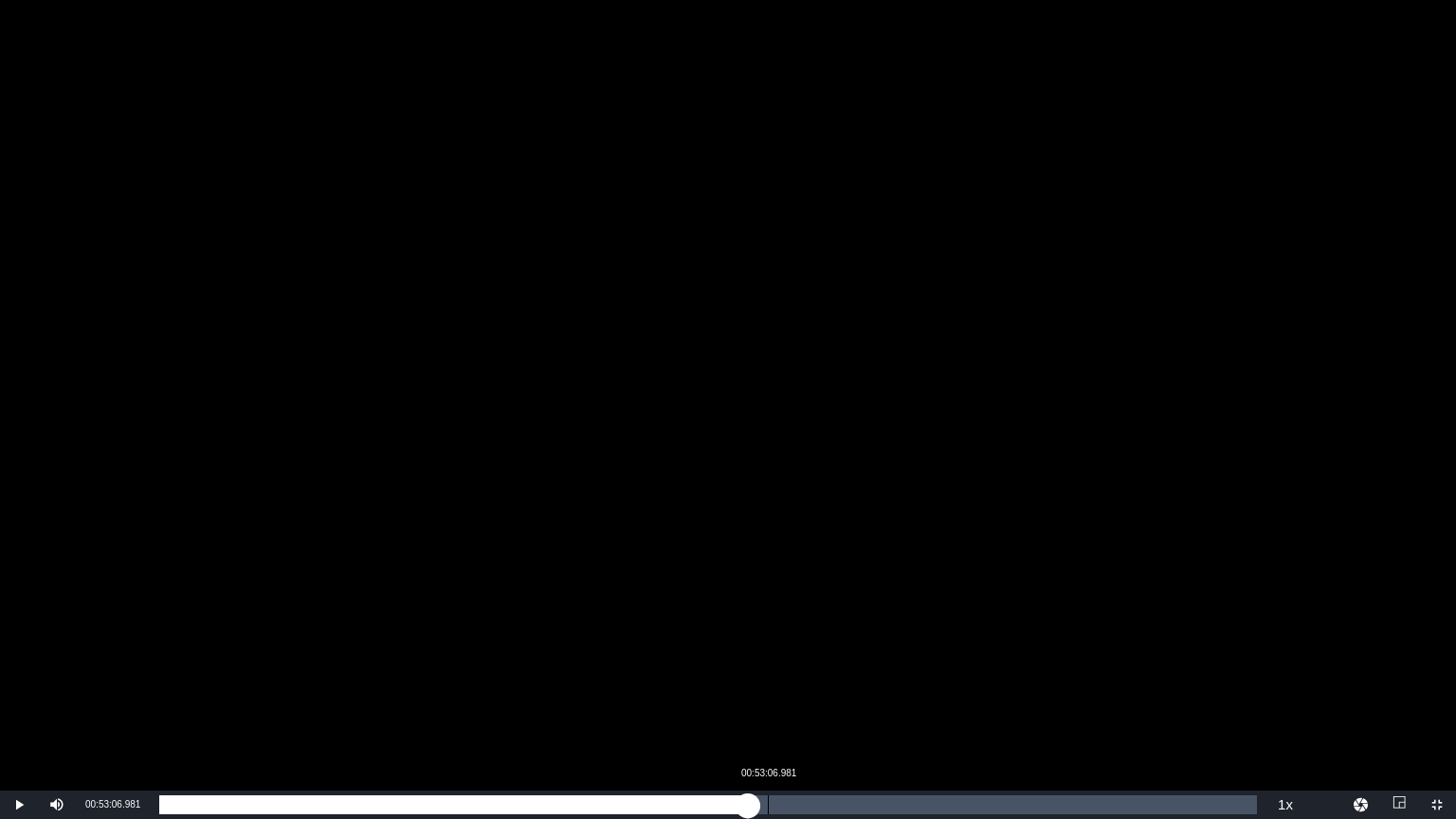 click on "00:53:06.981" at bounding box center [768, 805] 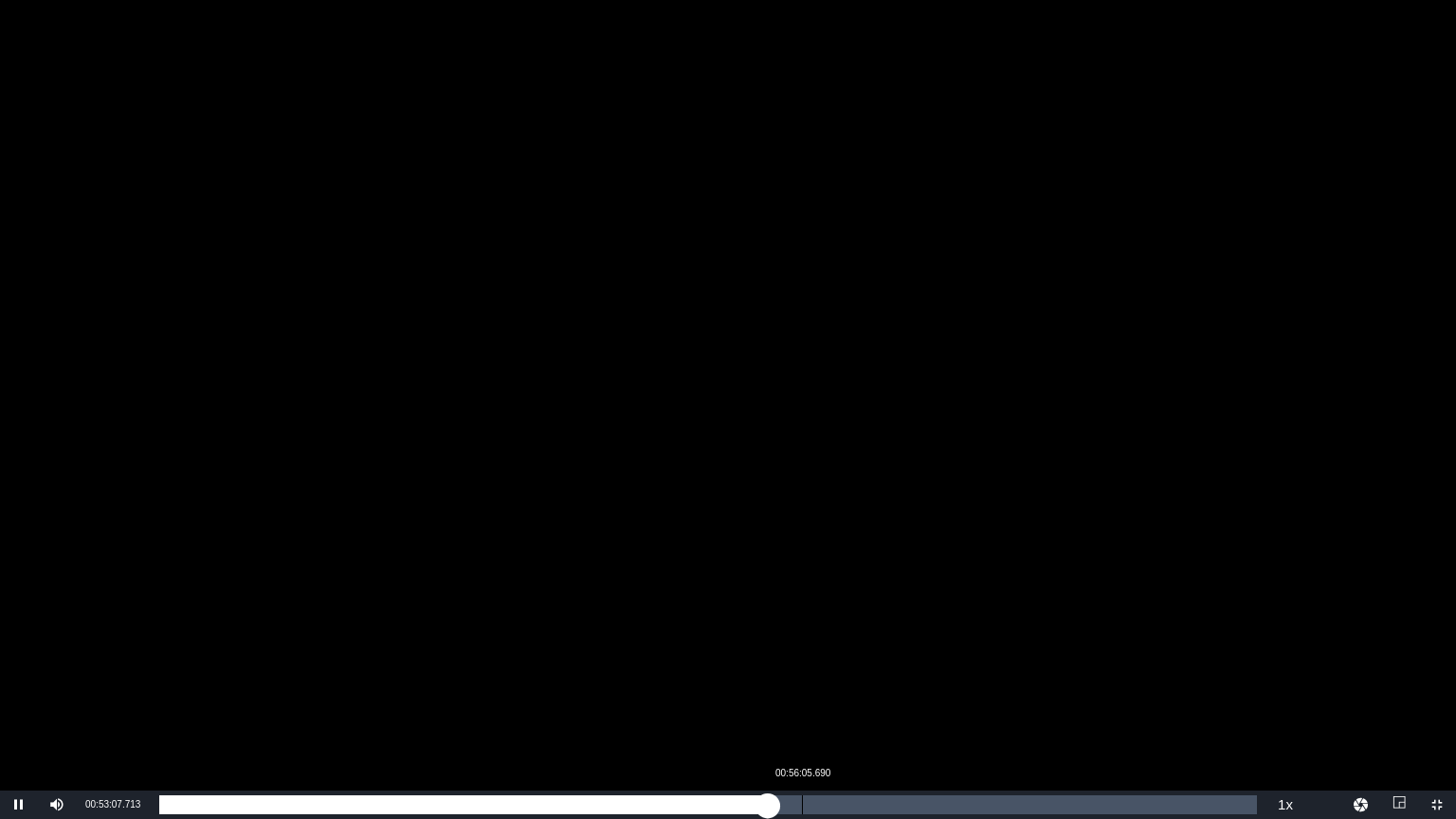 click on "Loaded :  55.68% 00:56:05.690
00:53:07.724" at bounding box center [708, 805] 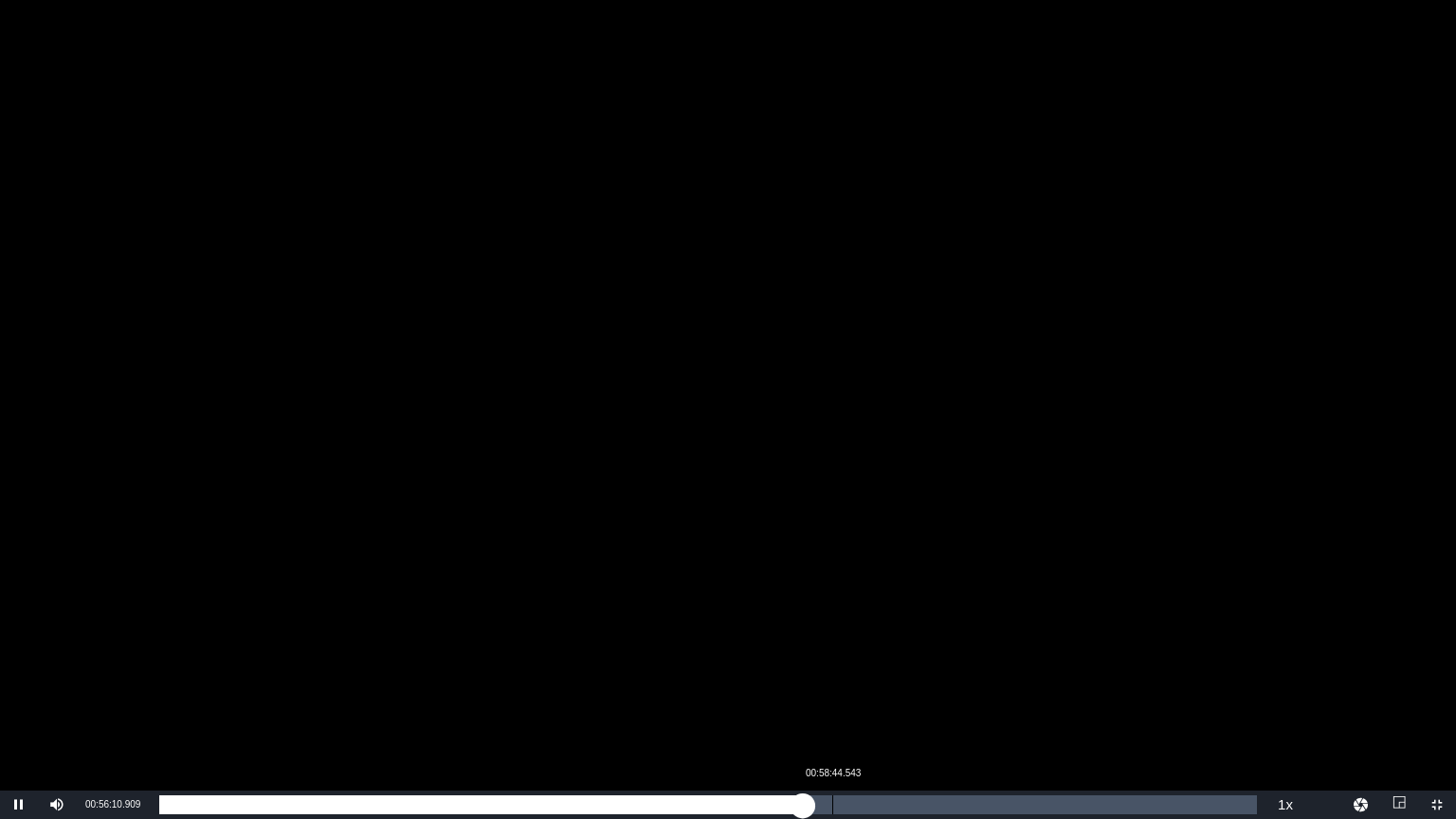 click on "Loaded :  58.71% 00:58:44.543
00:56:10.953" at bounding box center (708, 805) 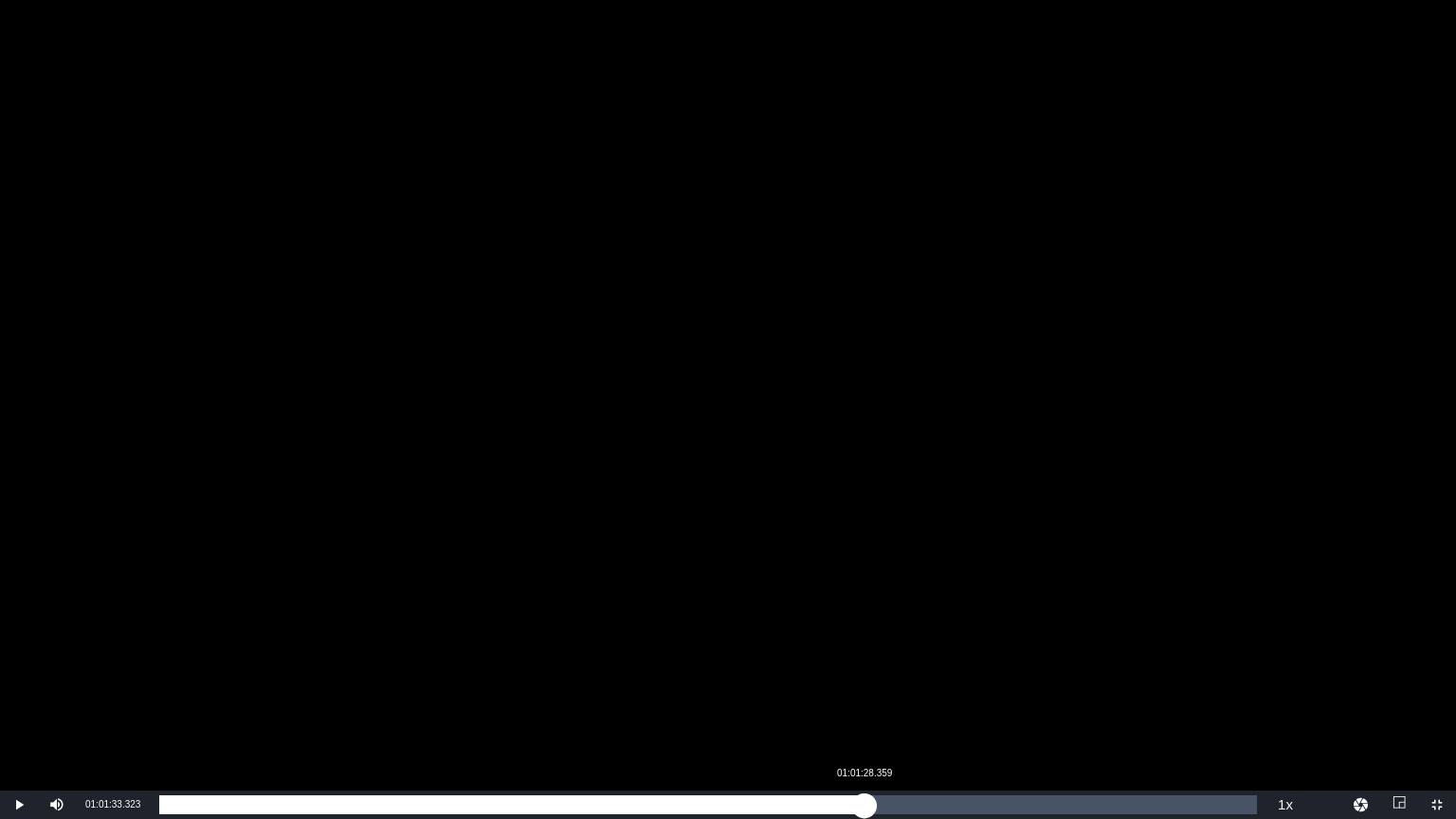 click on "Loaded :  61.43% 01:01:28.359
00:58:45.107" at bounding box center [708, 805] 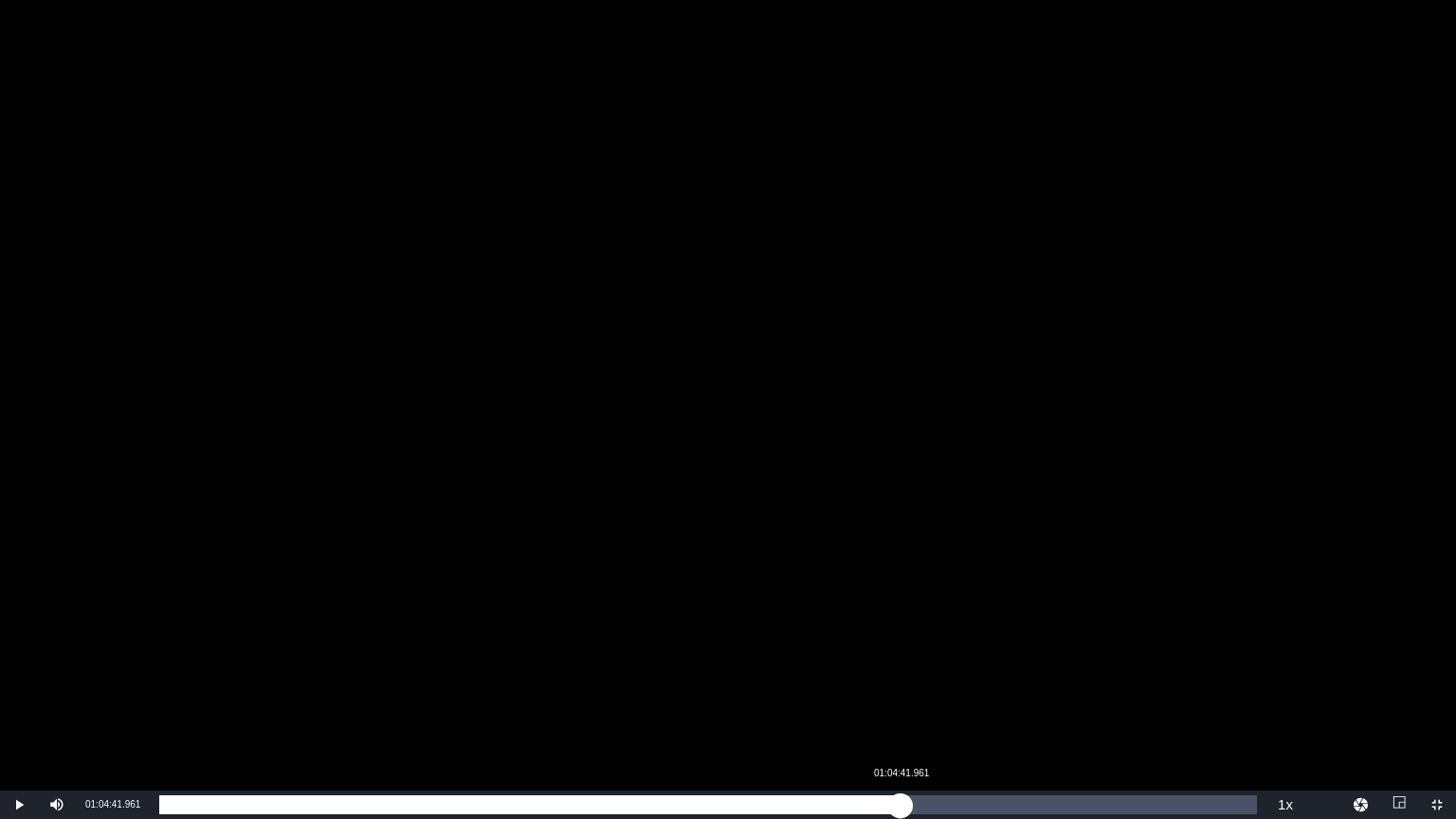 click on "Loaded :  64.36% 01:04:41.961
01:01:33.613" at bounding box center [708, 805] 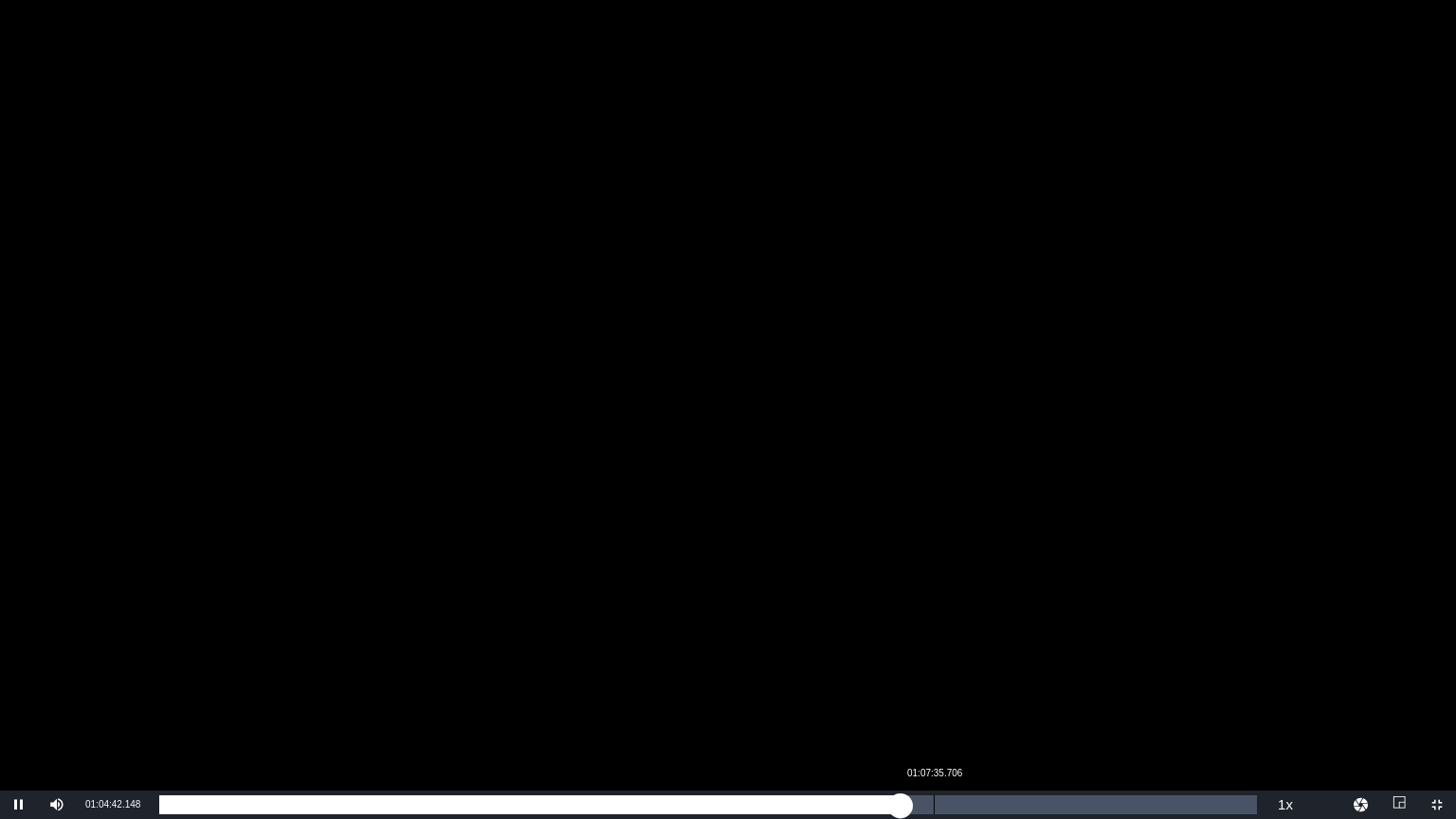 click on "01:07:35.706" at bounding box center (934, 805) 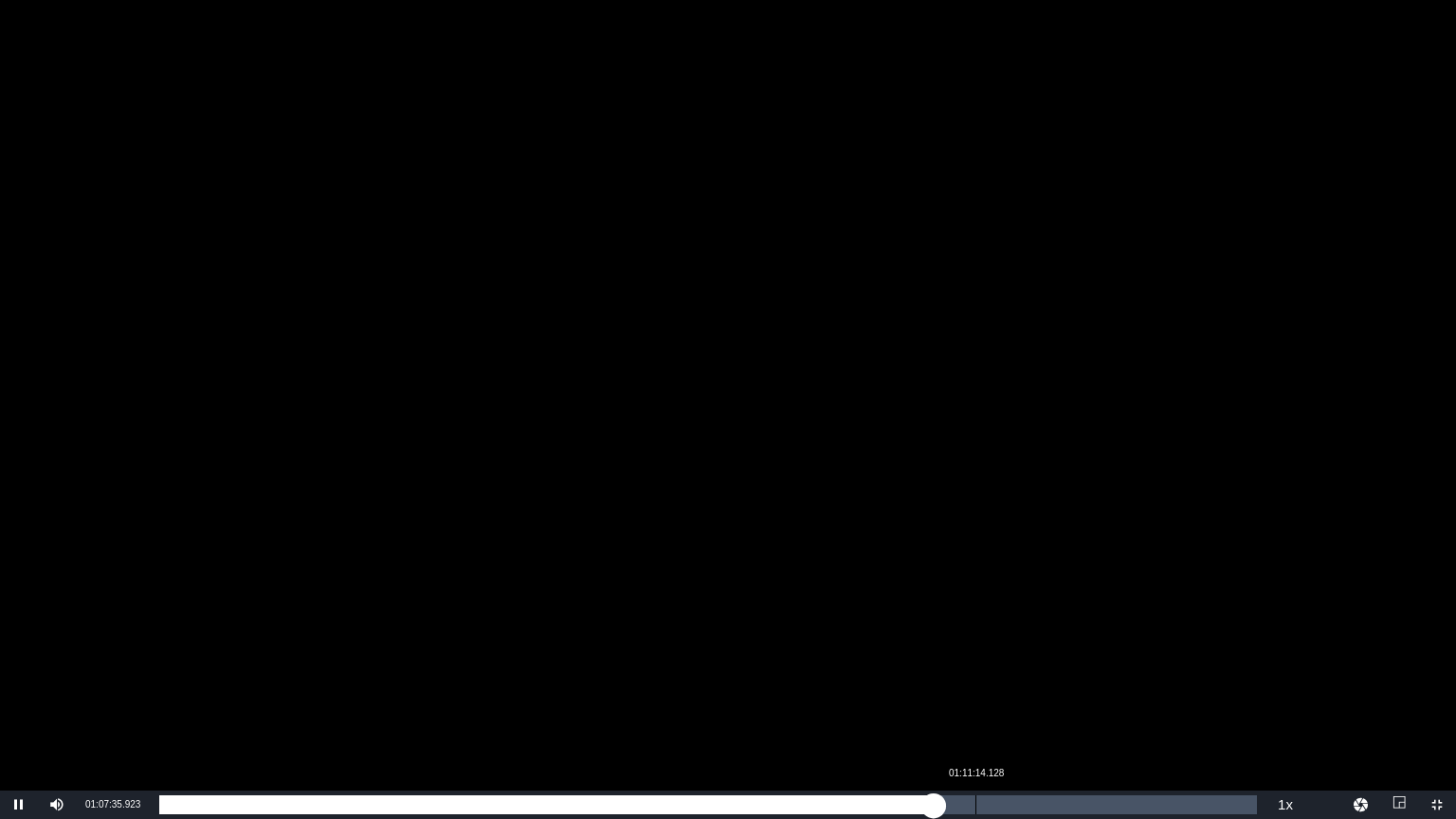 click on "01:11:14.128" at bounding box center [975, 805] 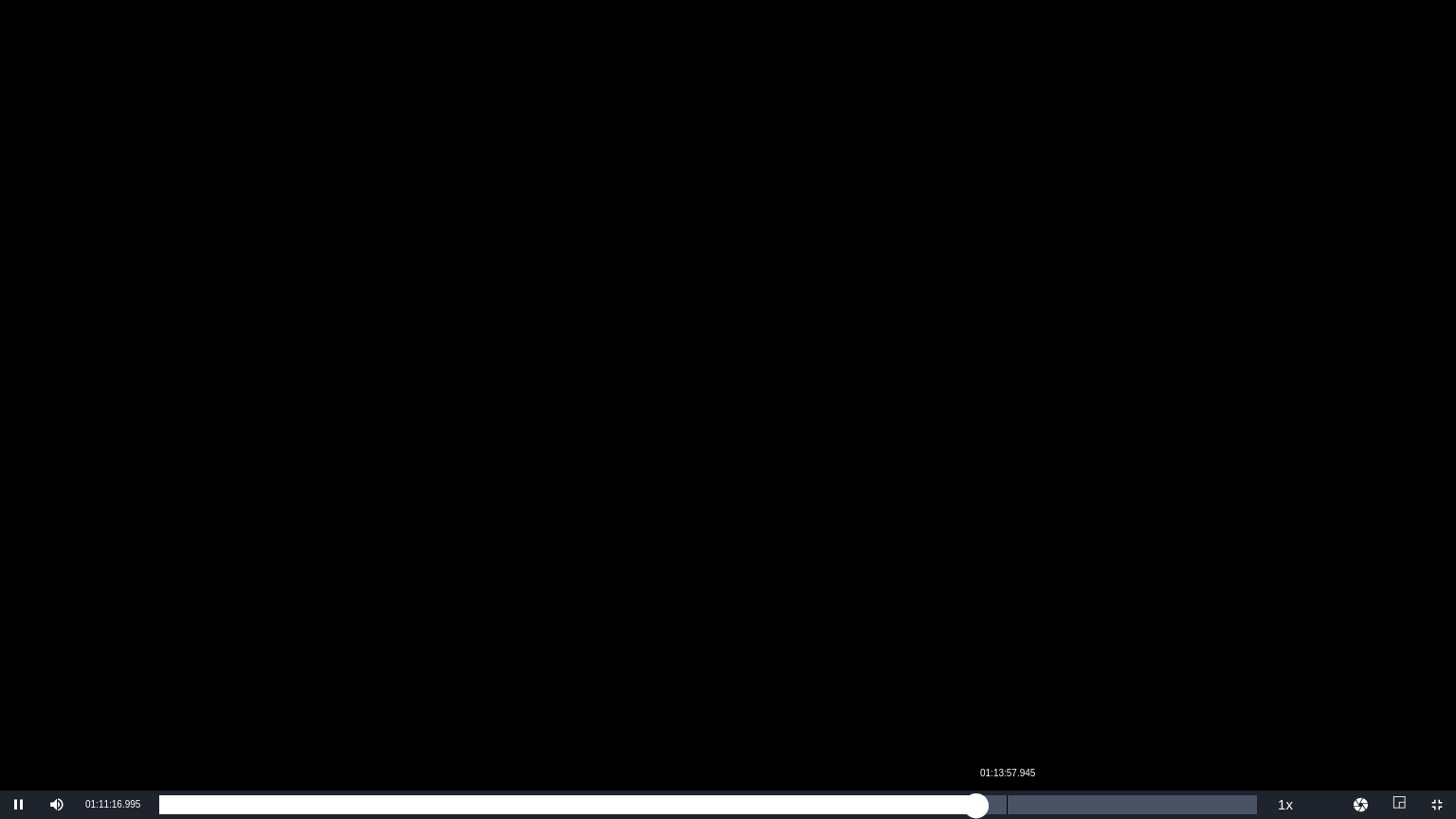 click on "Loaded :  75.02% 01:13:57.945
01:11:17.150" at bounding box center (708, 805) 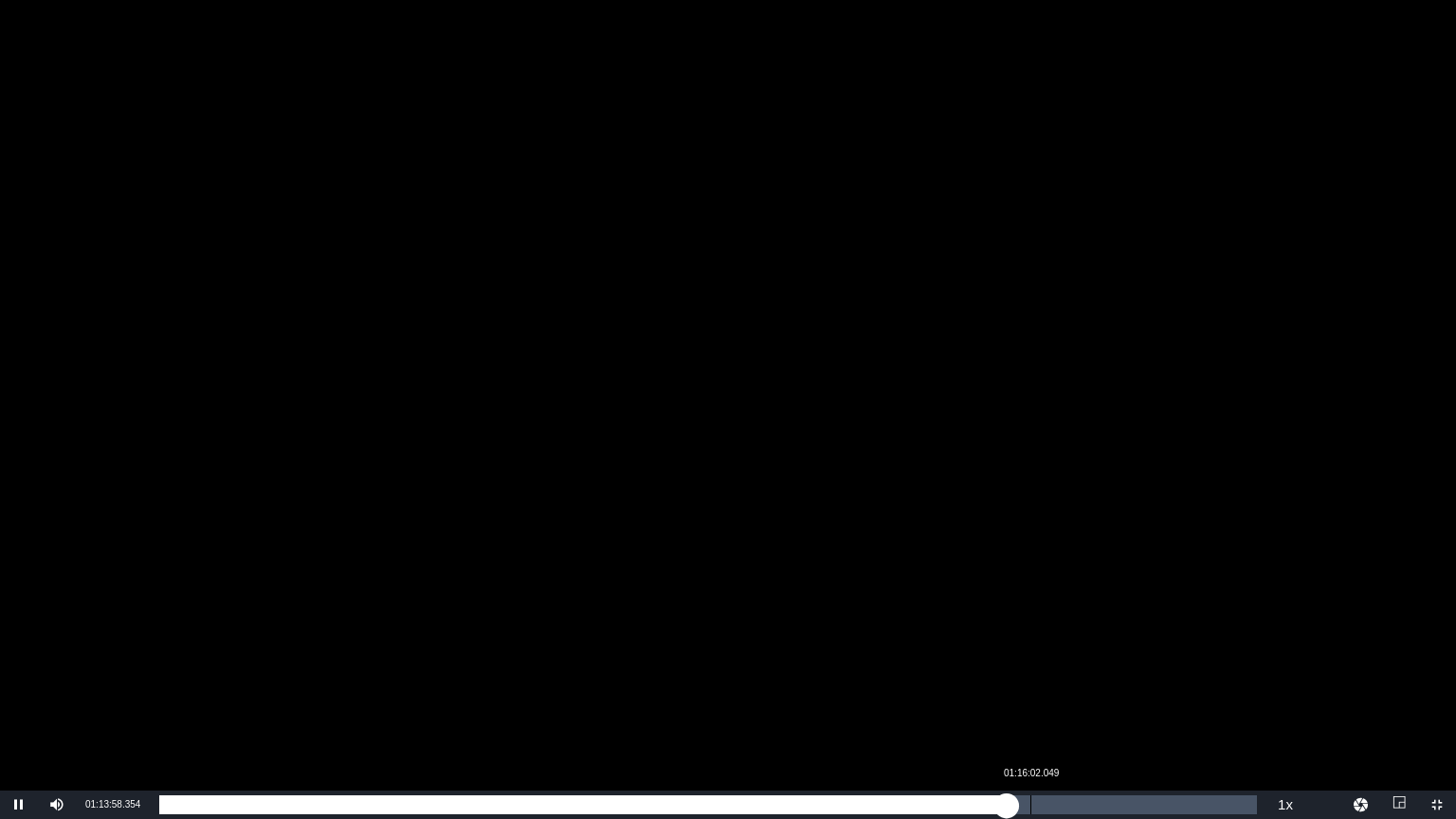 click on "01:16:02.049" at bounding box center [1030, 805] 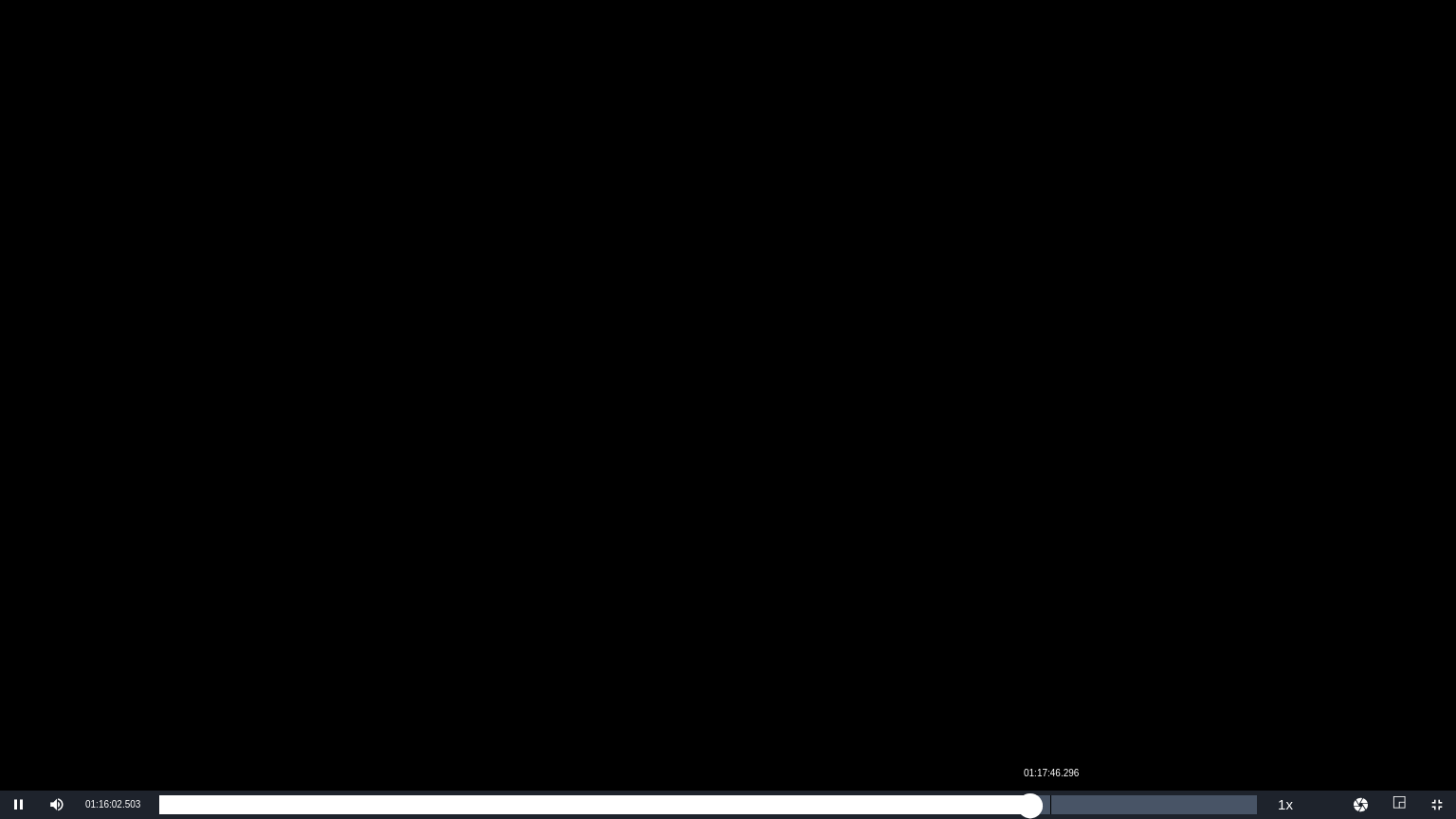 click on "Loaded :  79.51% 01:17:46.296
01:16:02.651" at bounding box center [708, 805] 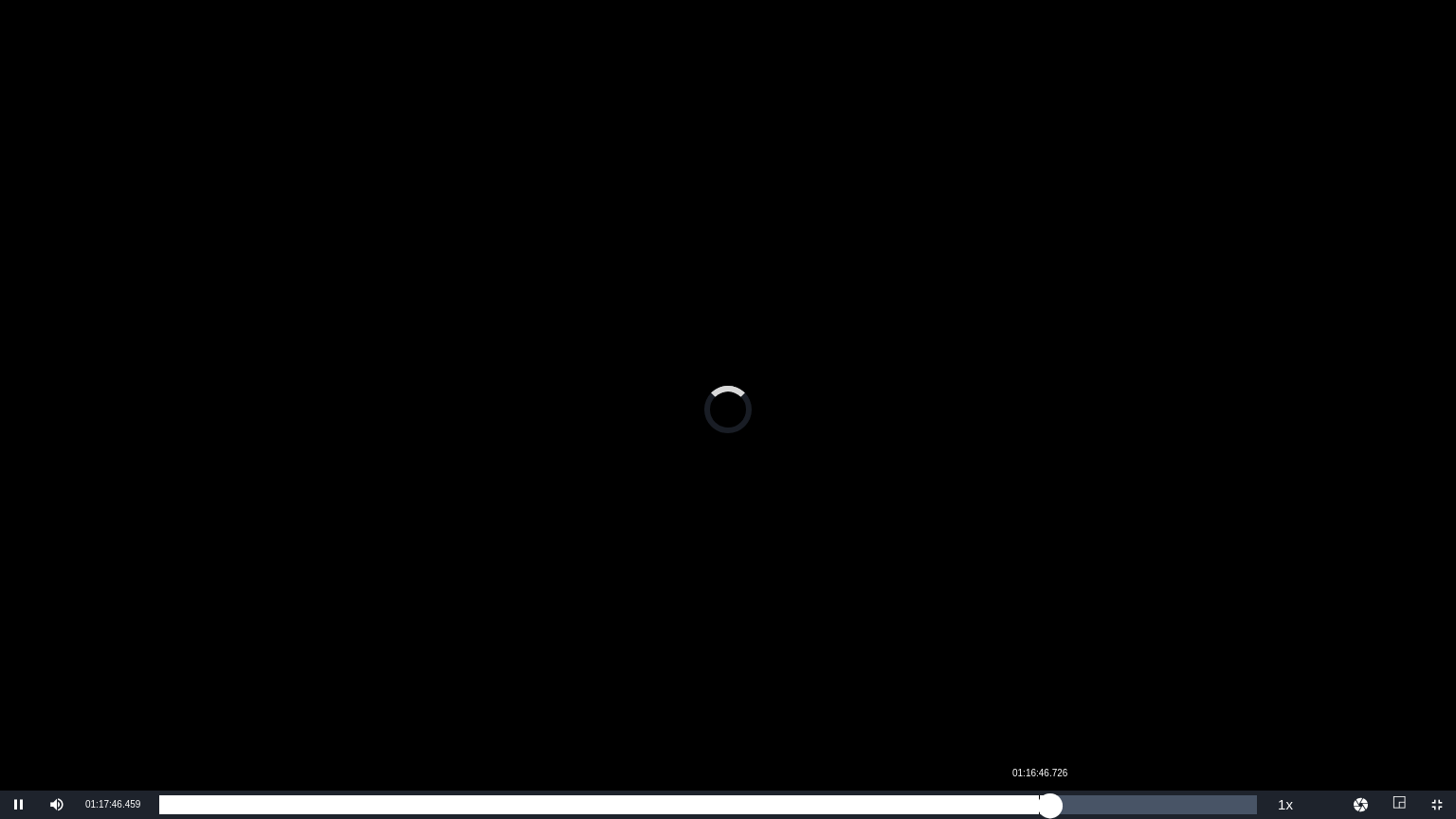 click on "01:17:46.459" at bounding box center [605, 805] 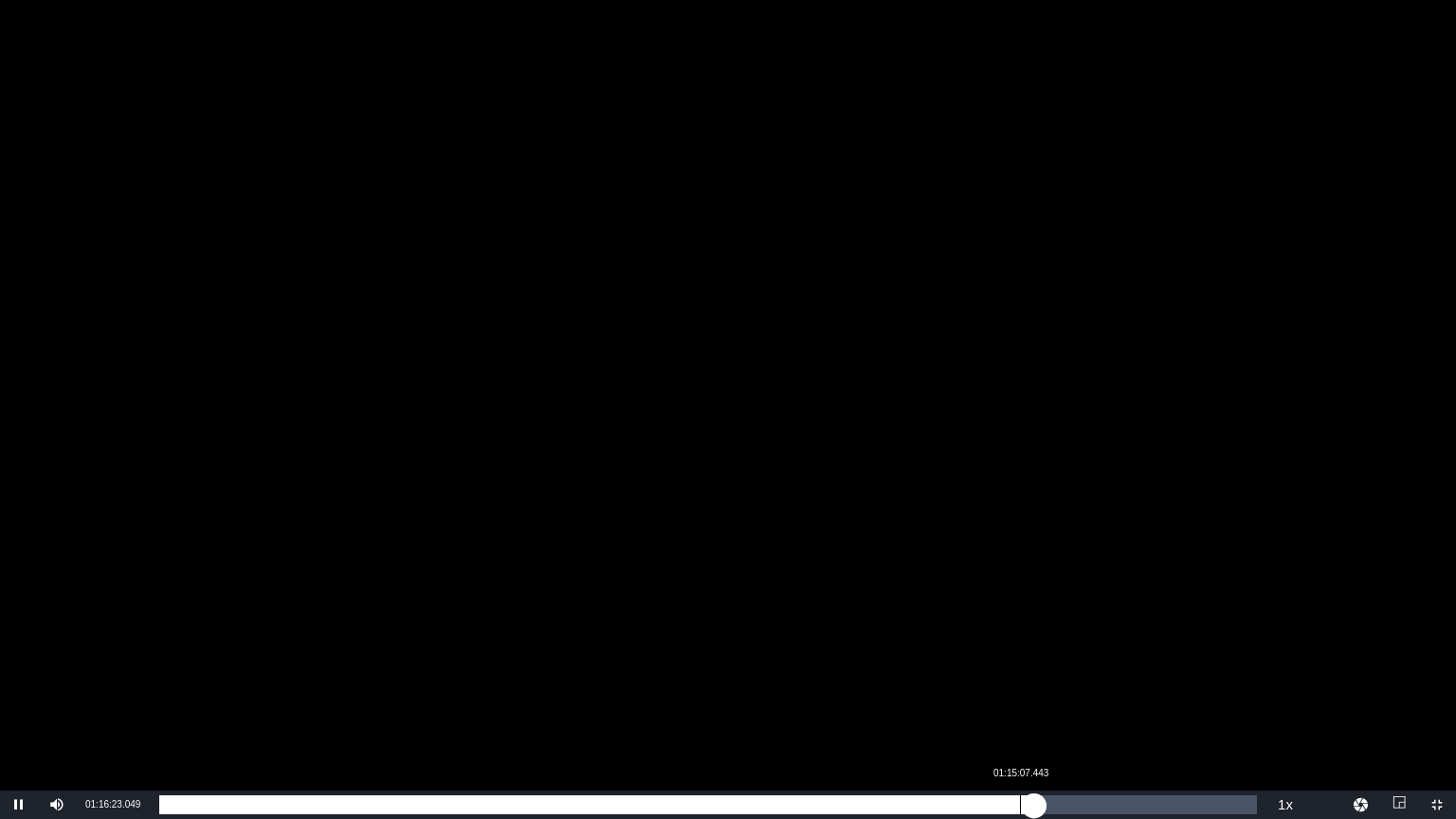 click on "01:16:23.053" at bounding box center [596, 805] 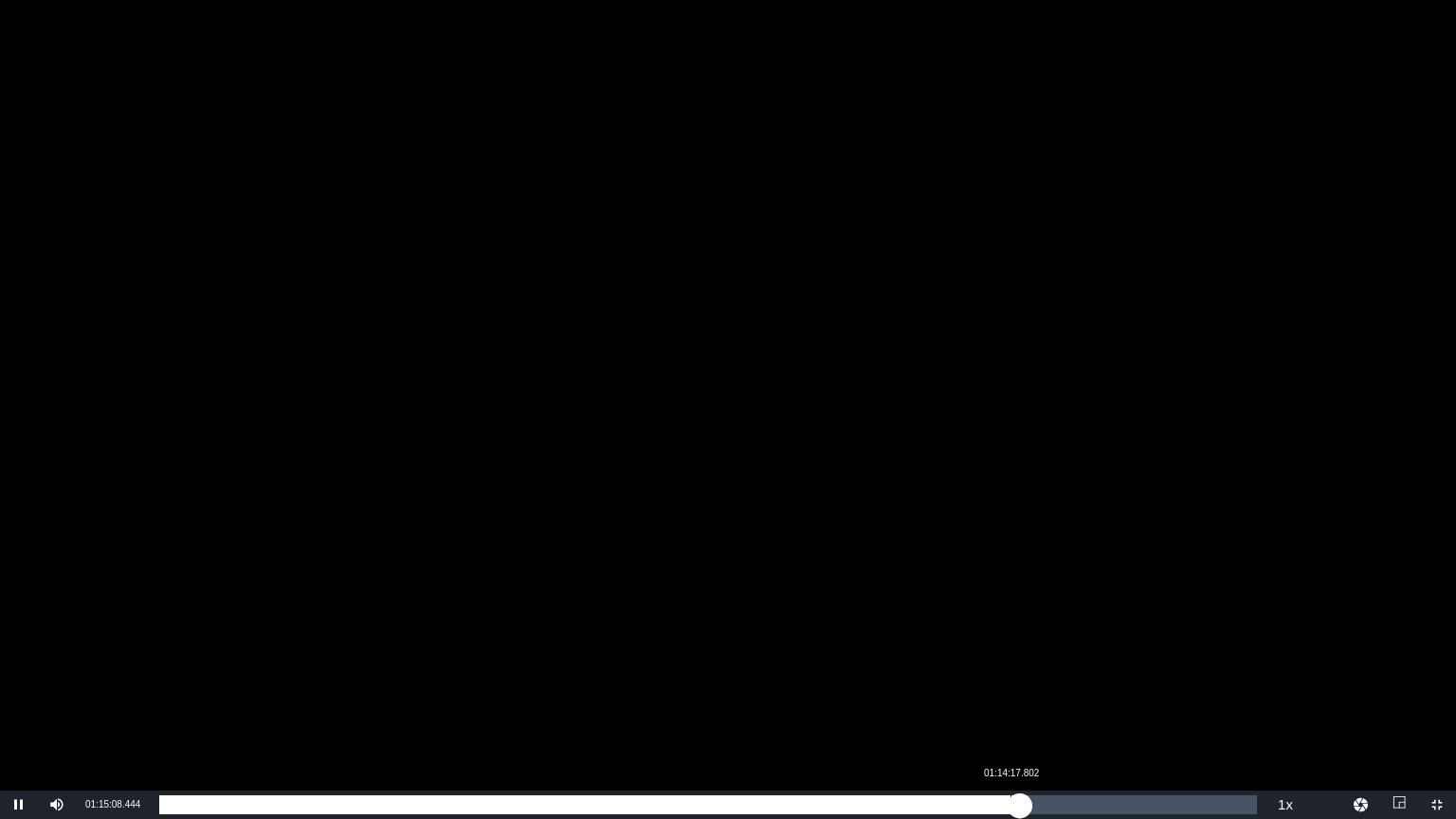 click on "01:15:08.488" at bounding box center [590, 805] 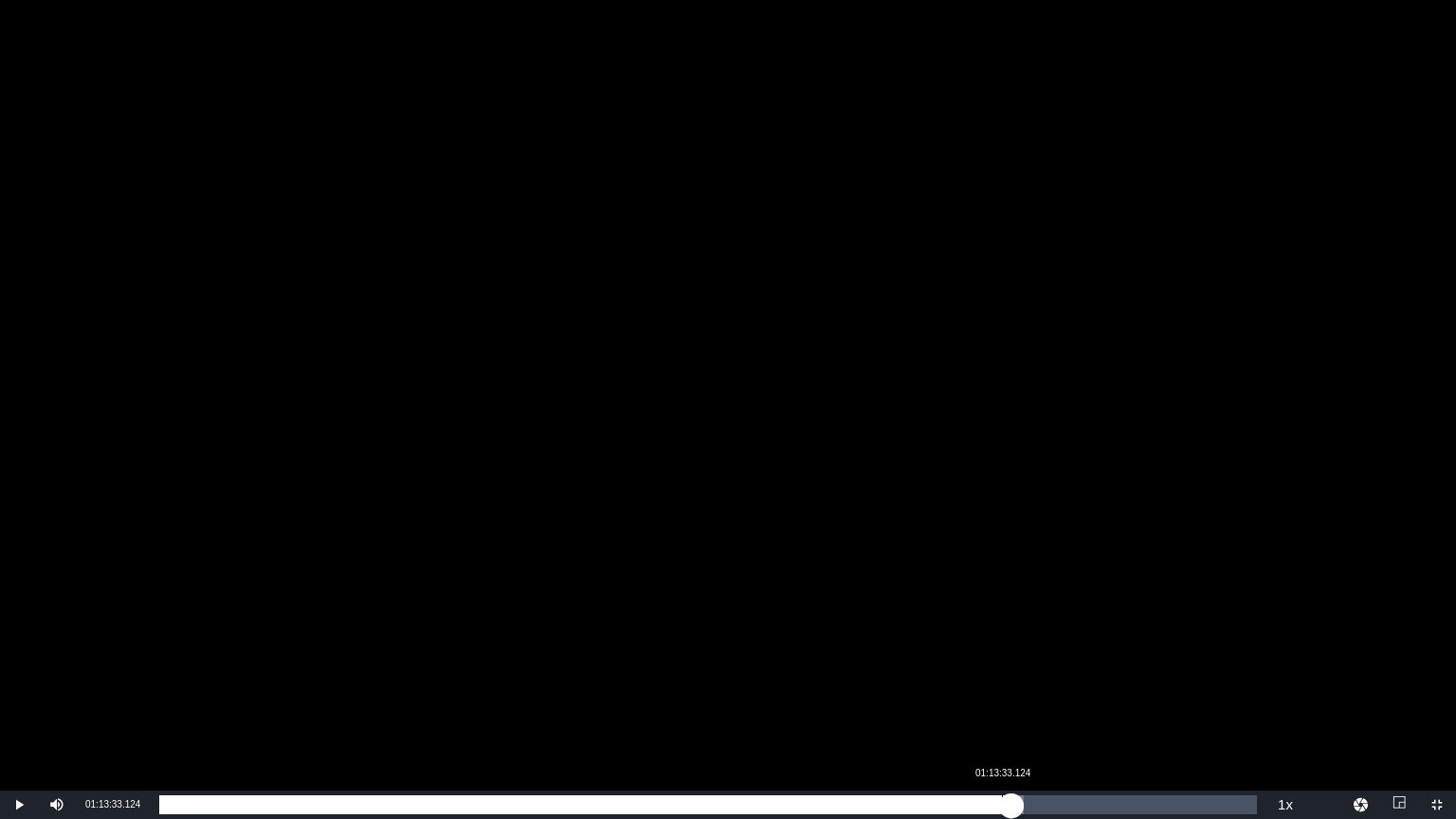 click on "01:14:25.240" at bounding box center (585, 805) 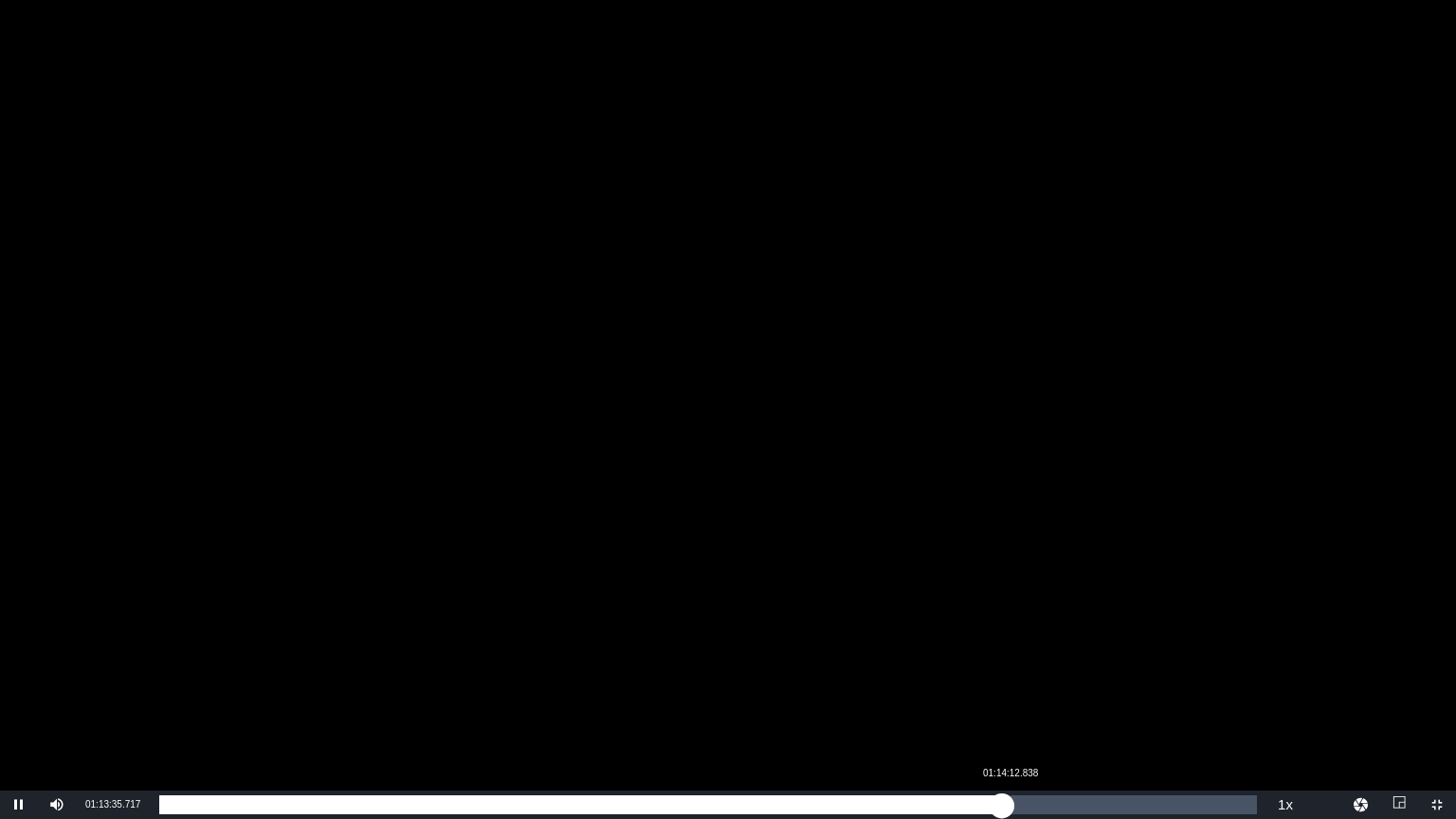 click on "01:13:35.724" at bounding box center (580, 805) 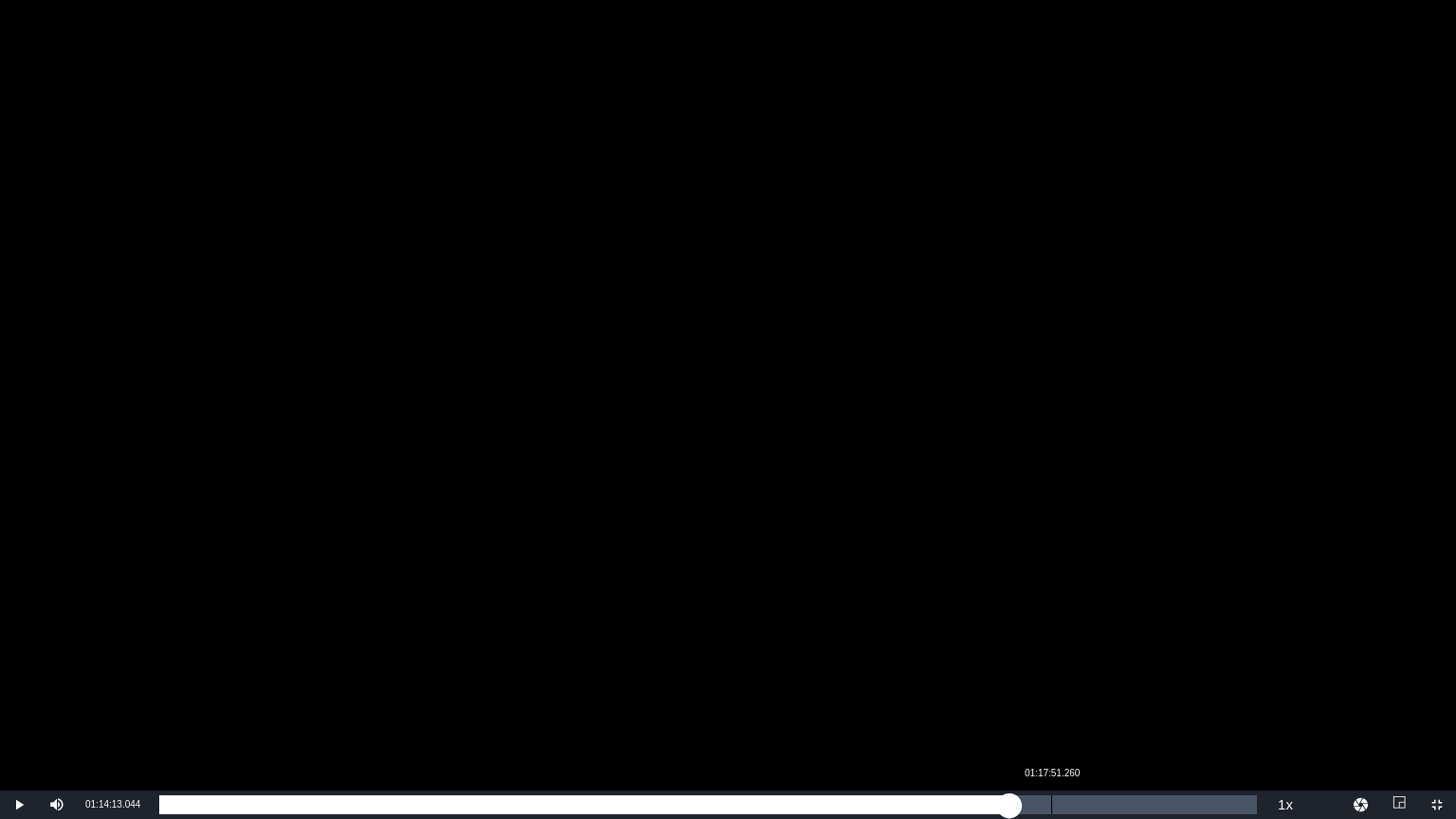 click on "01:17:51.260" at bounding box center (1051, 805) 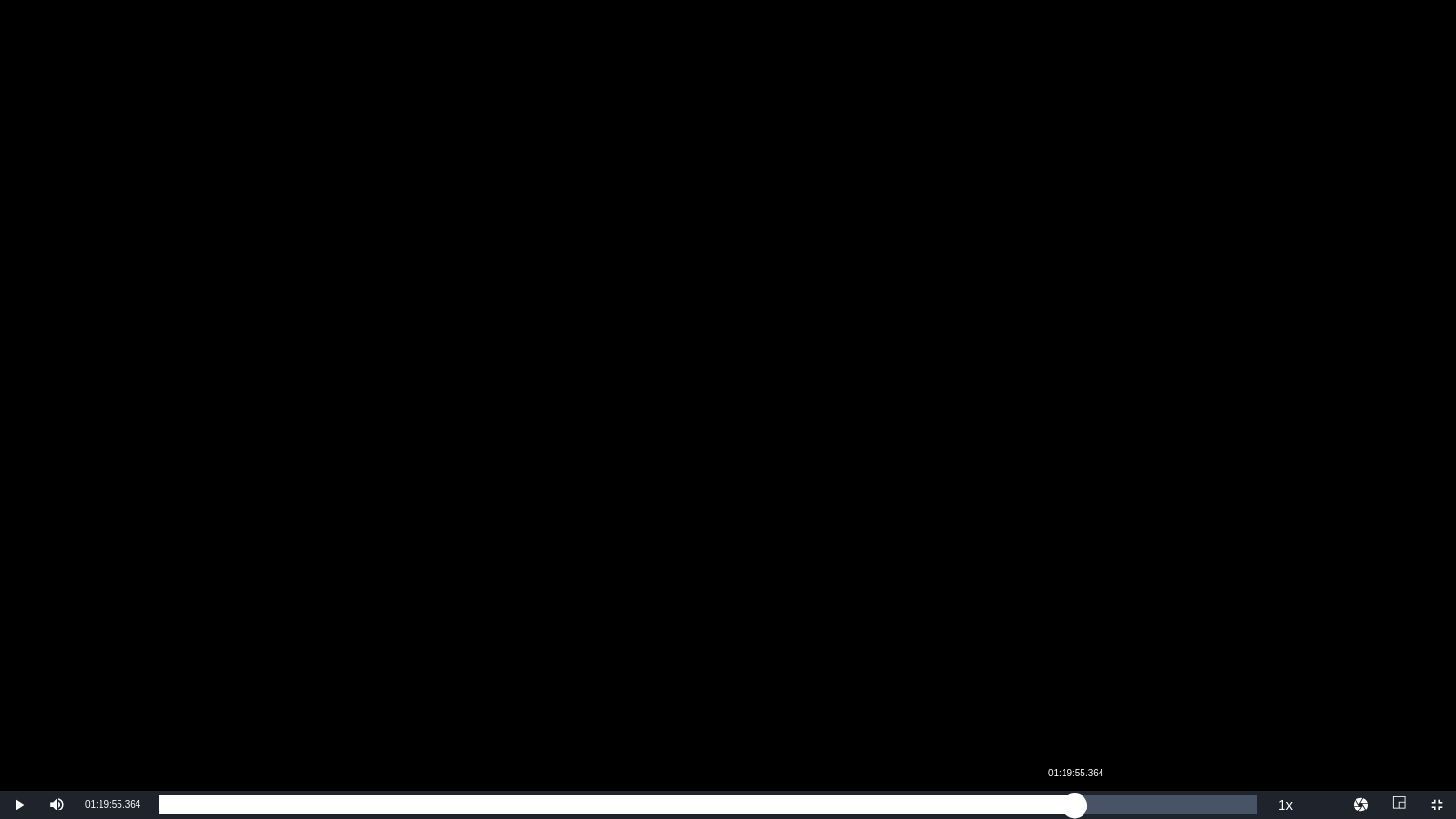 click on "Loaded :  81.29% 01:19:55.364
01:17:51.755" at bounding box center [708, 805] 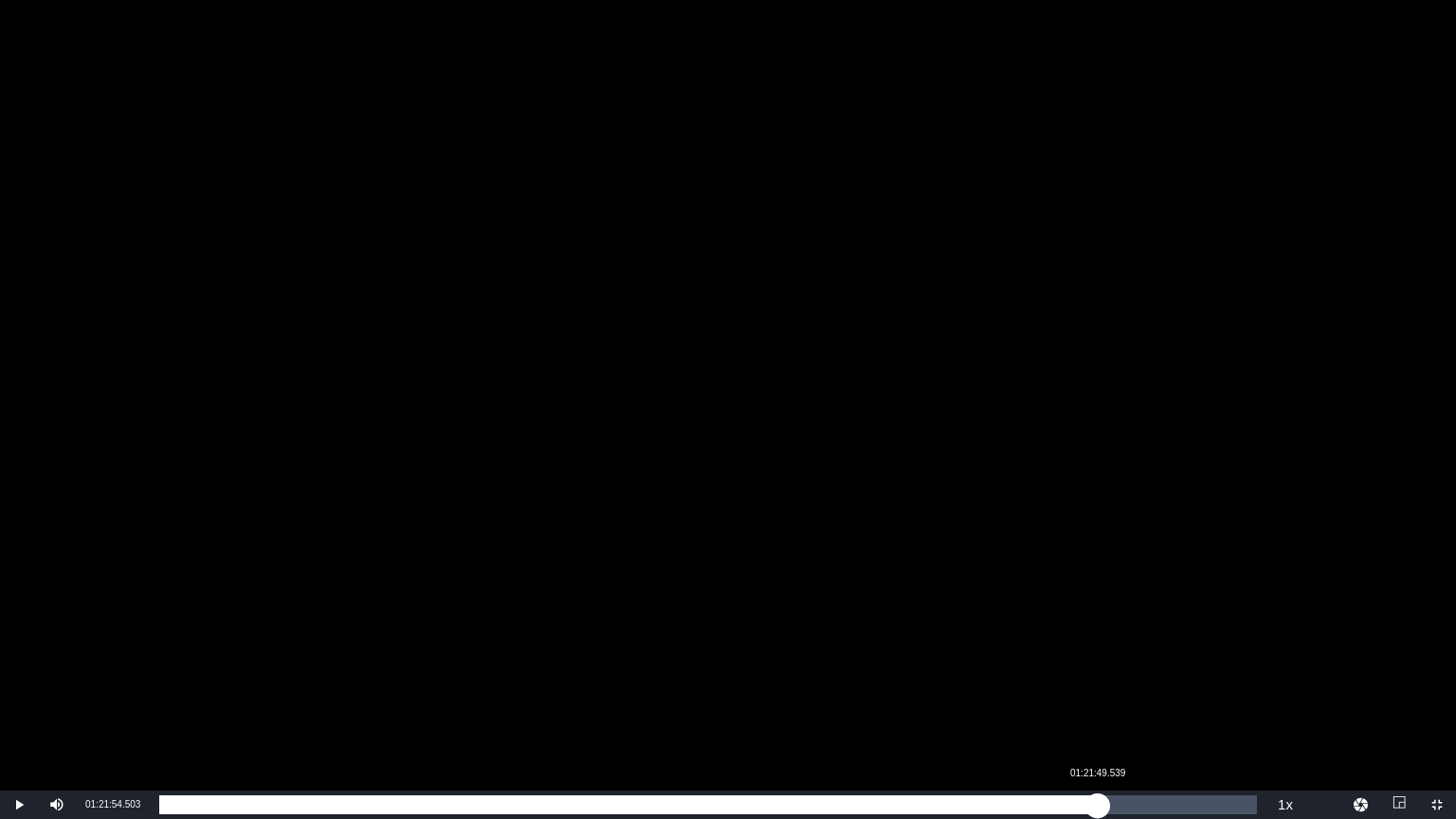 click on "Loaded :  83.48% 01:21:49.539
01:19:55.925" at bounding box center (708, 805) 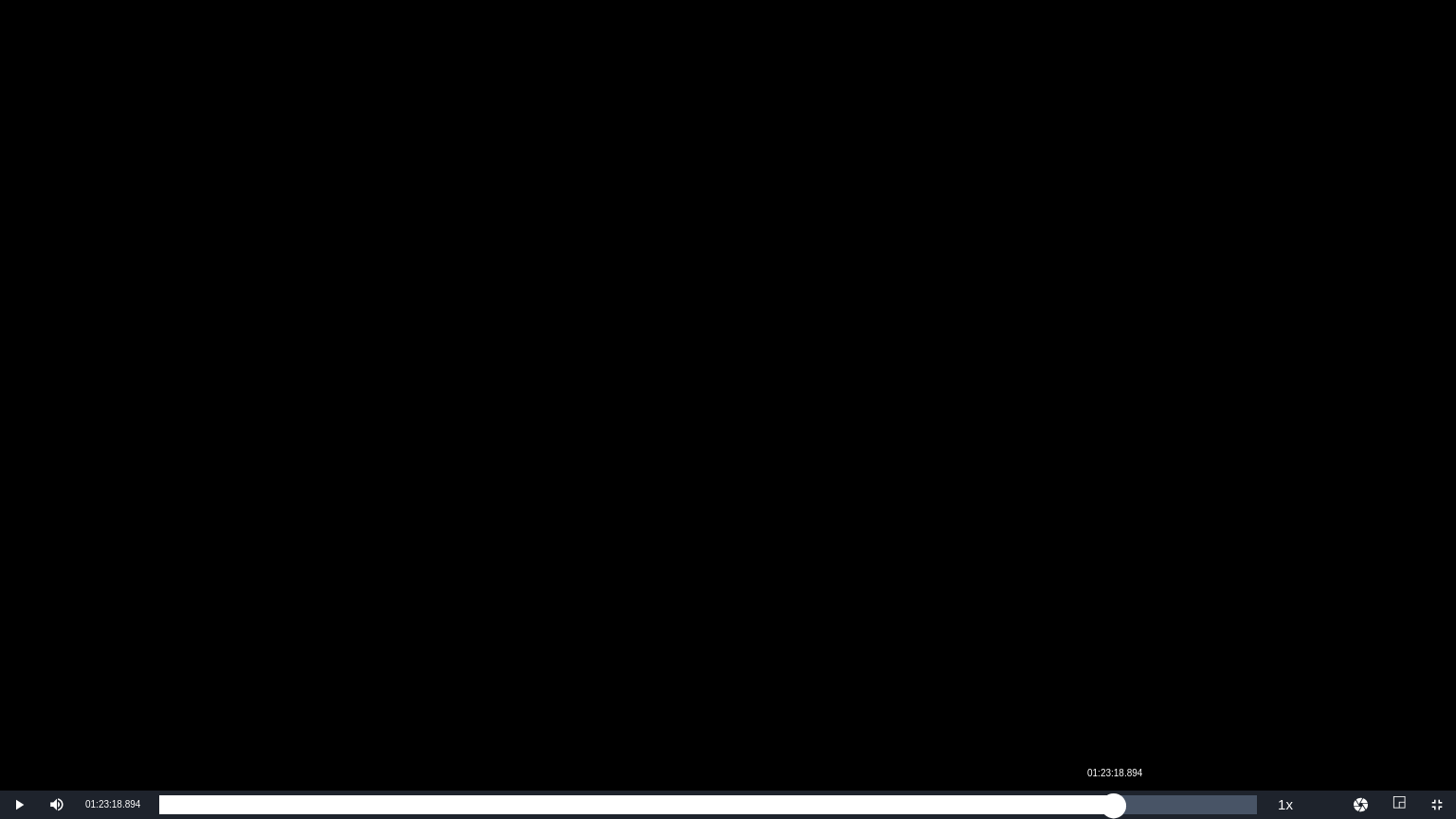 click on "Loaded :  85.57% 01:23:18.894
01:21:55.569" at bounding box center (708, 805) 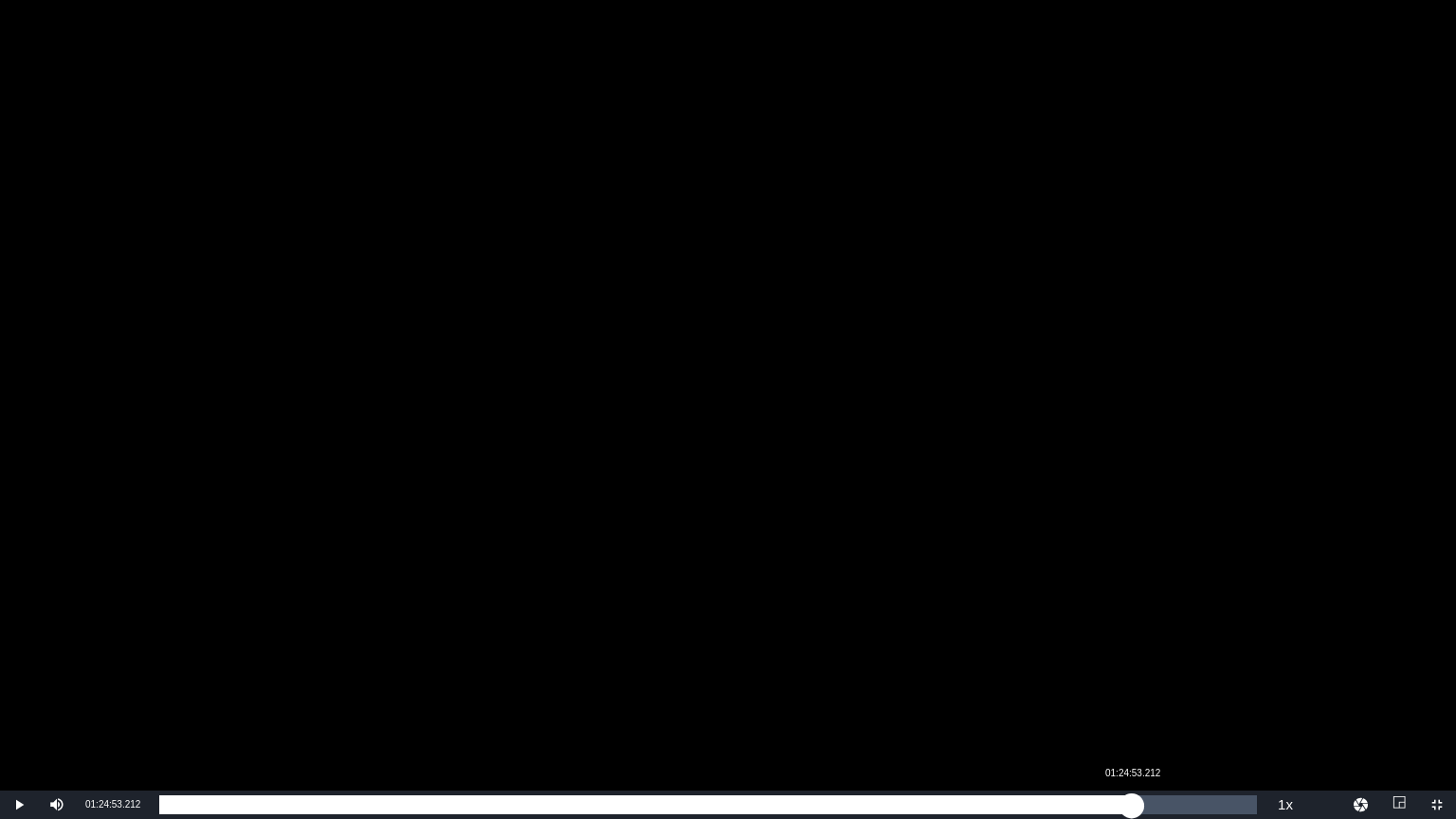click on "Loaded :  87.24% 01:24:53.212 01:23:20.401" at bounding box center (708, 805) 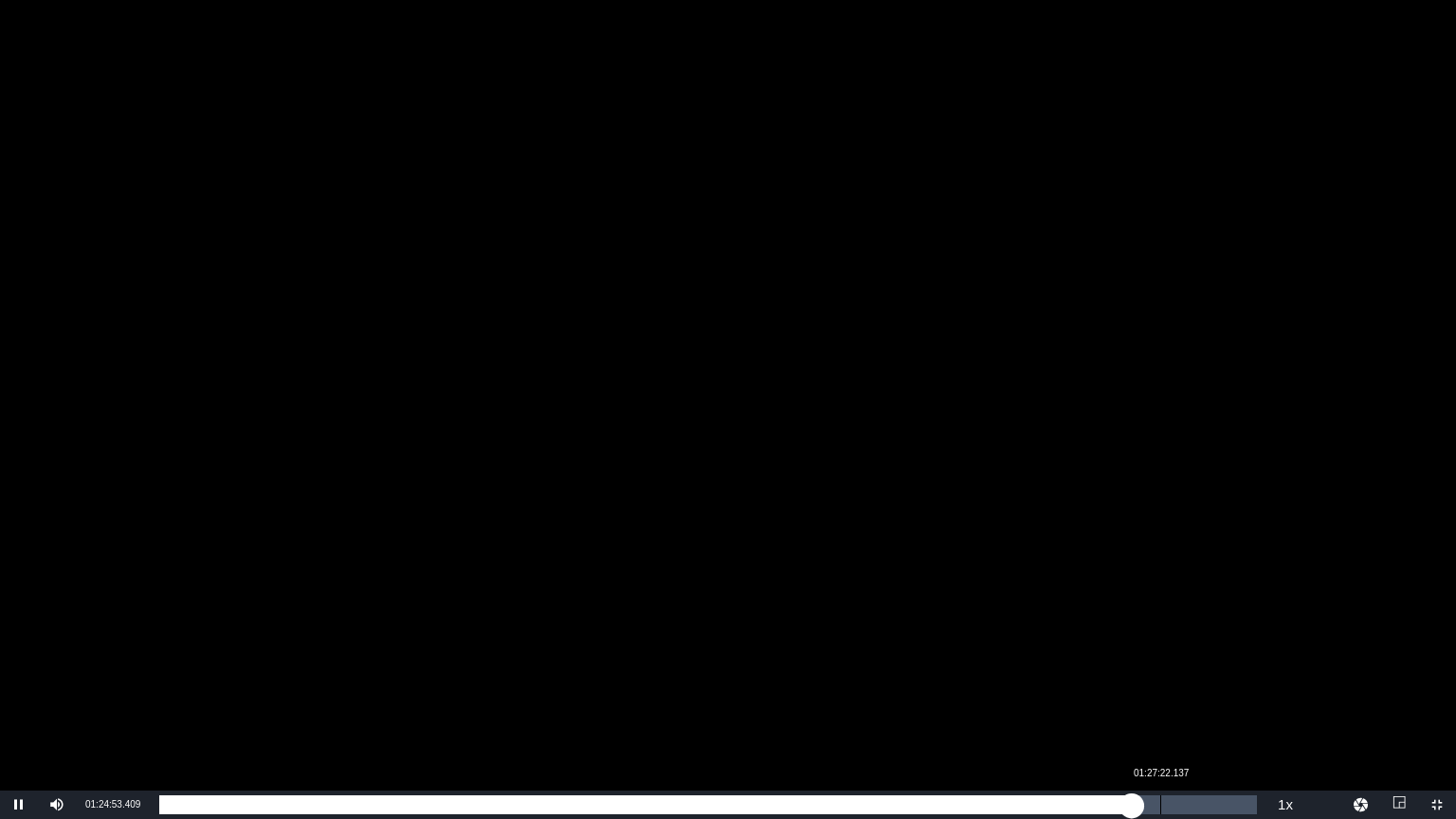 click on "Loaded :  88.70% 01:27:22.137
01:24:53.501" at bounding box center [708, 805] 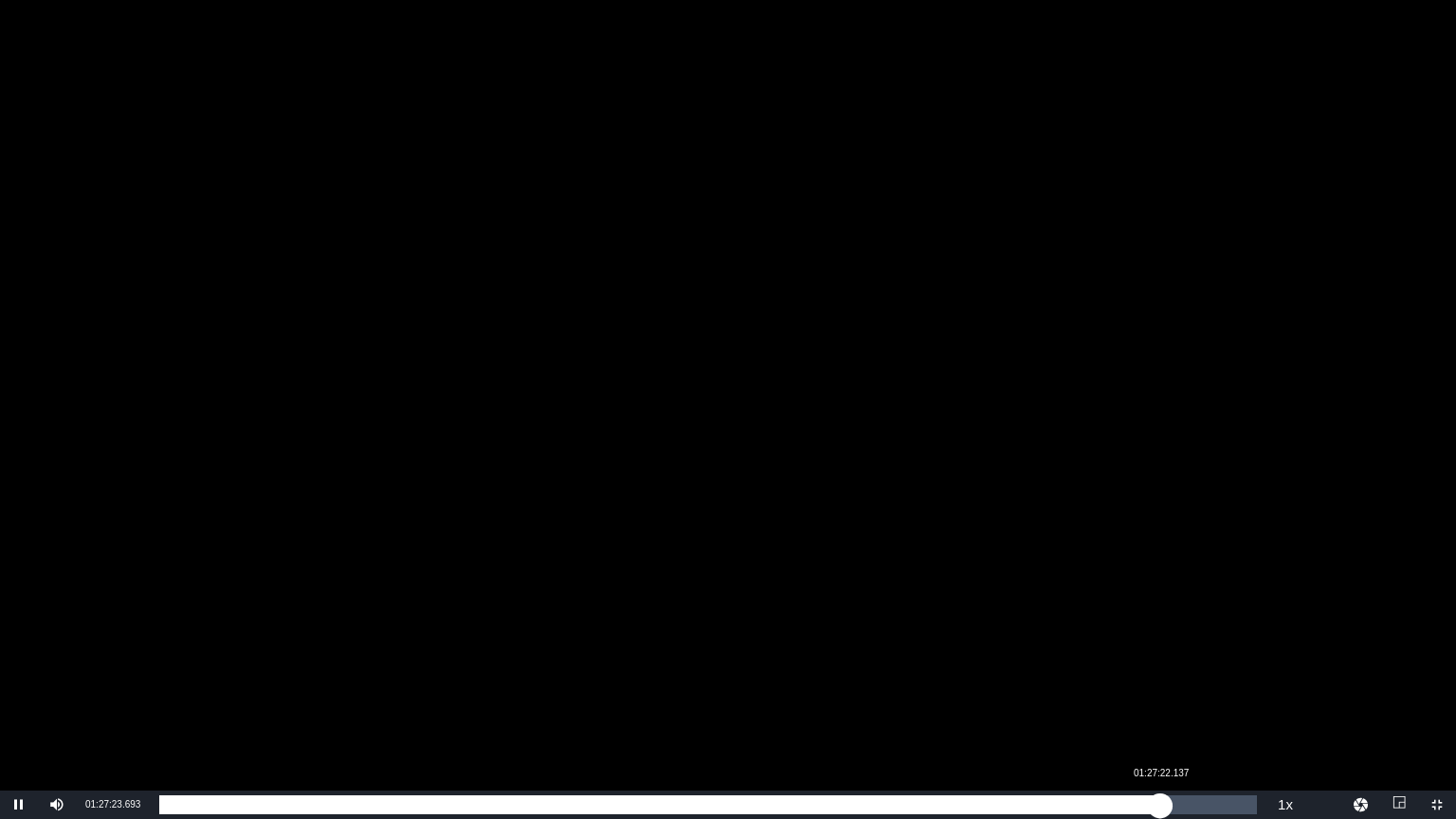 click on "01:27:23.834" at bounding box center (660, 805) 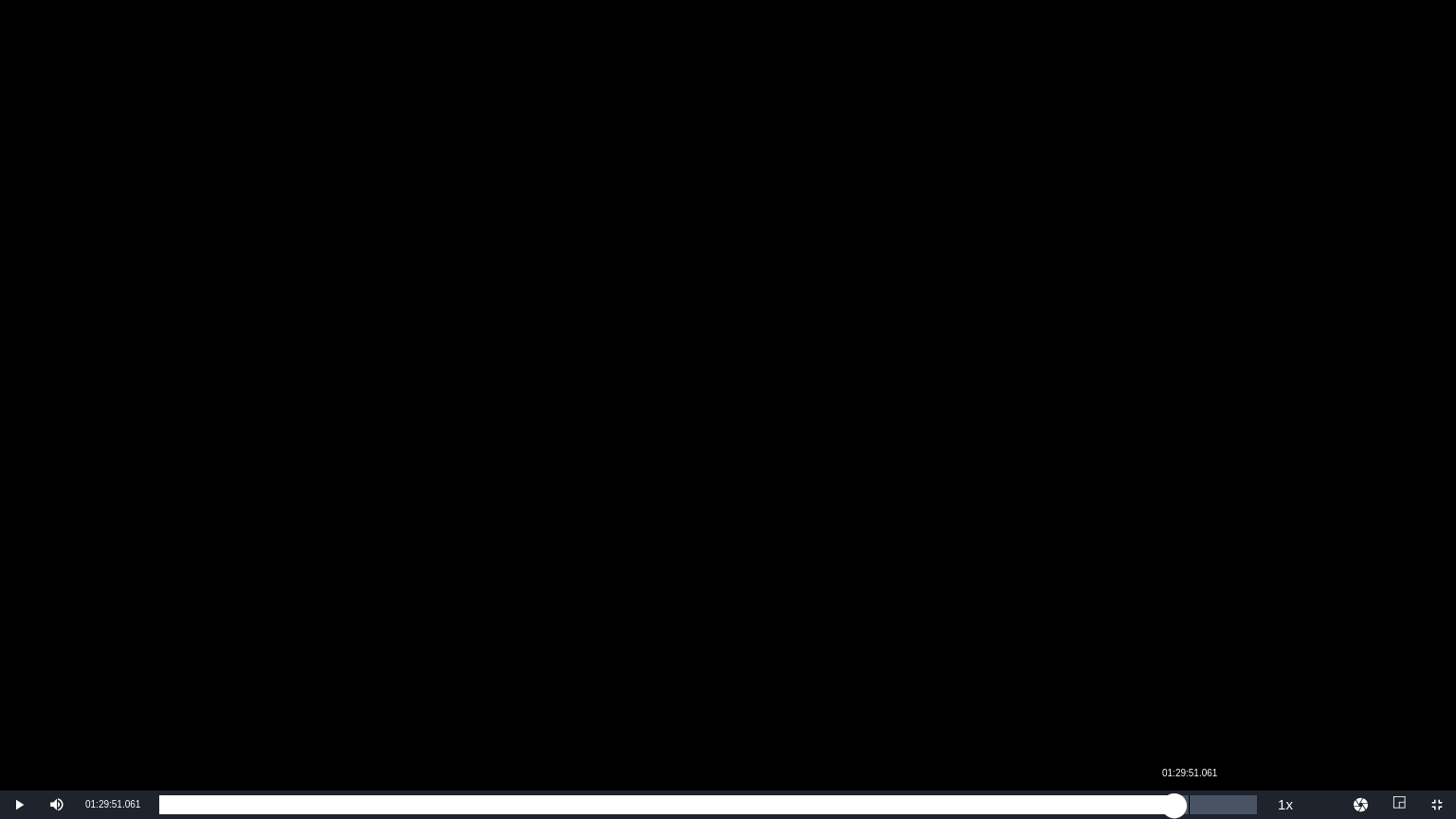 click on "01:28:37.164" at bounding box center (666, 805) 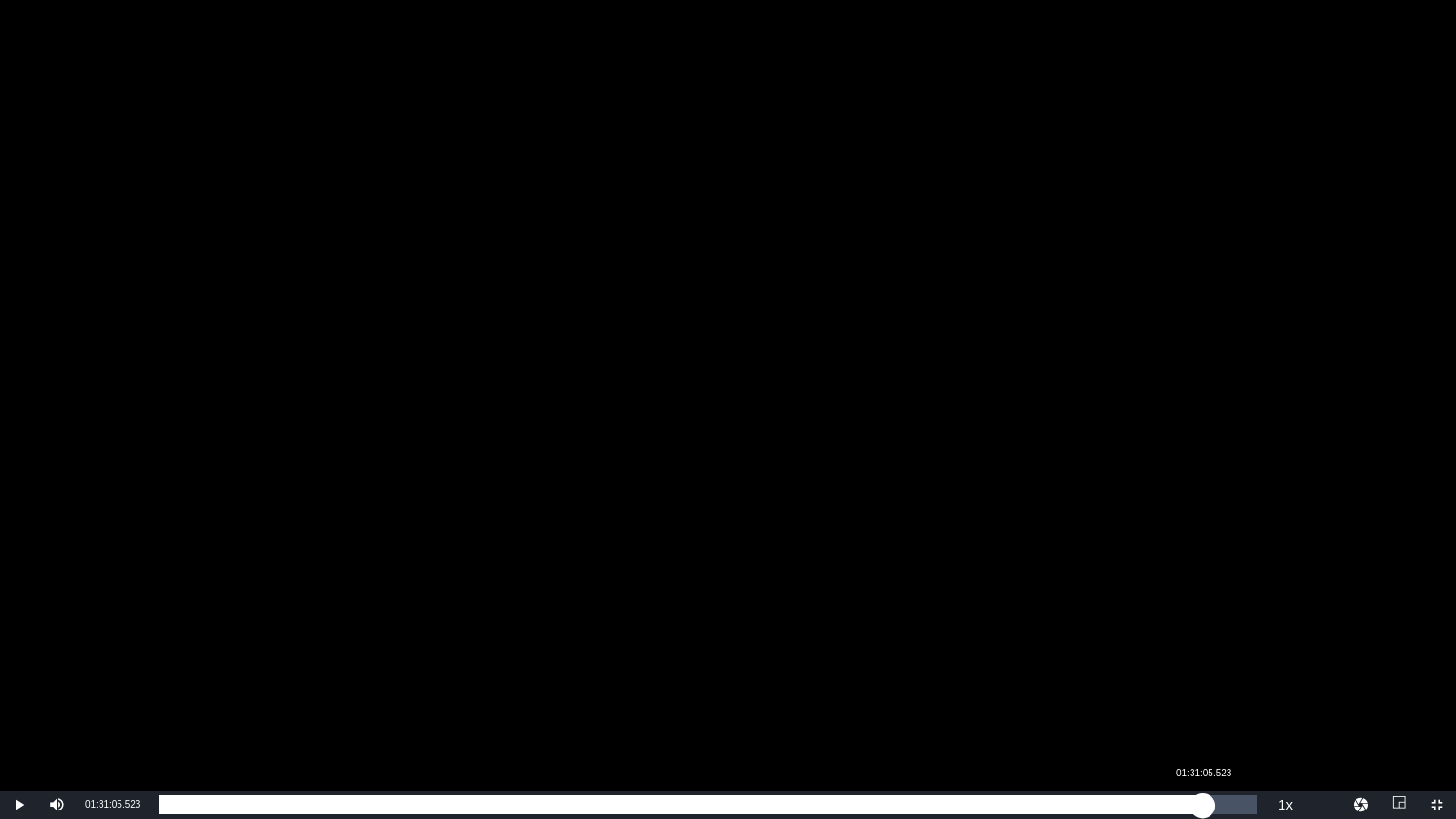 click on "01:29:51.944" at bounding box center (681, 805) 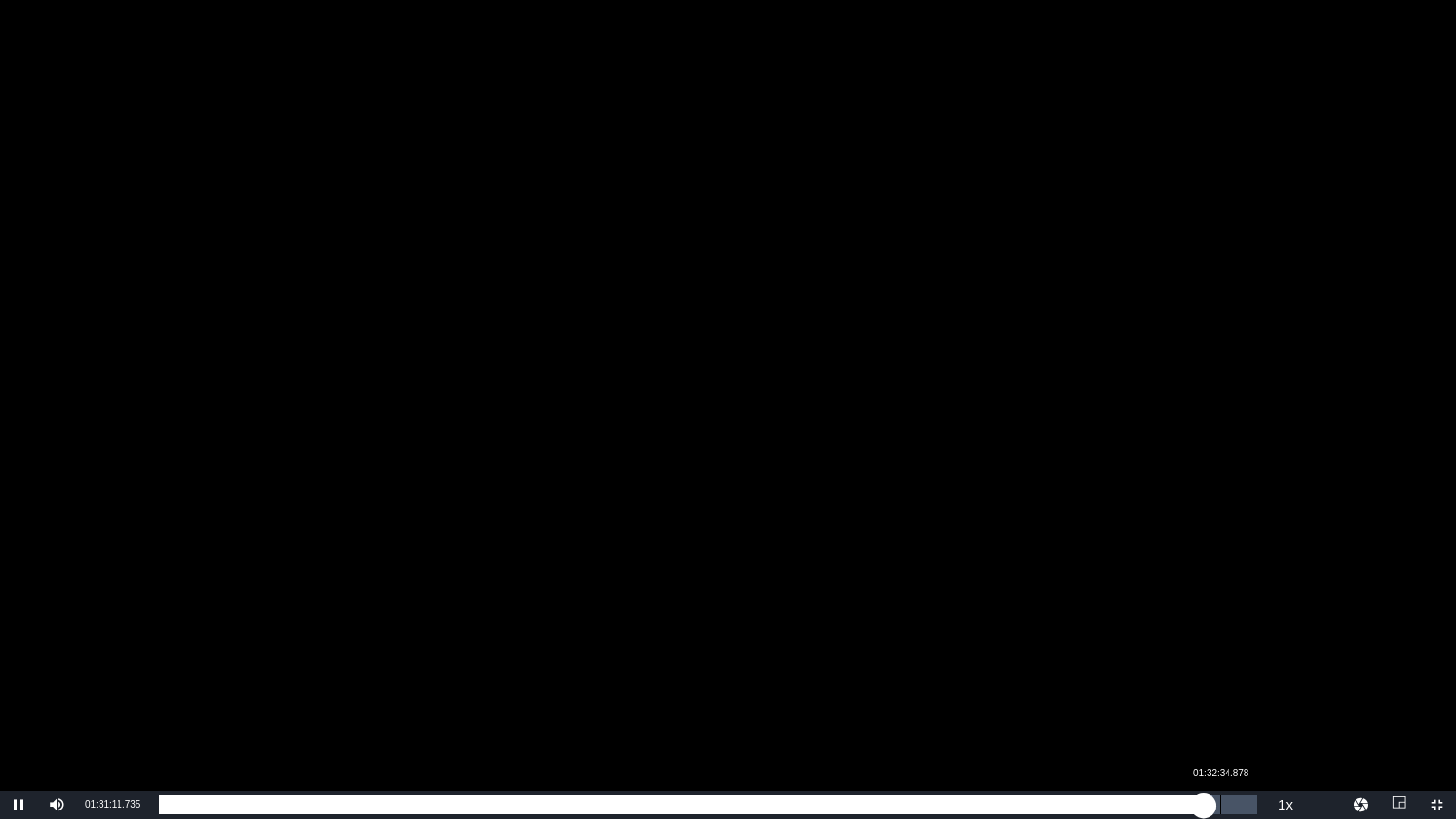 click on "Loaded :  95.91% 01:32:34.878
01:31:11.782" at bounding box center [708, 805] 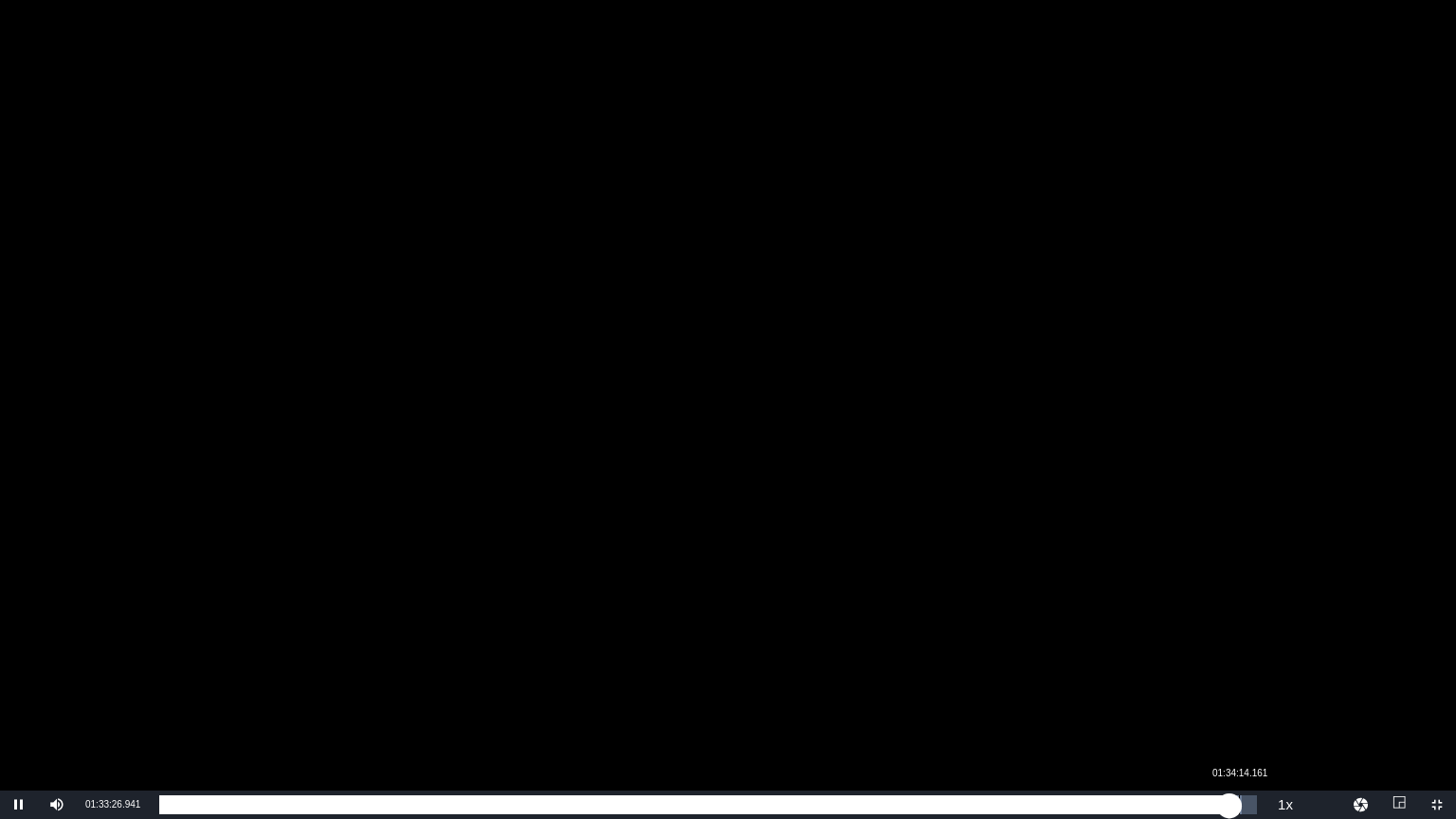 click on "01:33:27.106" at bounding box center (694, 805) 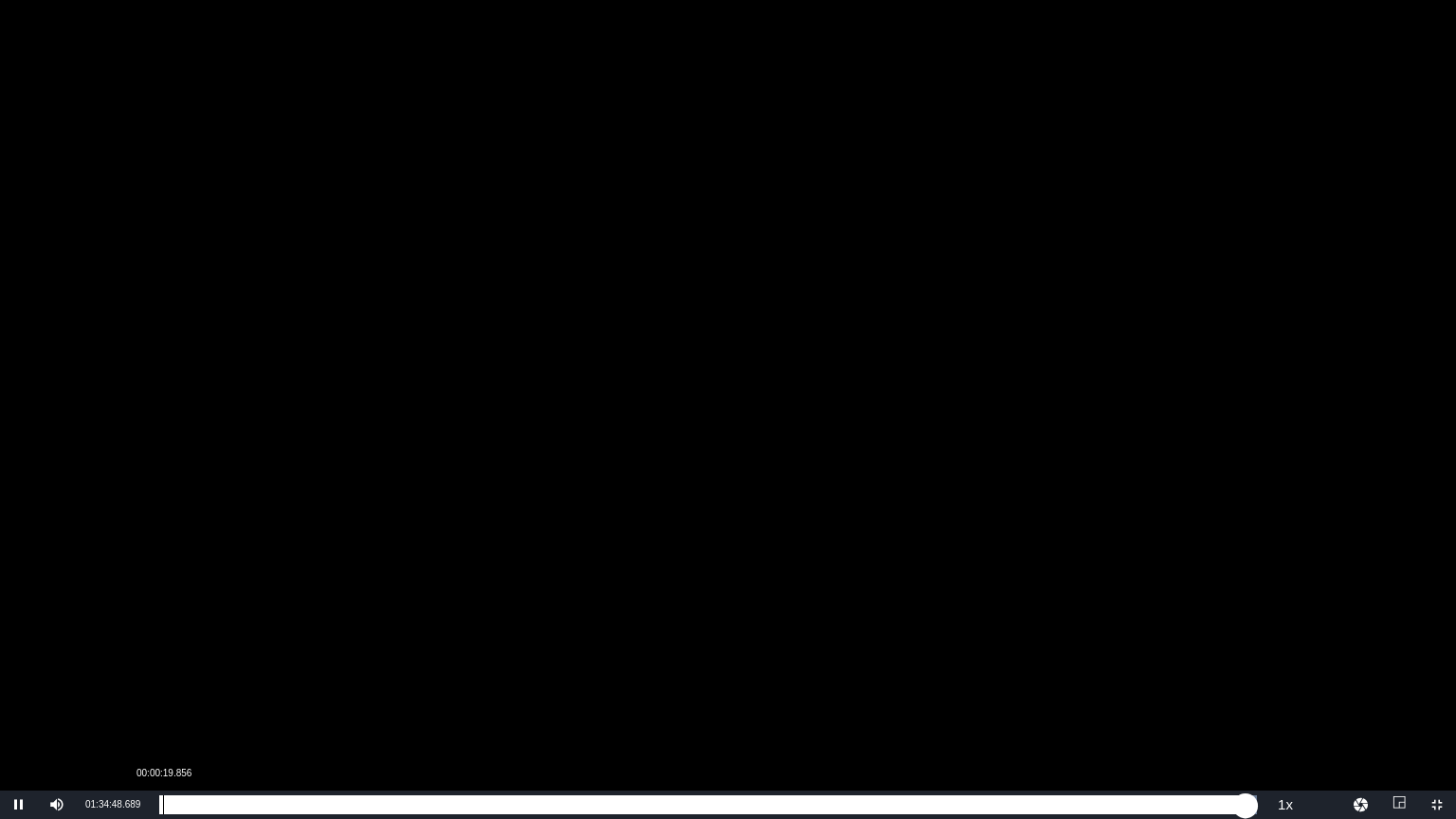 click on "Loaded :  100.00% 00:00:19.856
01:34:48.821" at bounding box center (708, 805) 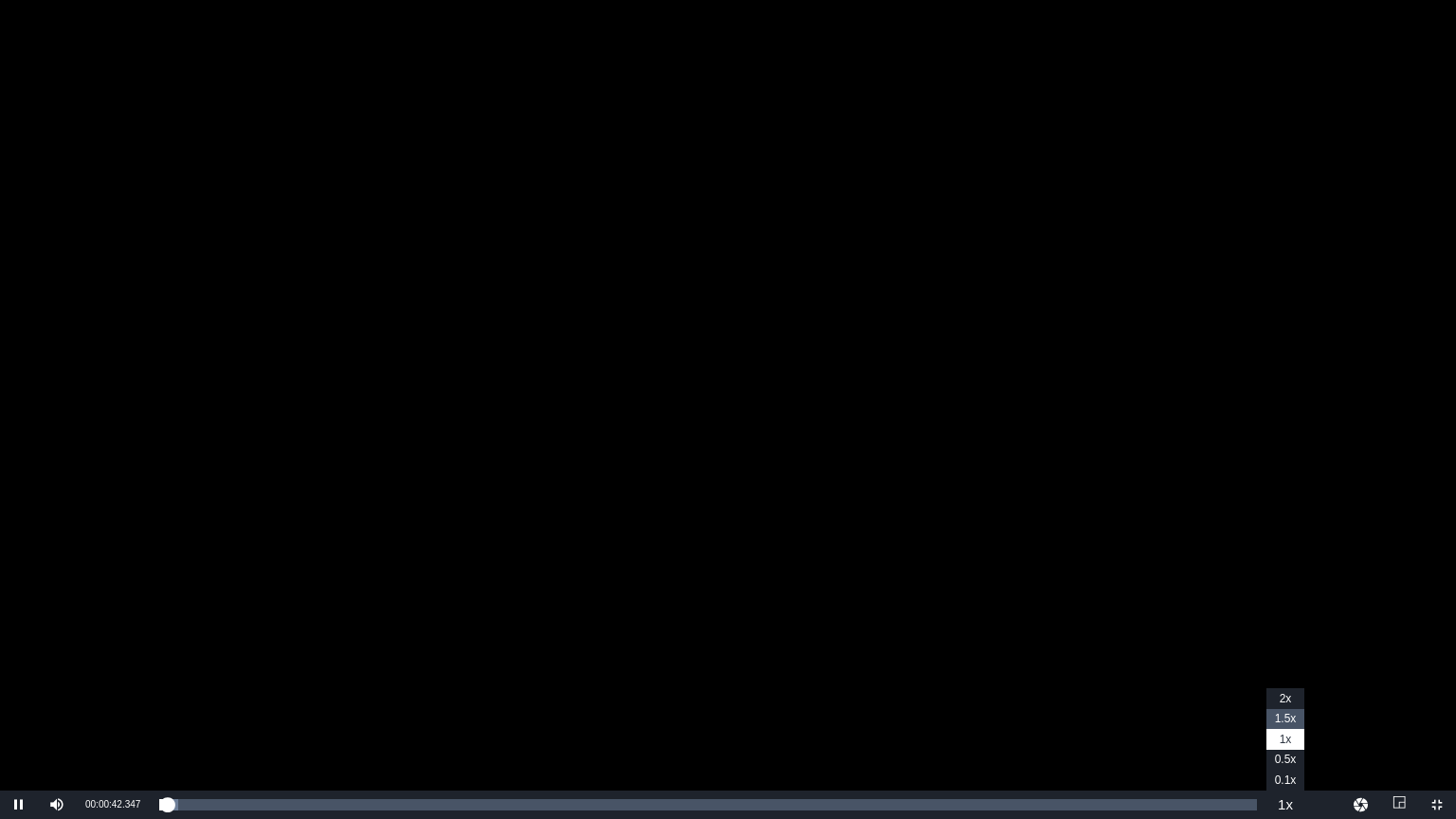 click on "1.5x" at bounding box center (1285, 719) 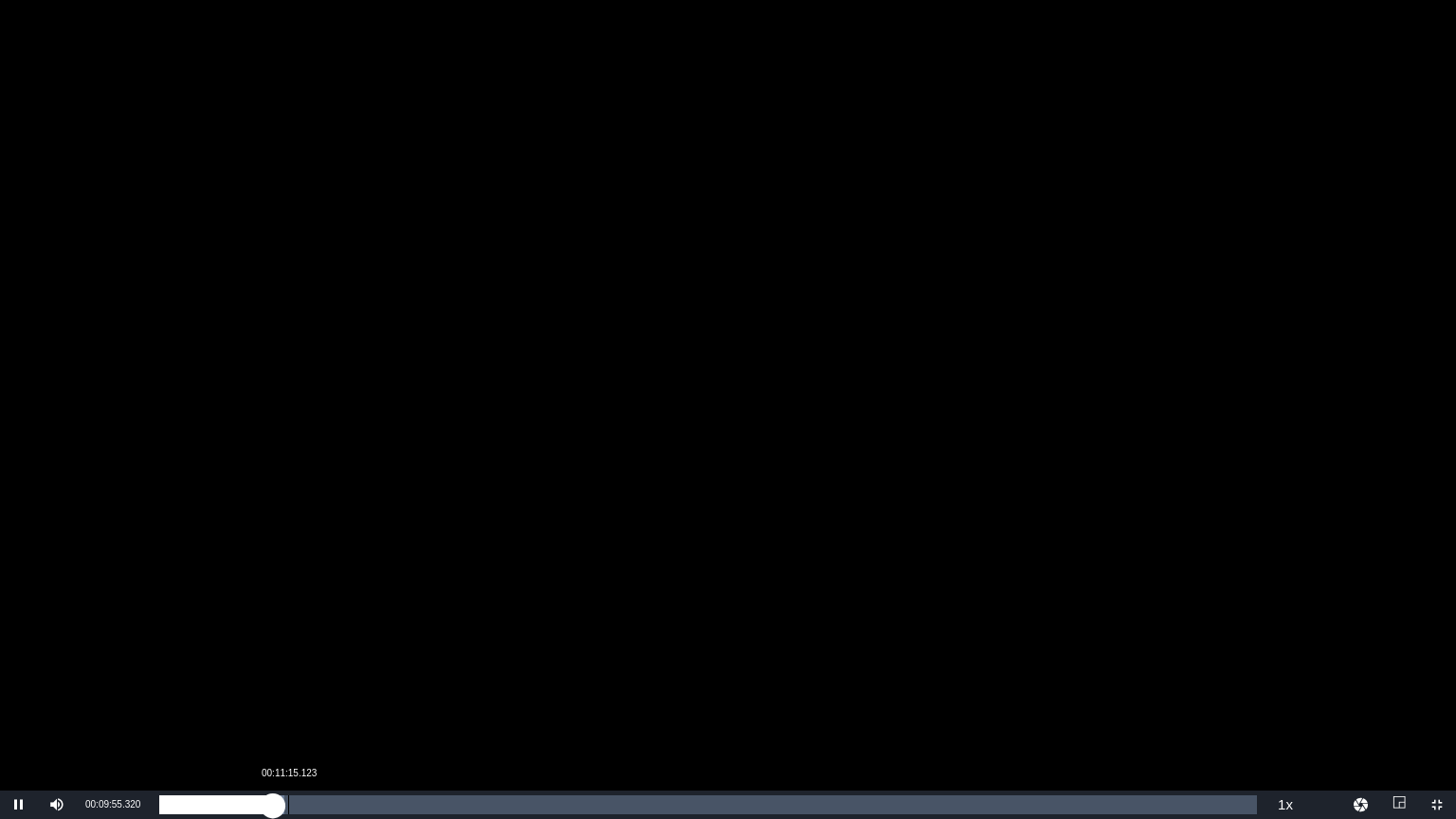 click on "00:09:55.417" at bounding box center [216, 805] 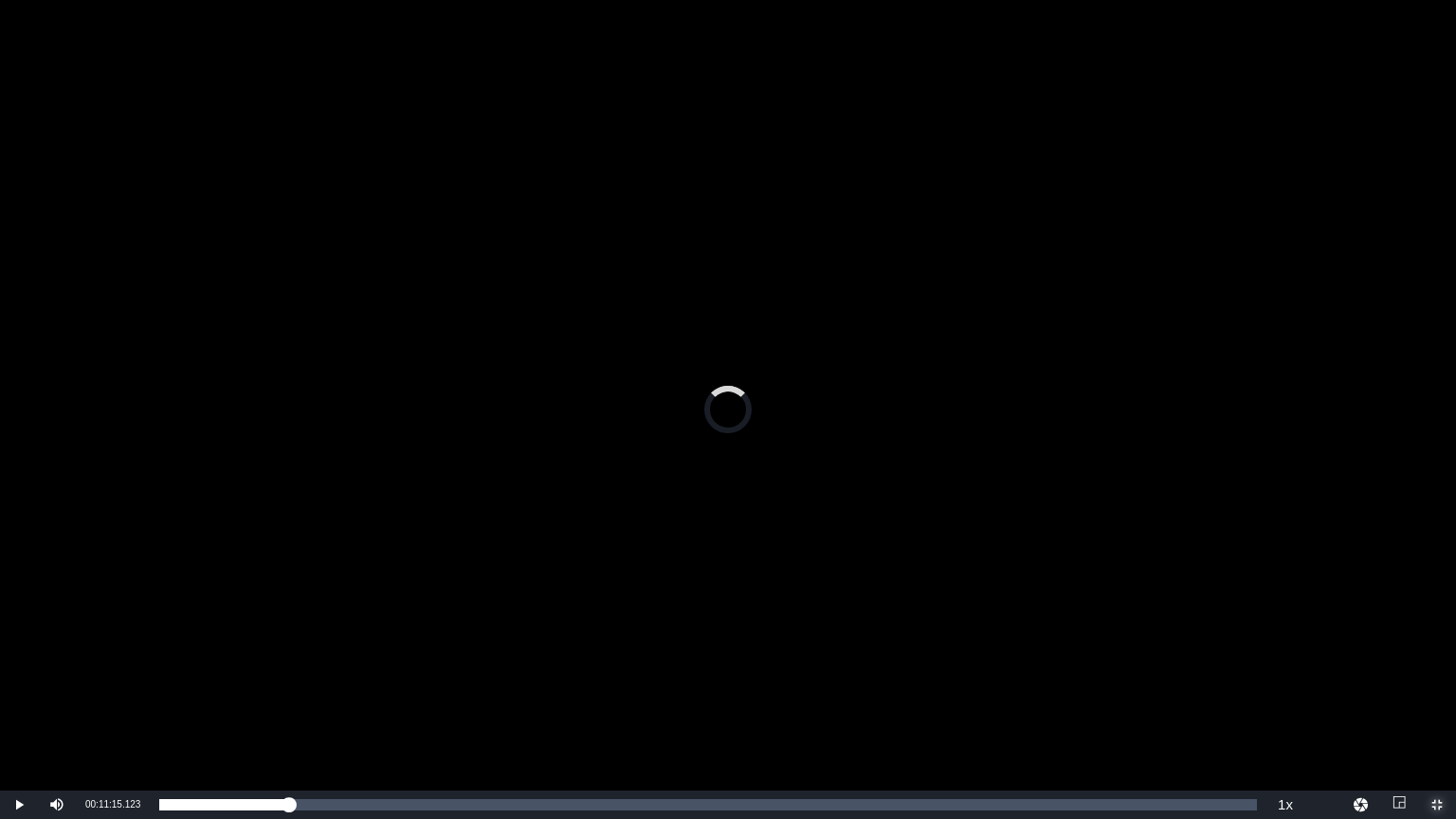 click at bounding box center [1437, 805] 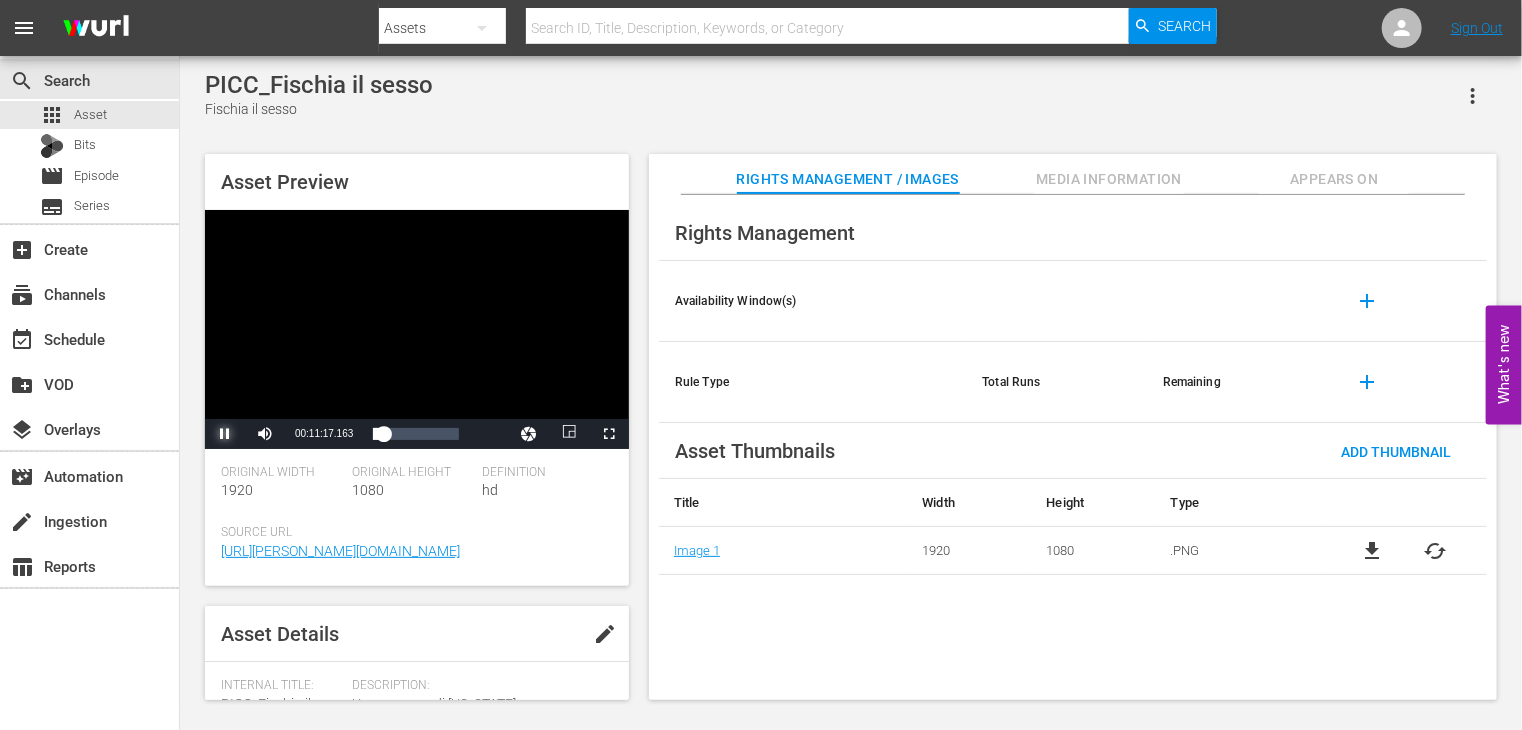 click at bounding box center [225, 434] 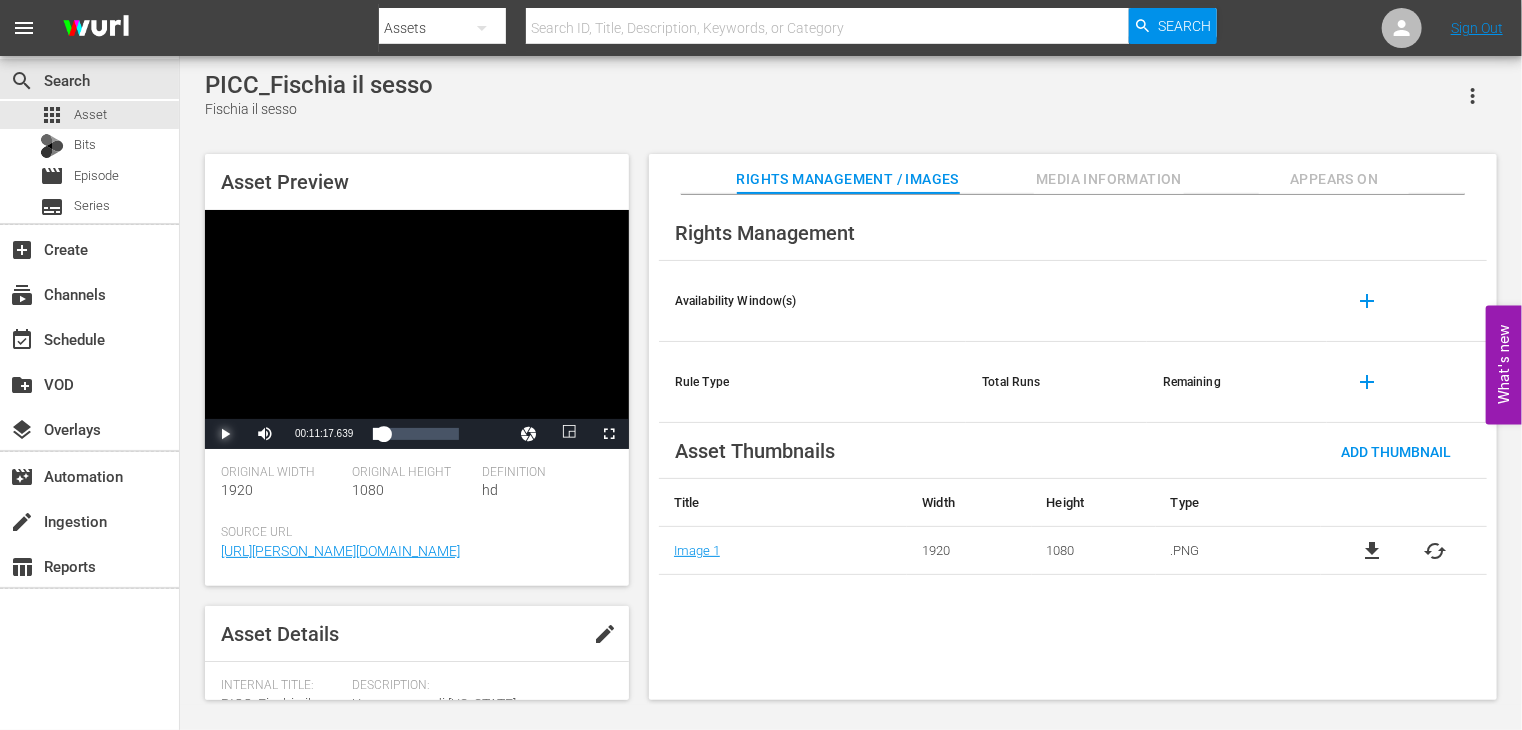click at bounding box center (225, 434) 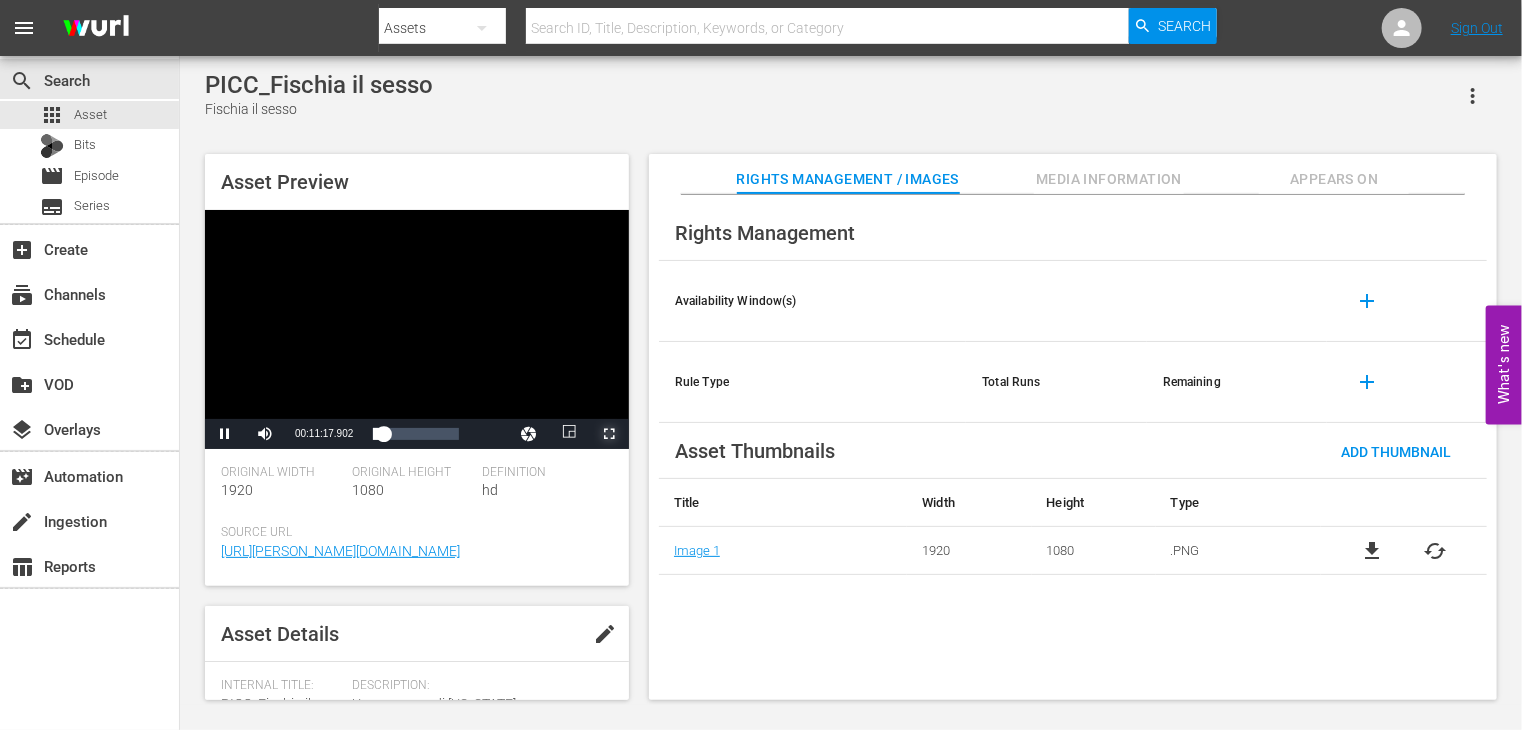 click at bounding box center (609, 434) 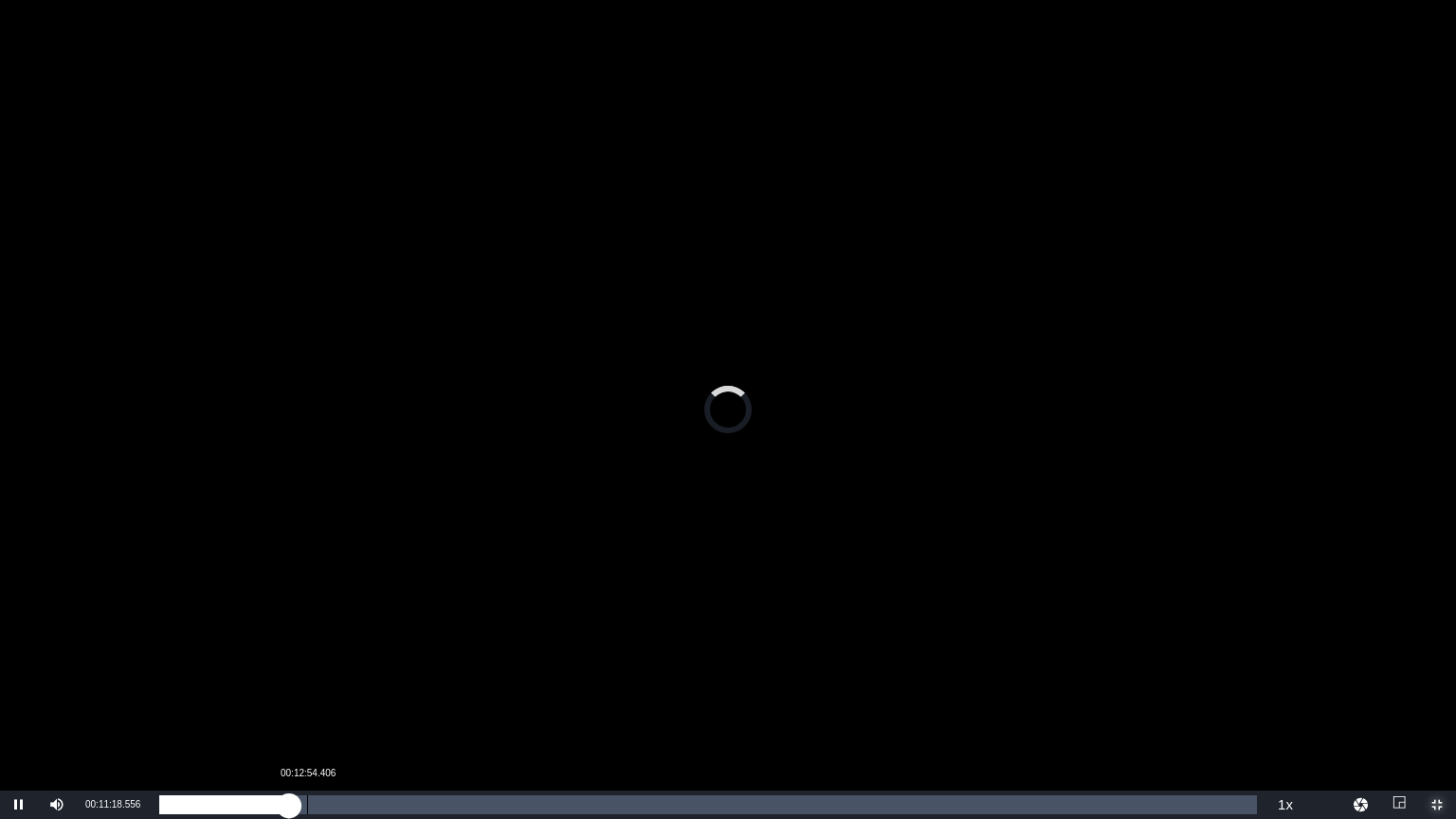 click on "Loaded :  0.00% 00:12:54.406
00:11:18.556" at bounding box center (708, 805) 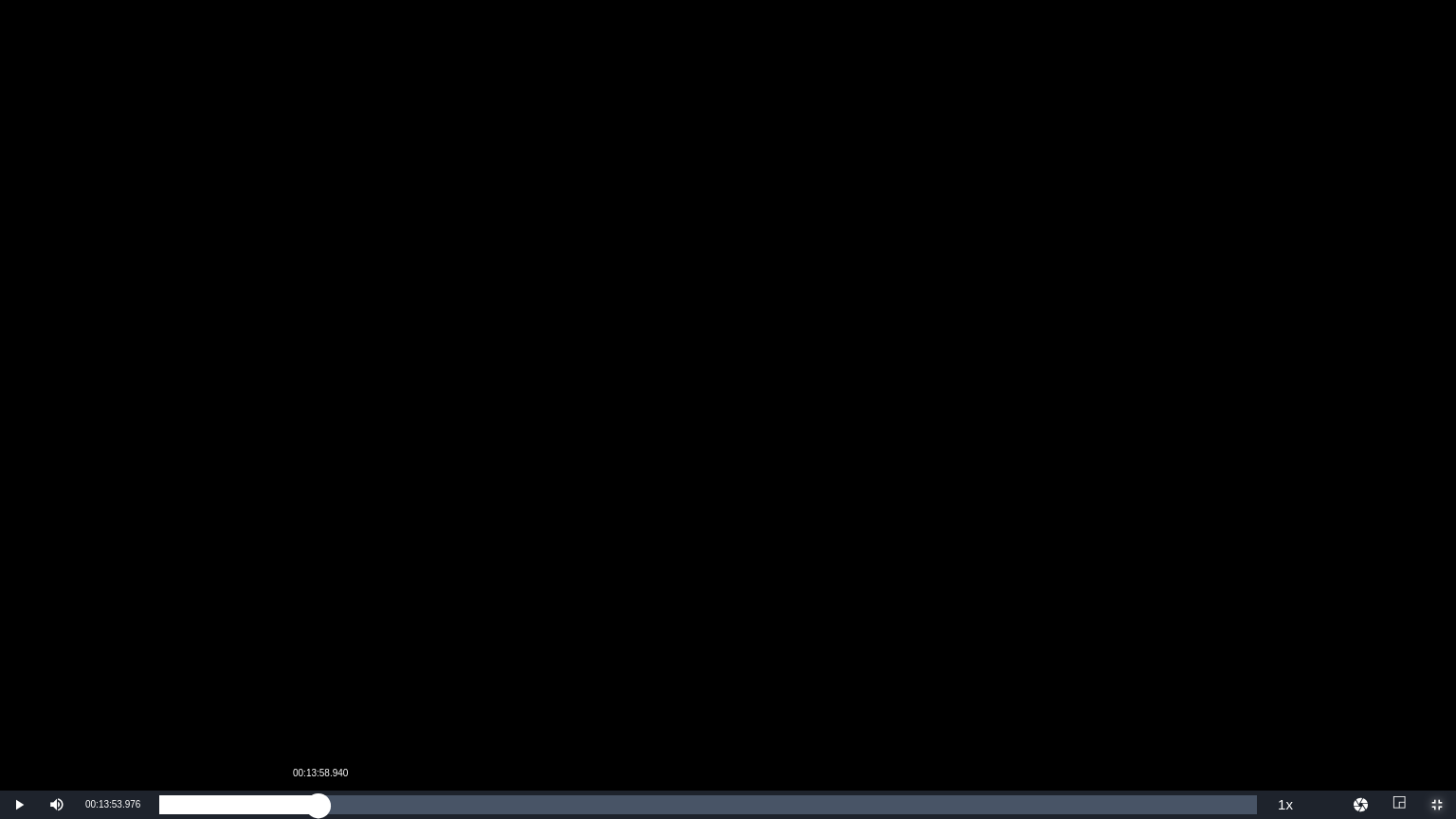 click on "00:13:13.421" at bounding box center [239, 805] 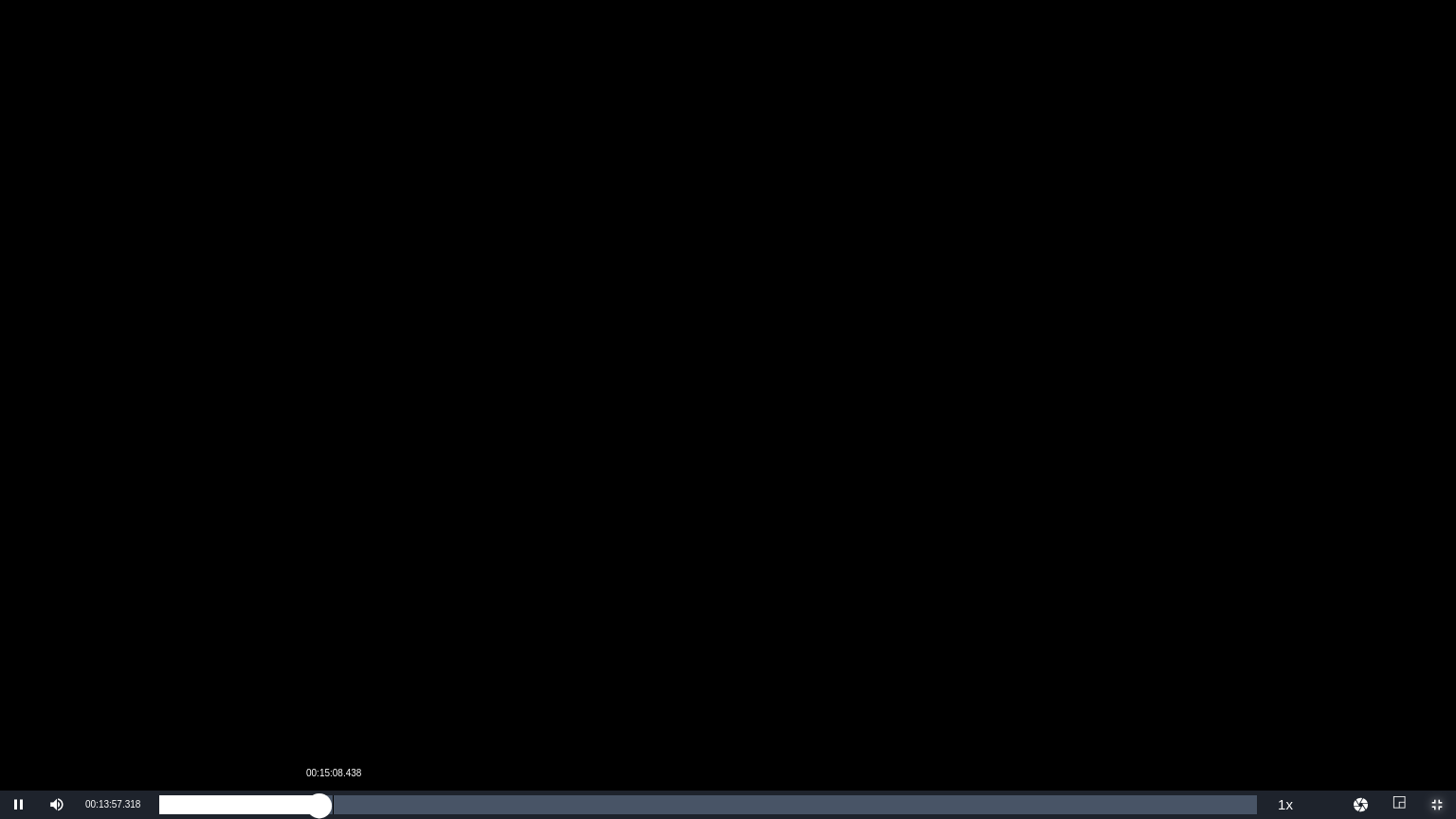 click on "00:13:57.407" at bounding box center (239, 805) 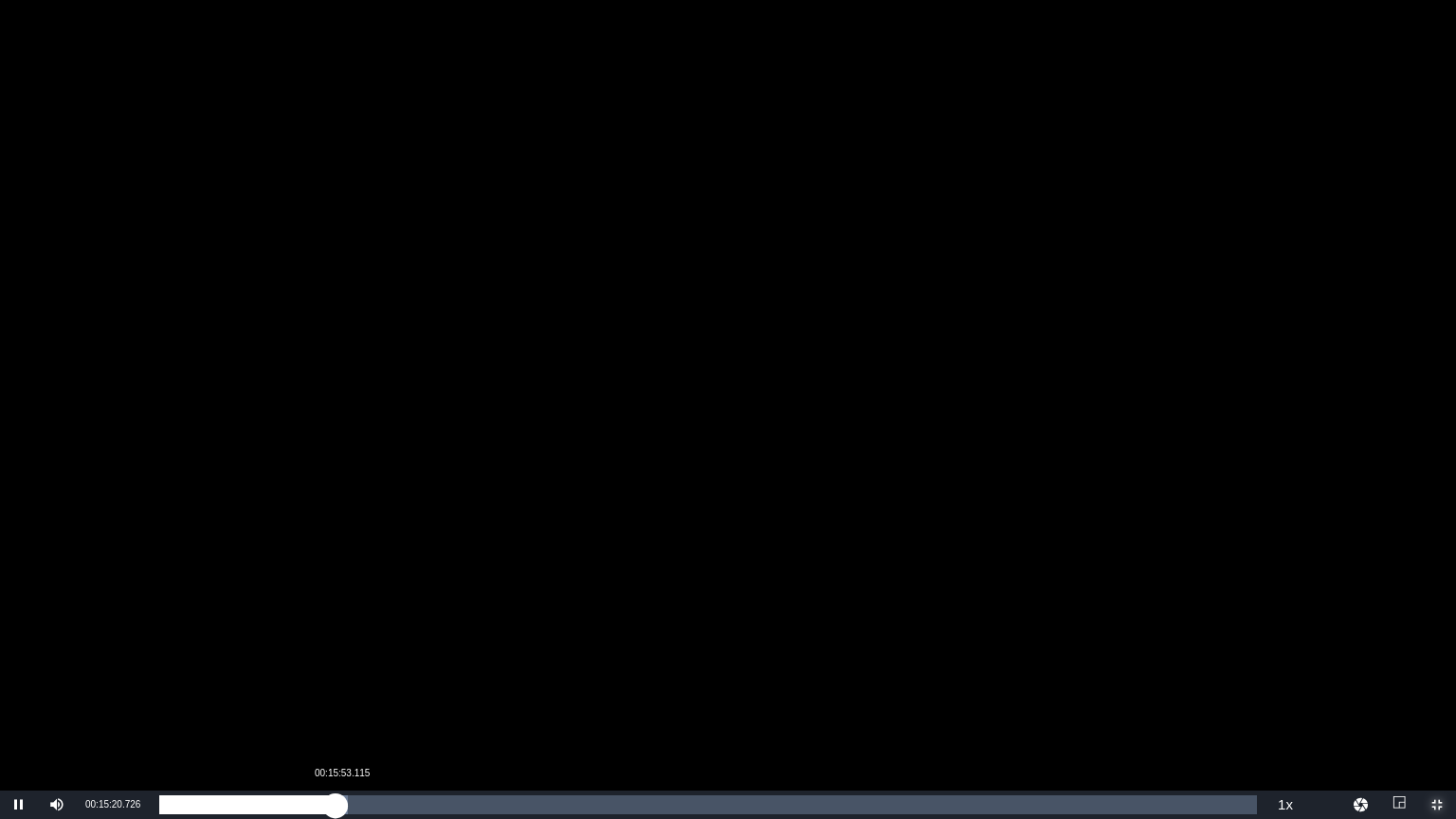click on "00:15:21.094" at bounding box center (246, 805) 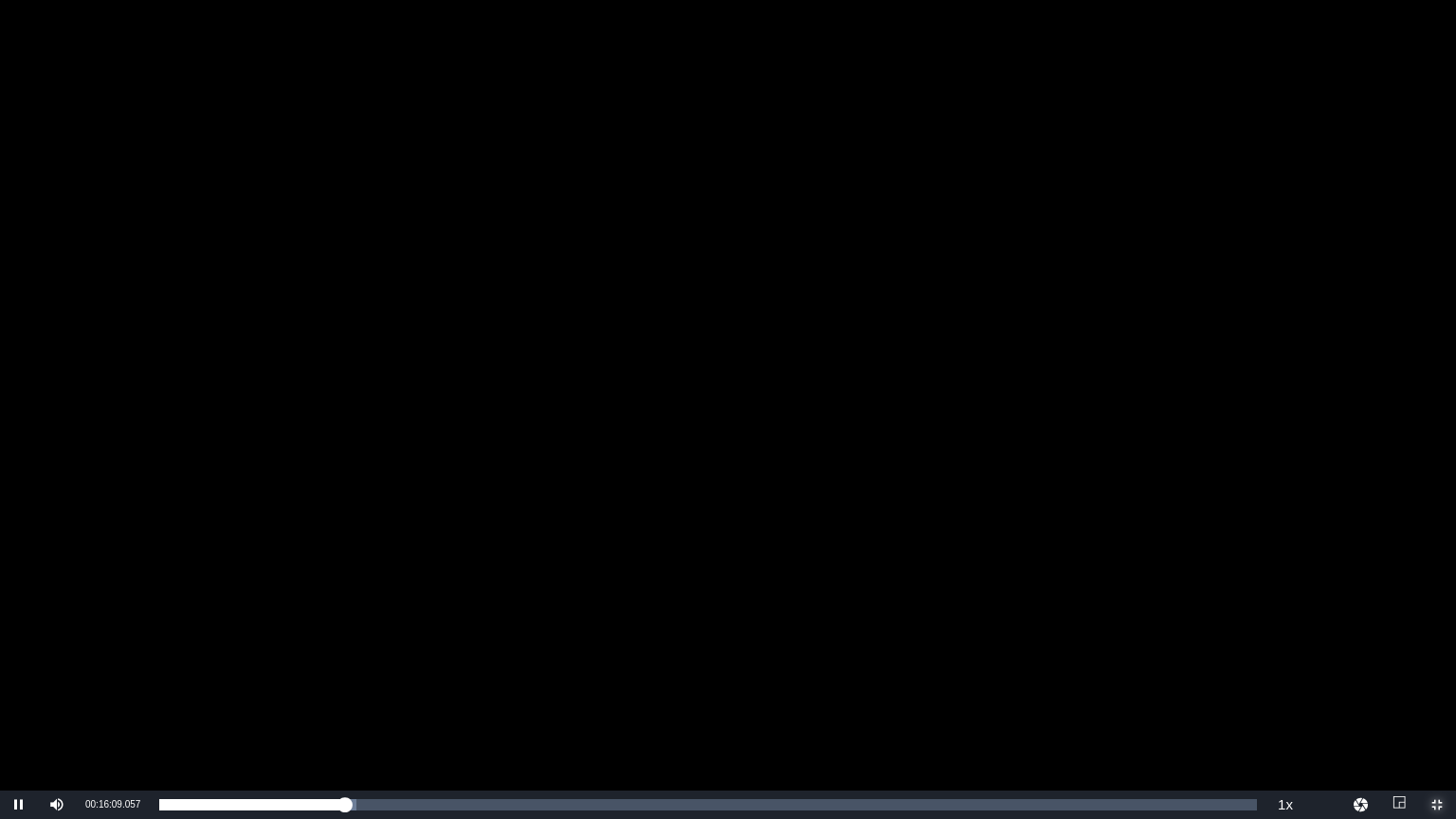 click at bounding box center [1437, 805] 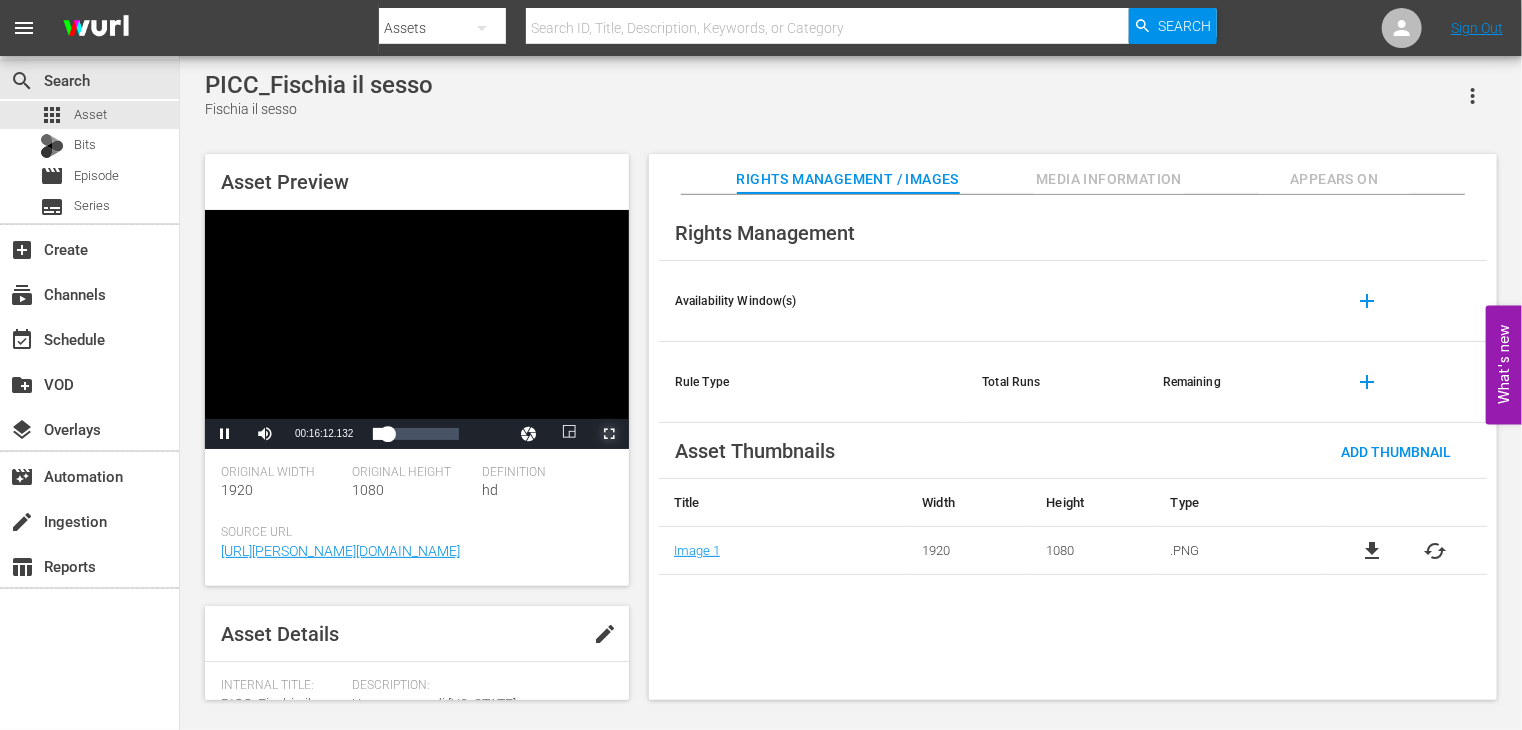click at bounding box center (609, 434) 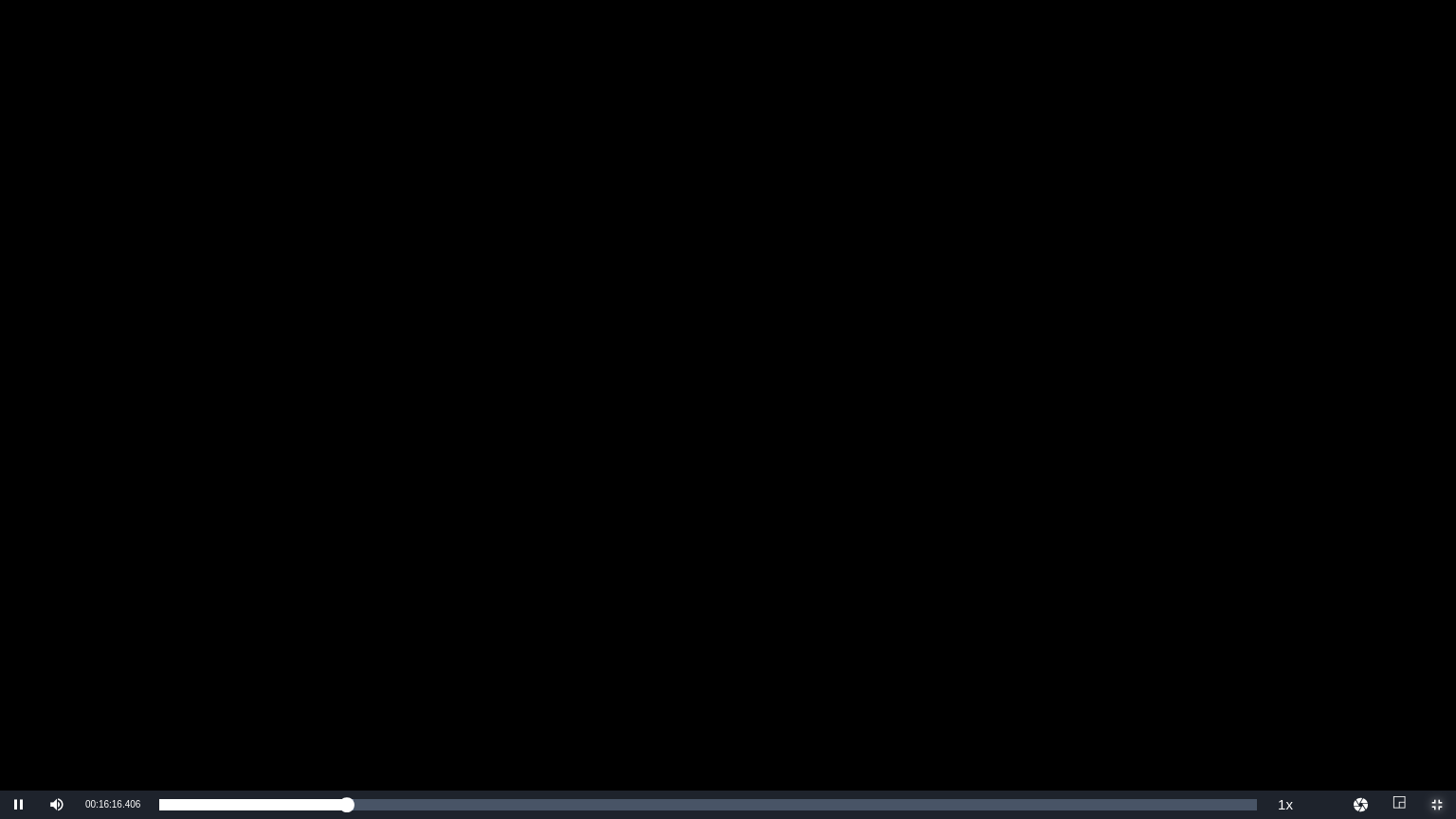 click at bounding box center [1437, 805] 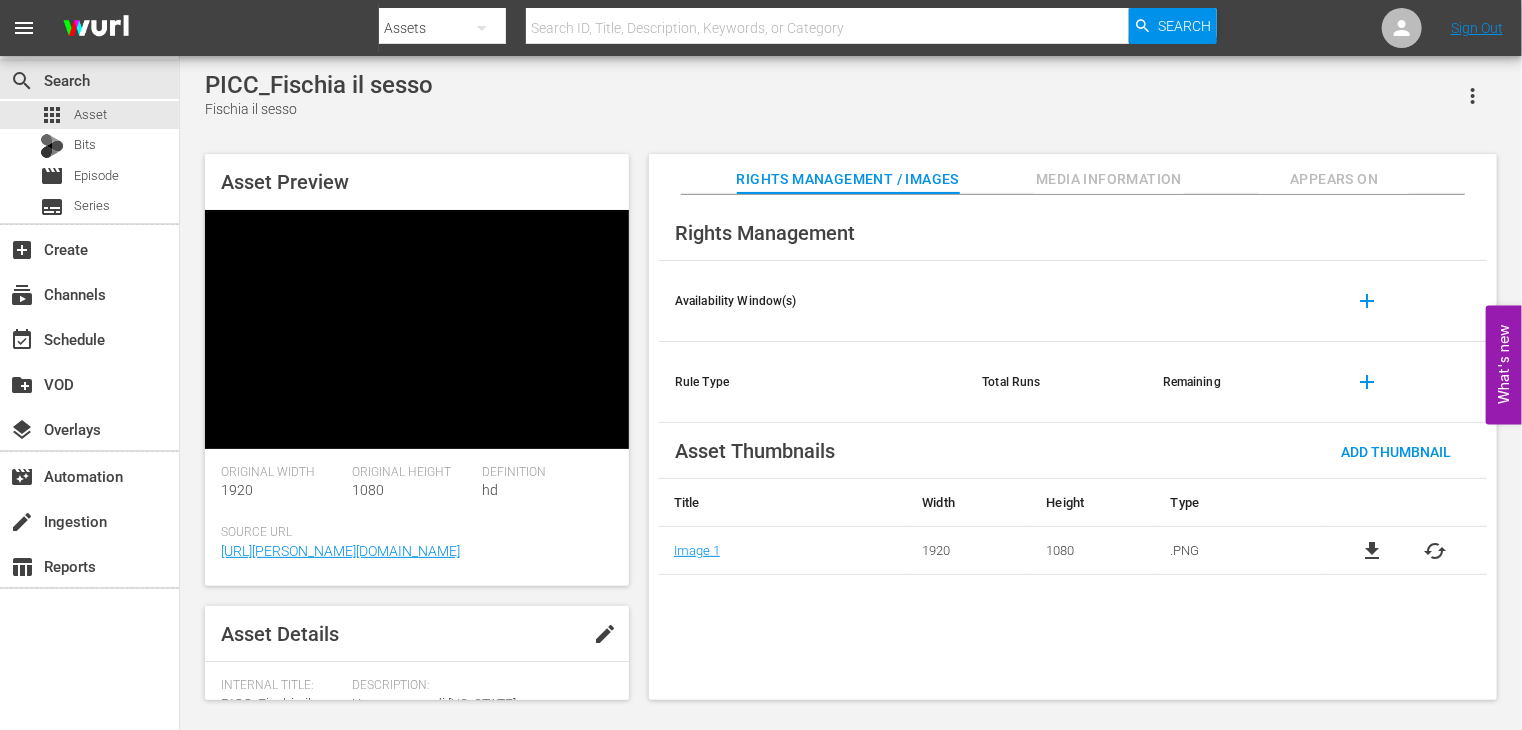 click at bounding box center (827, 28) 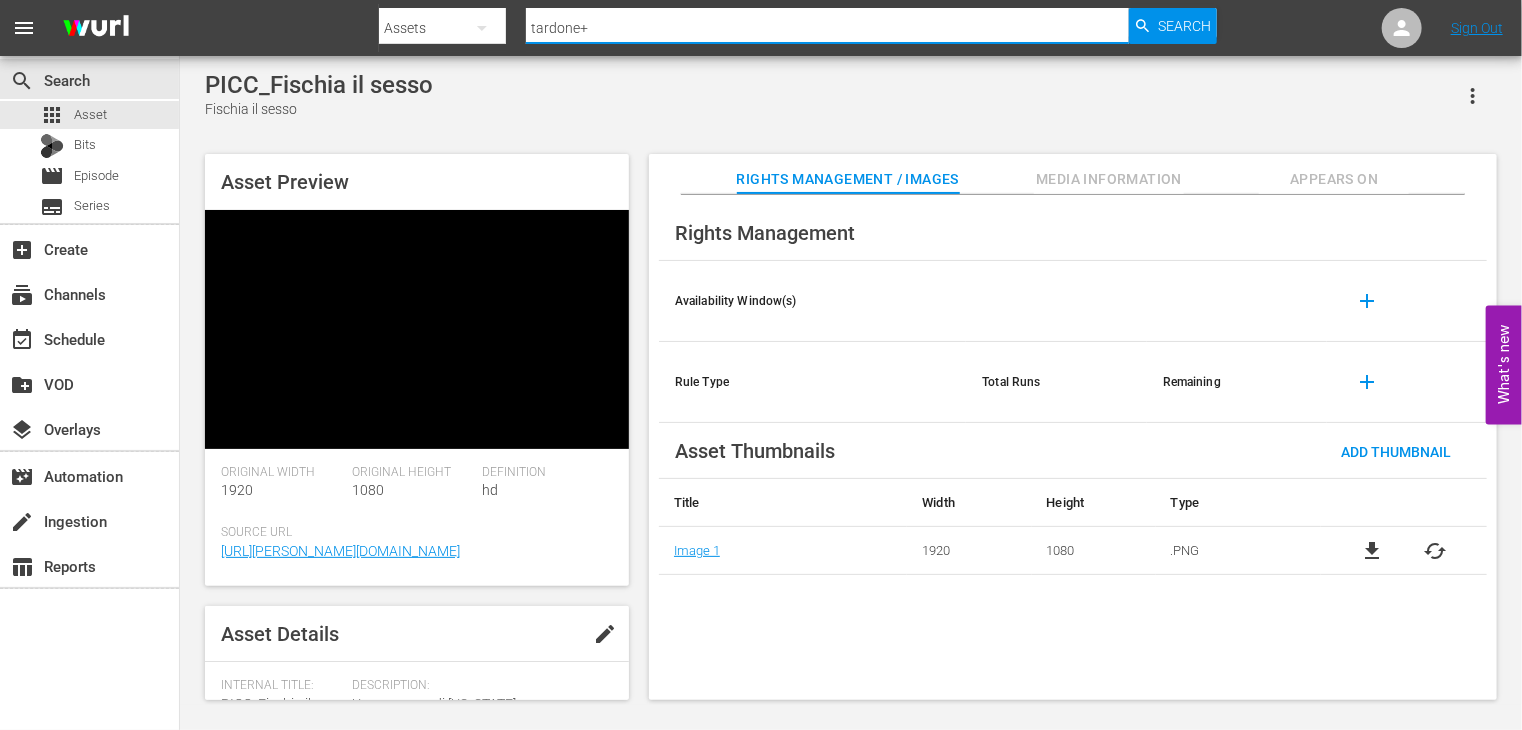 type on "tardone" 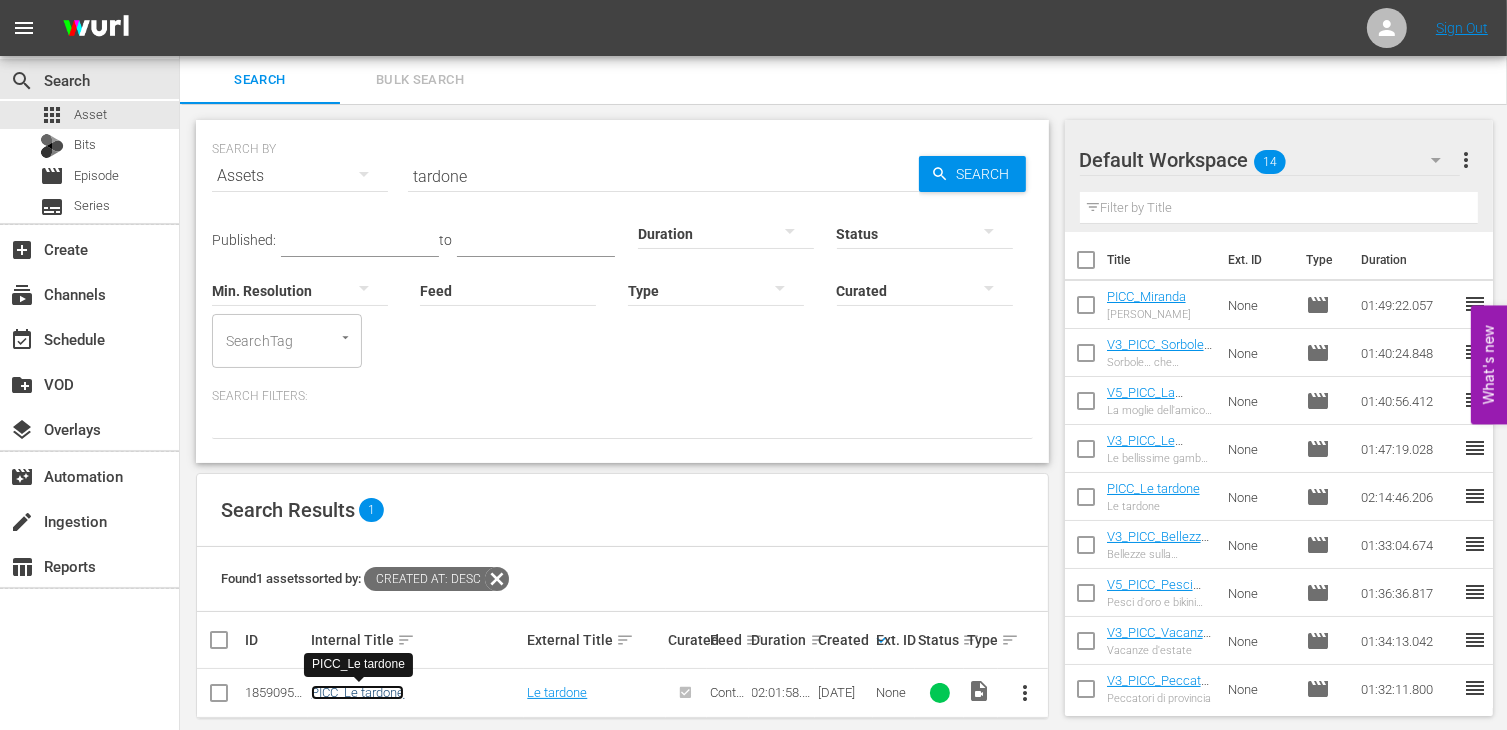 click on "PICC_Le tardone" at bounding box center [357, 692] 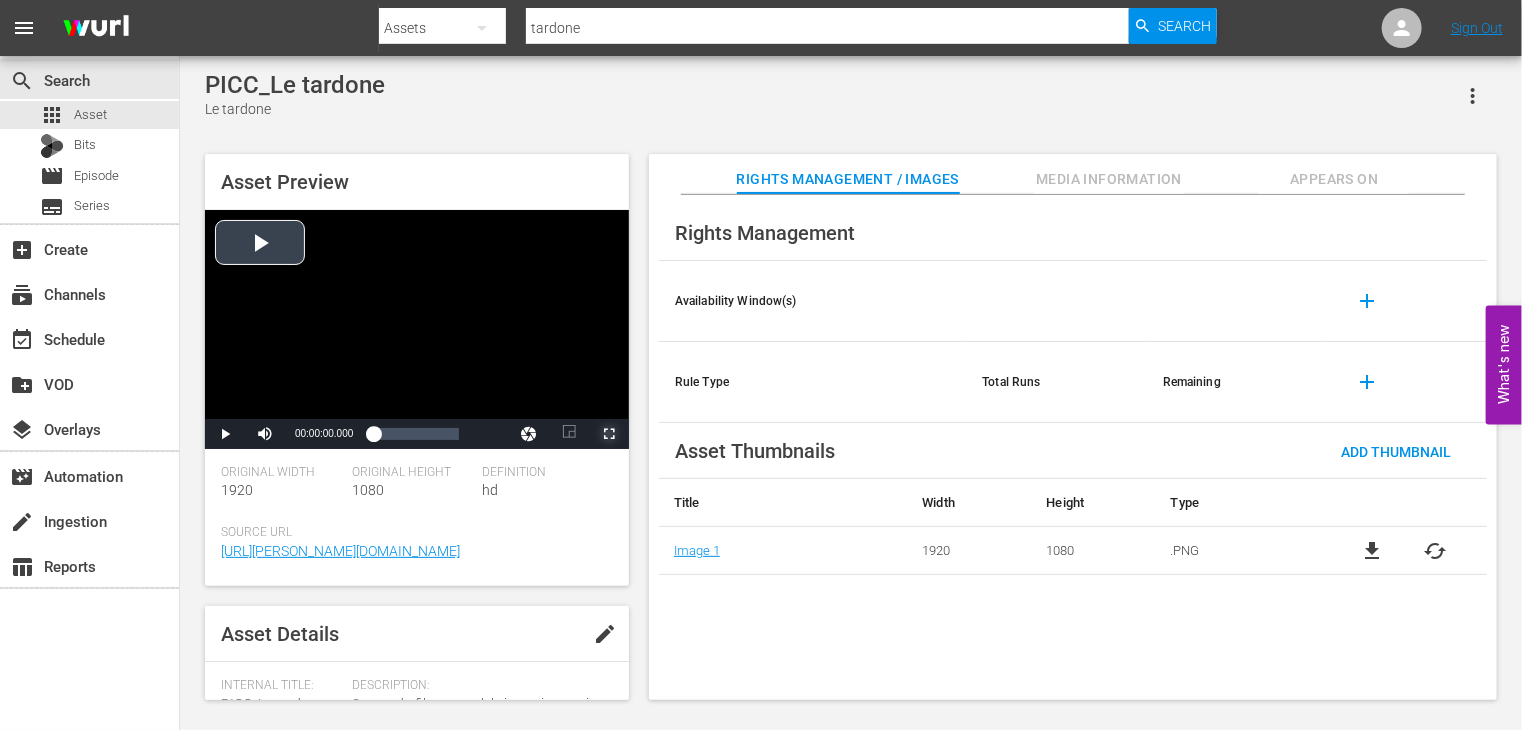 click at bounding box center [609, 434] 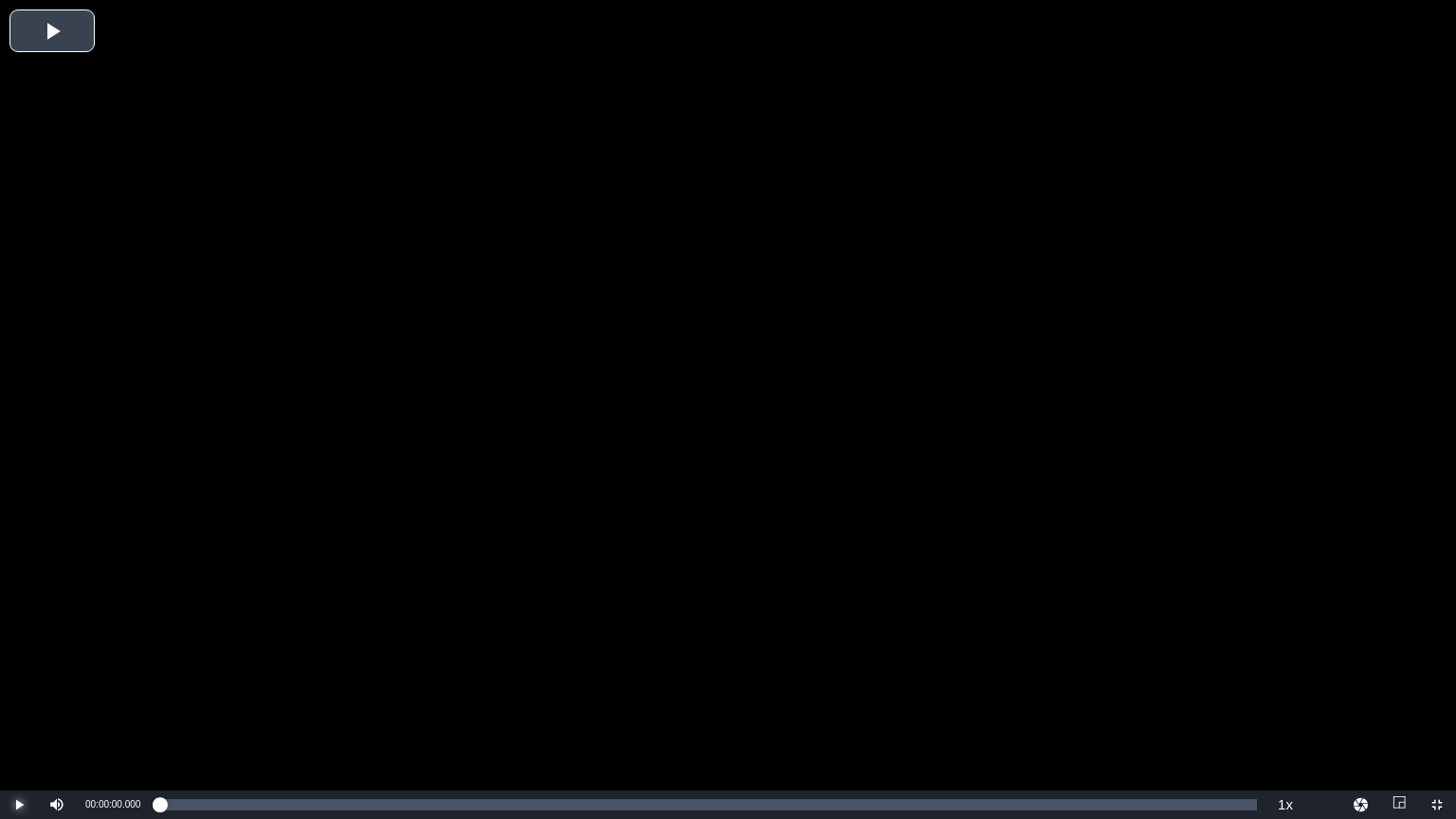 click at bounding box center [19, 805] 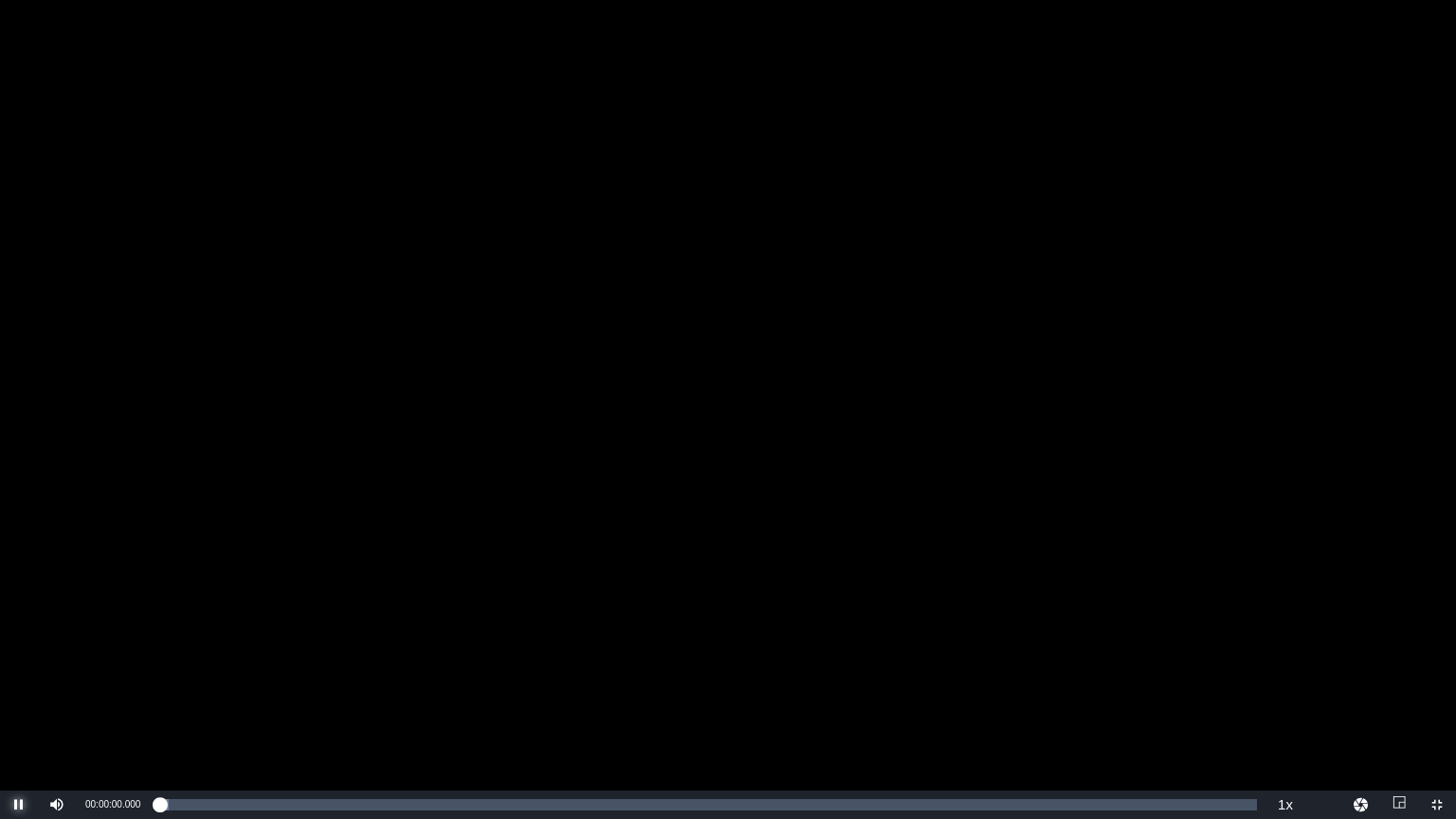 drag, startPoint x: 165, startPoint y: 807, endPoint x: -137, endPoint y: 787, distance: 302.66153 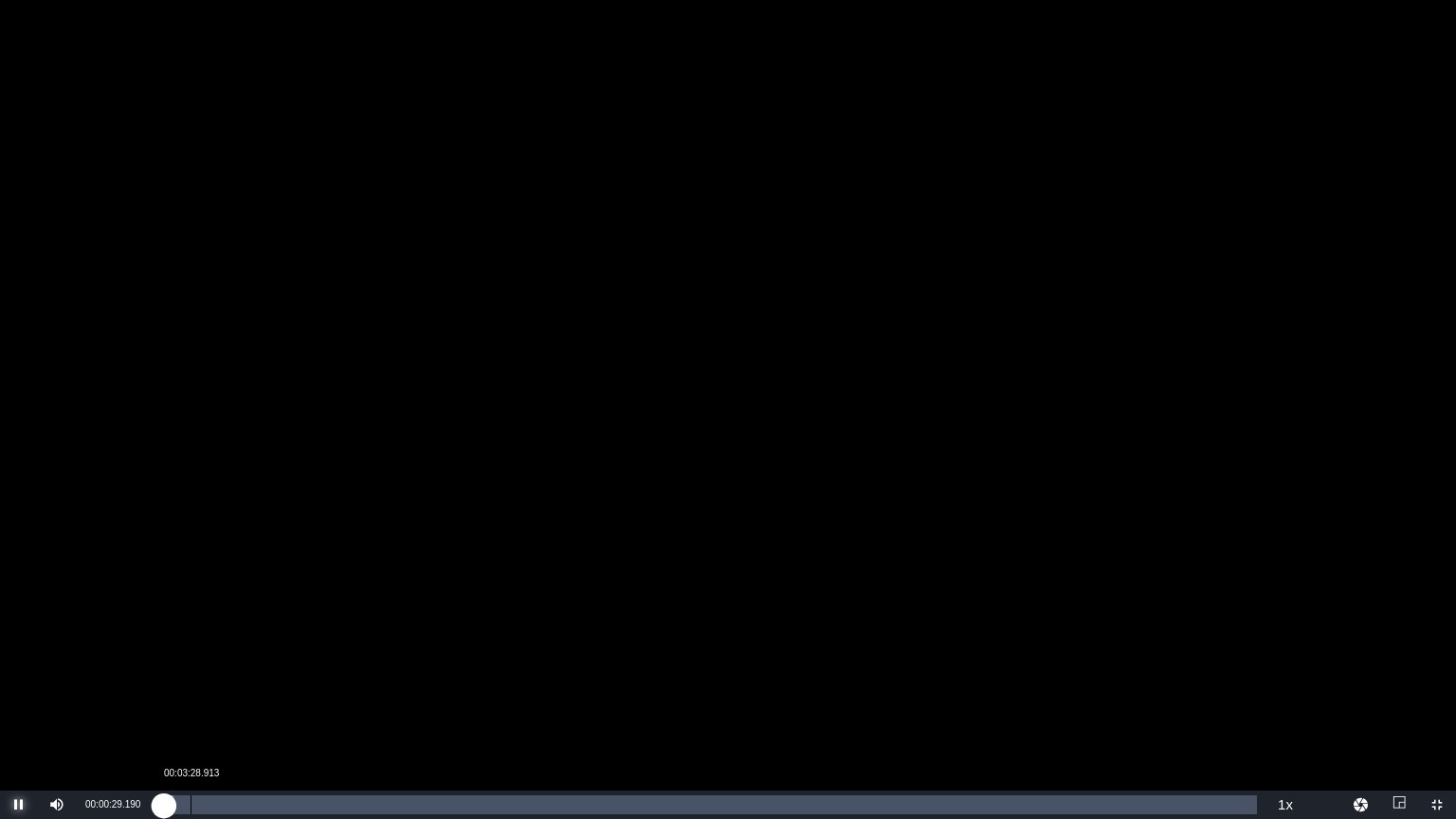 click on "Loaded :  1.23% 00:03:28.913
00:00:29.207" at bounding box center [708, 805] 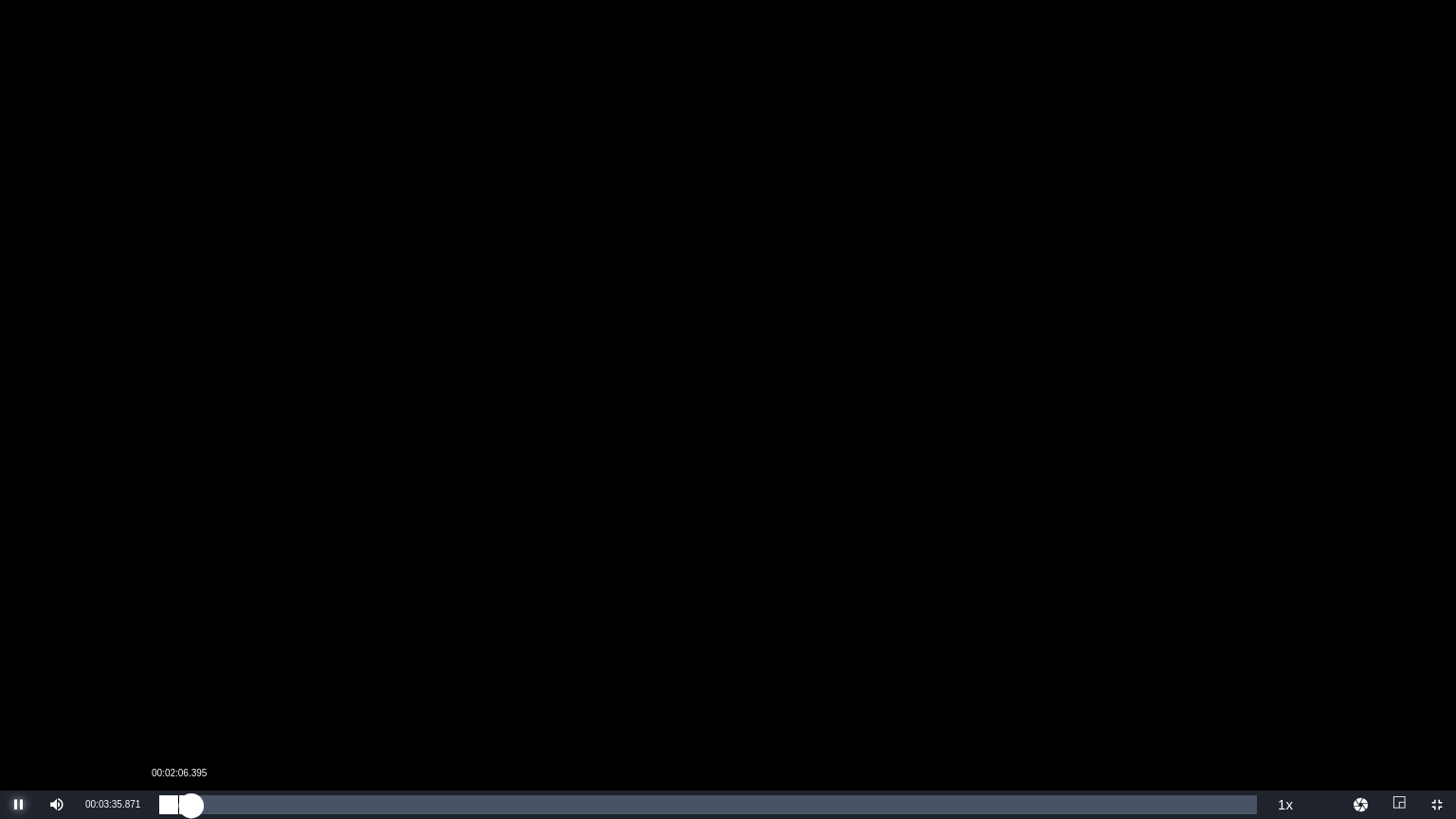 click on "00:03:36.171" at bounding box center [175, 805] 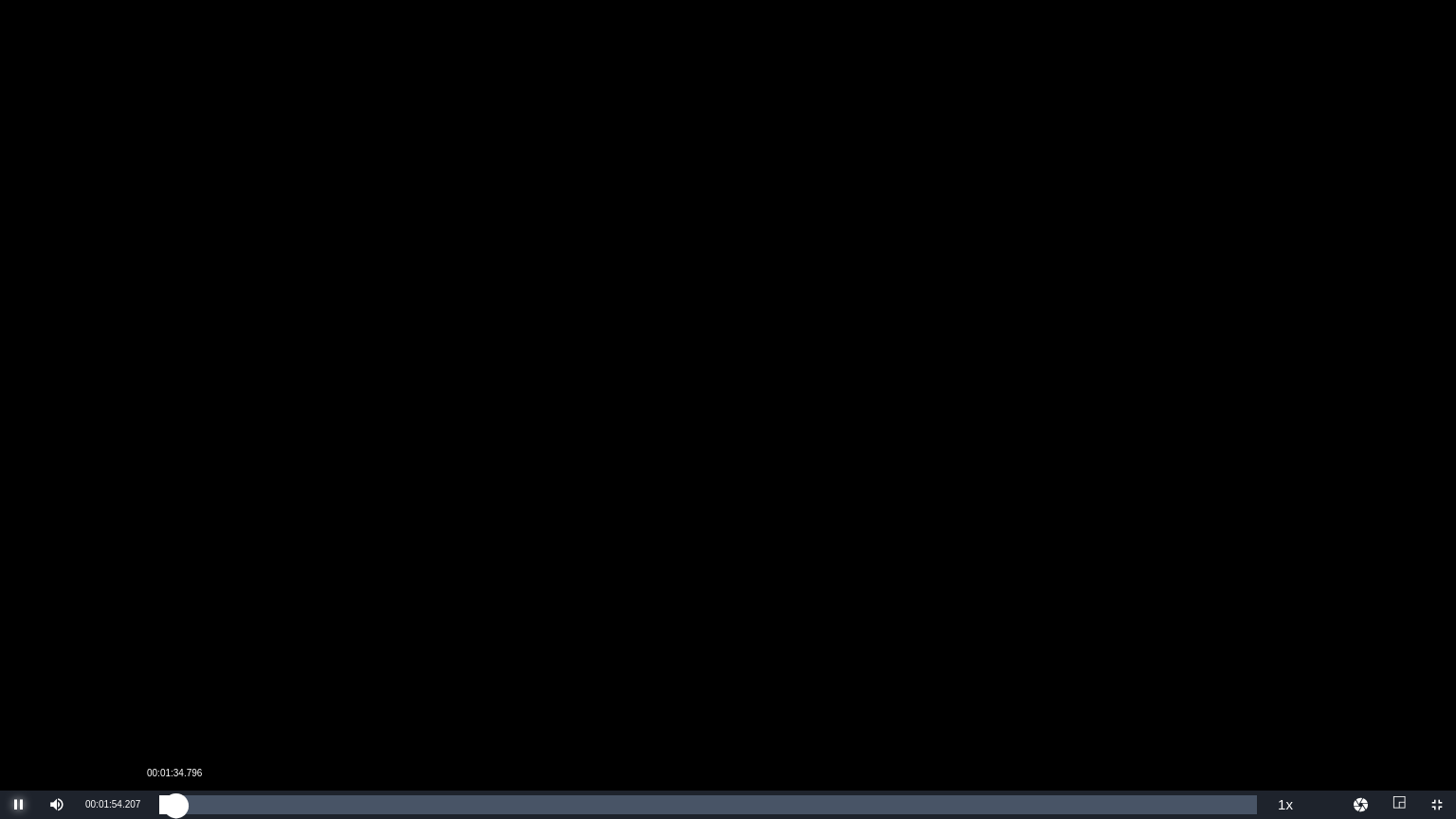 click on "00:01:54.298" at bounding box center (168, 805) 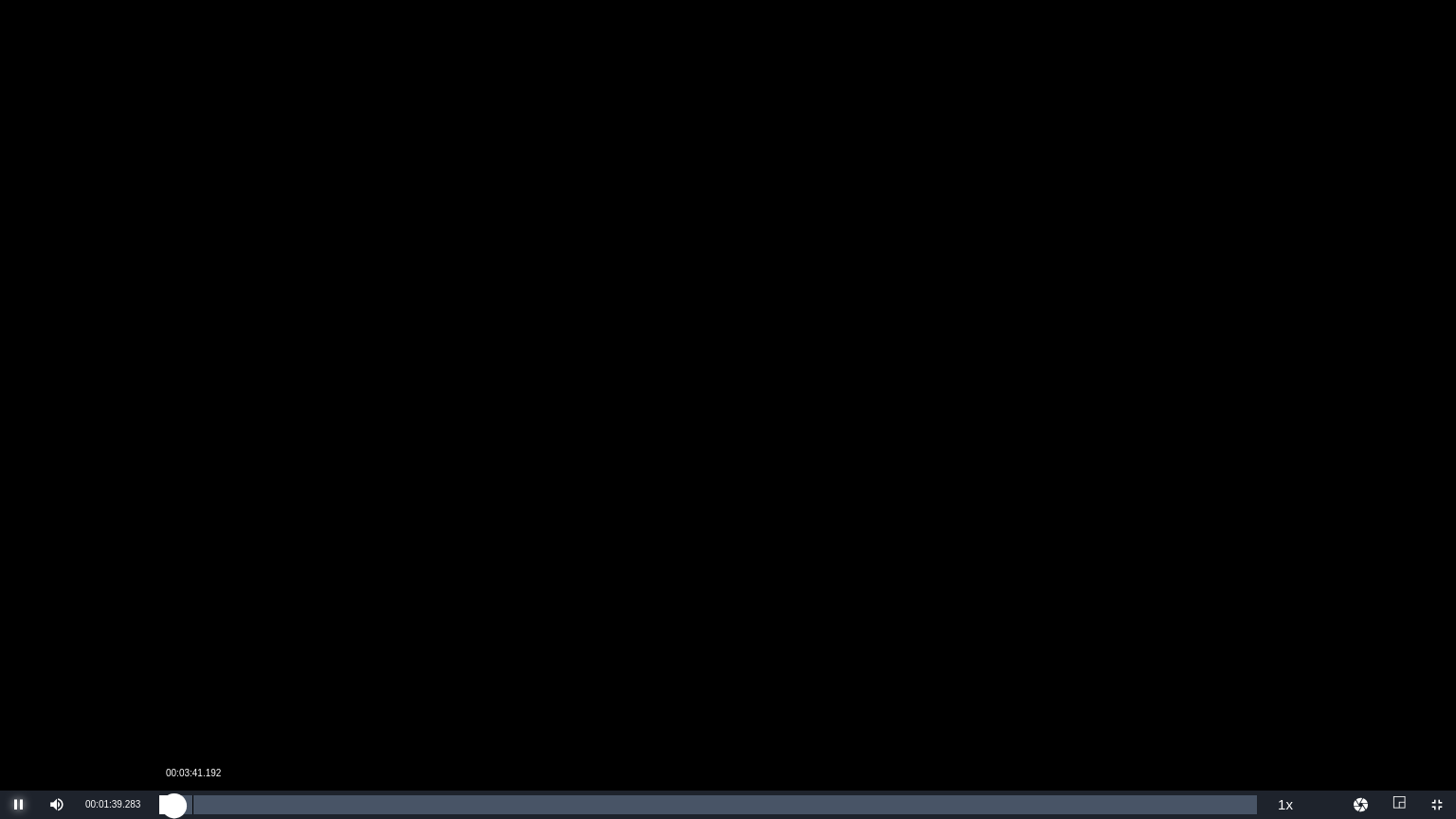 click on "Loaded :  1.80% 00:03:41.192 00:01:39.432" at bounding box center (708, 805) 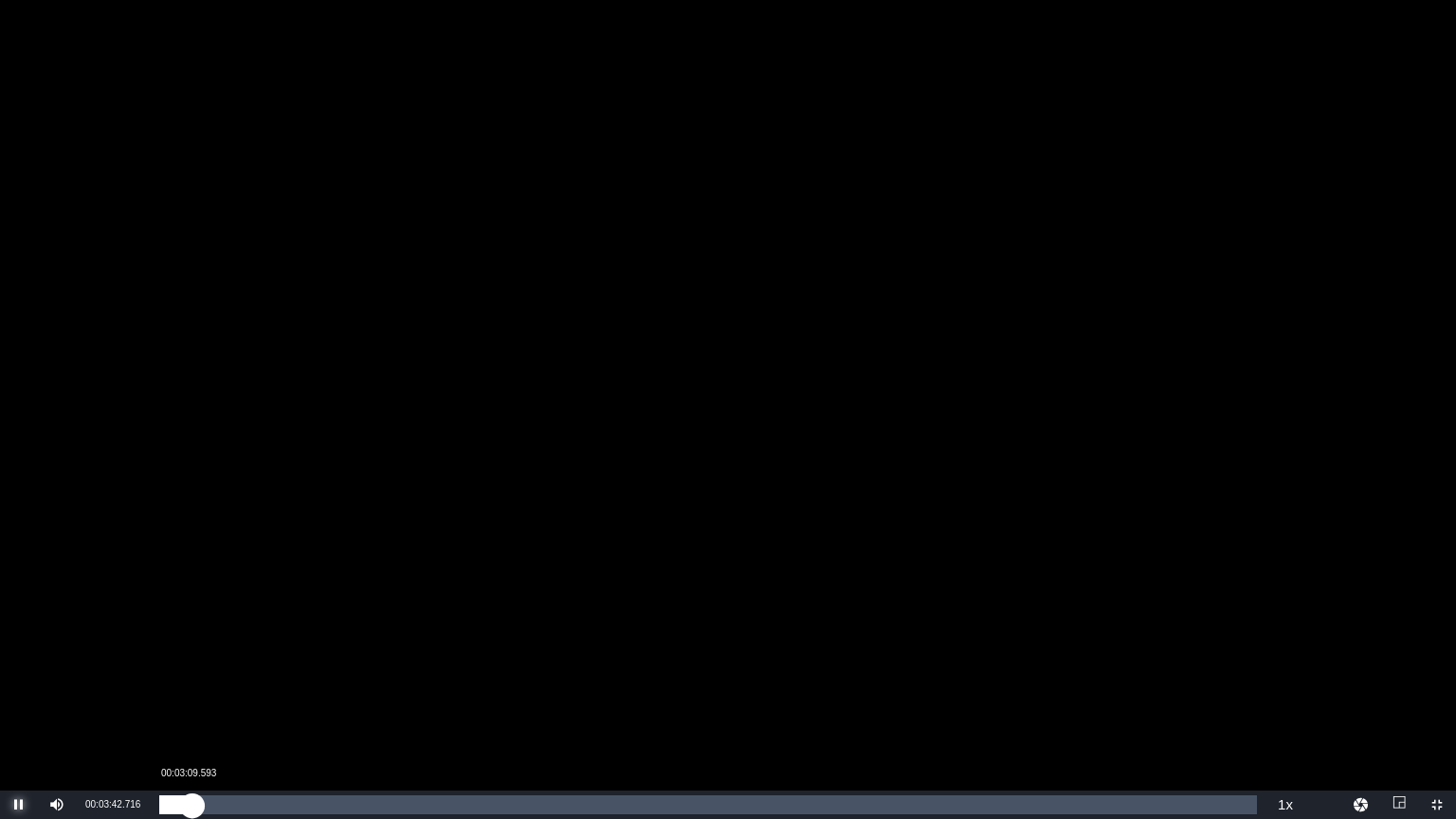 click on "00:03:42.747" at bounding box center [175, 805] 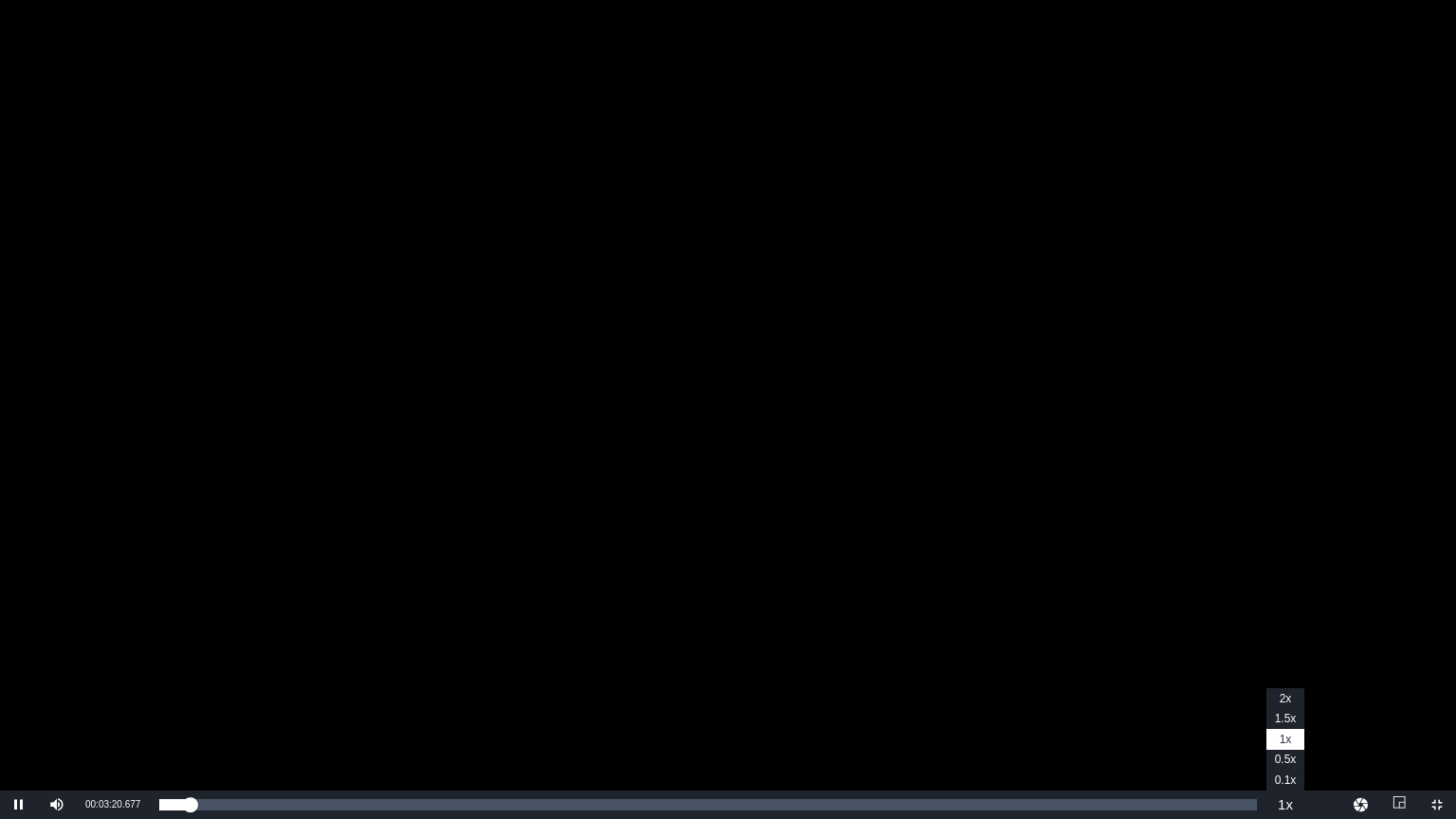 click on "Playback Rate" at bounding box center [1285, 805] 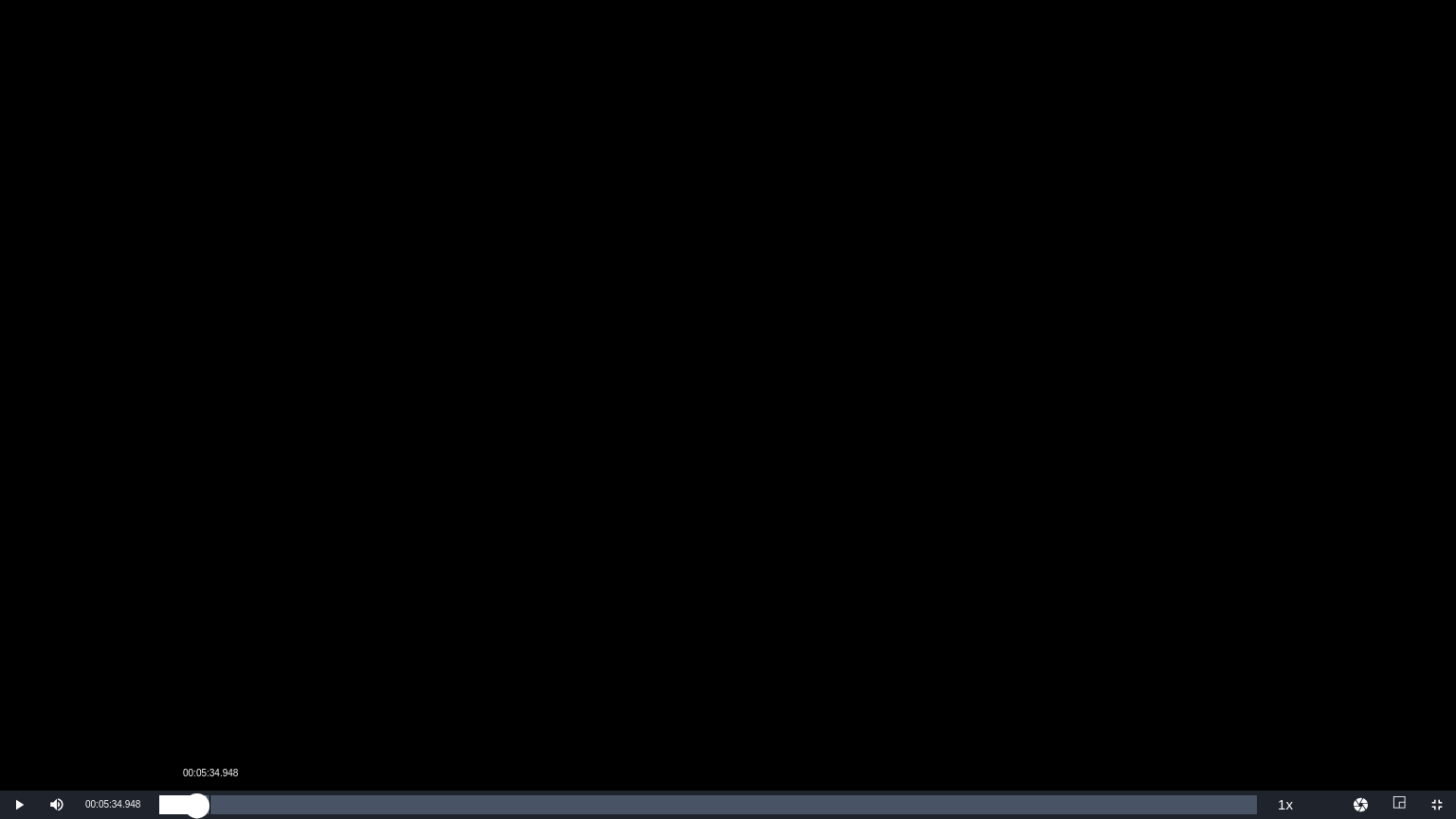 click on "00:04:10.073" at bounding box center [178, 805] 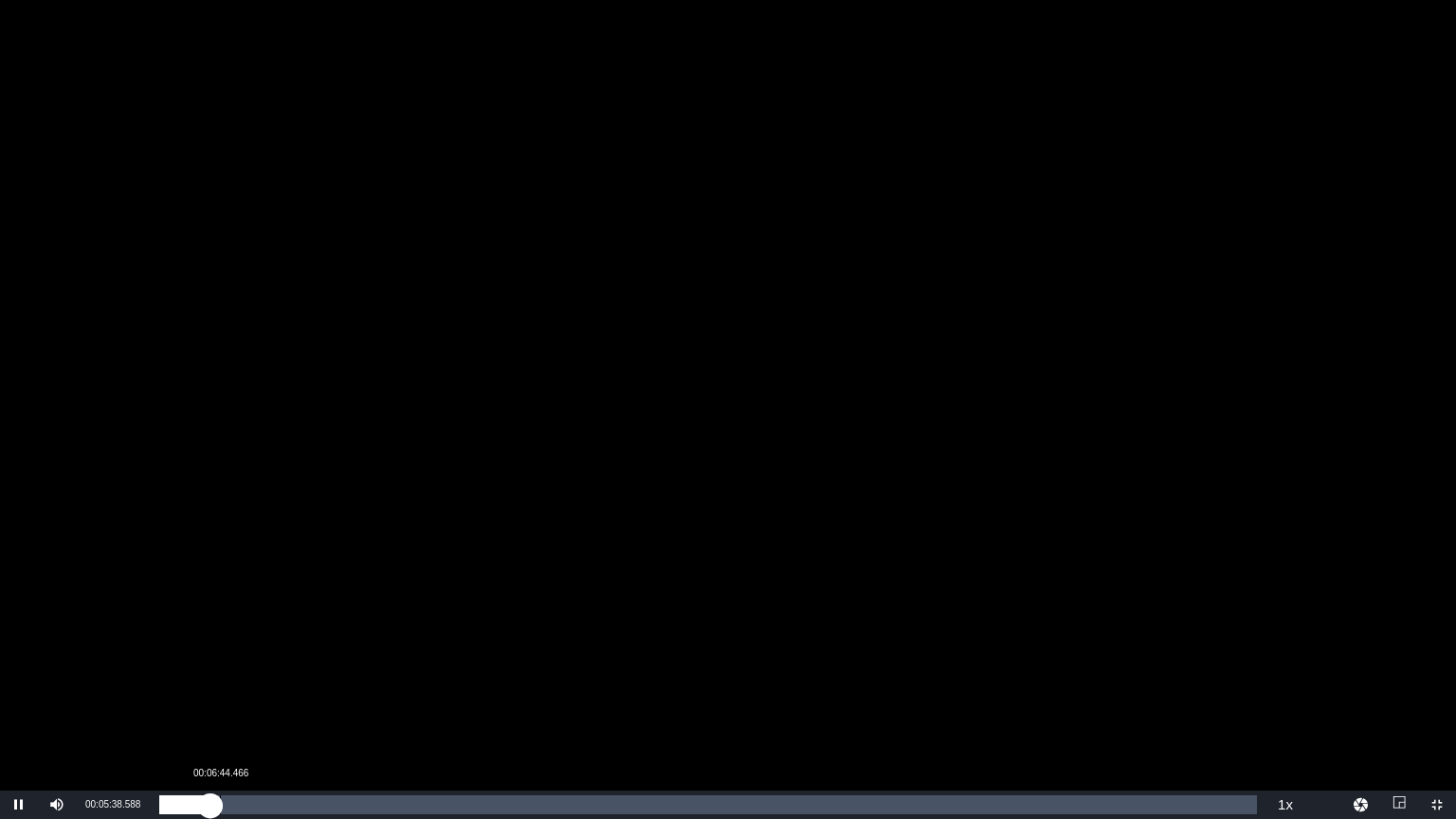 click on "00:05:38.792" at bounding box center (185, 805) 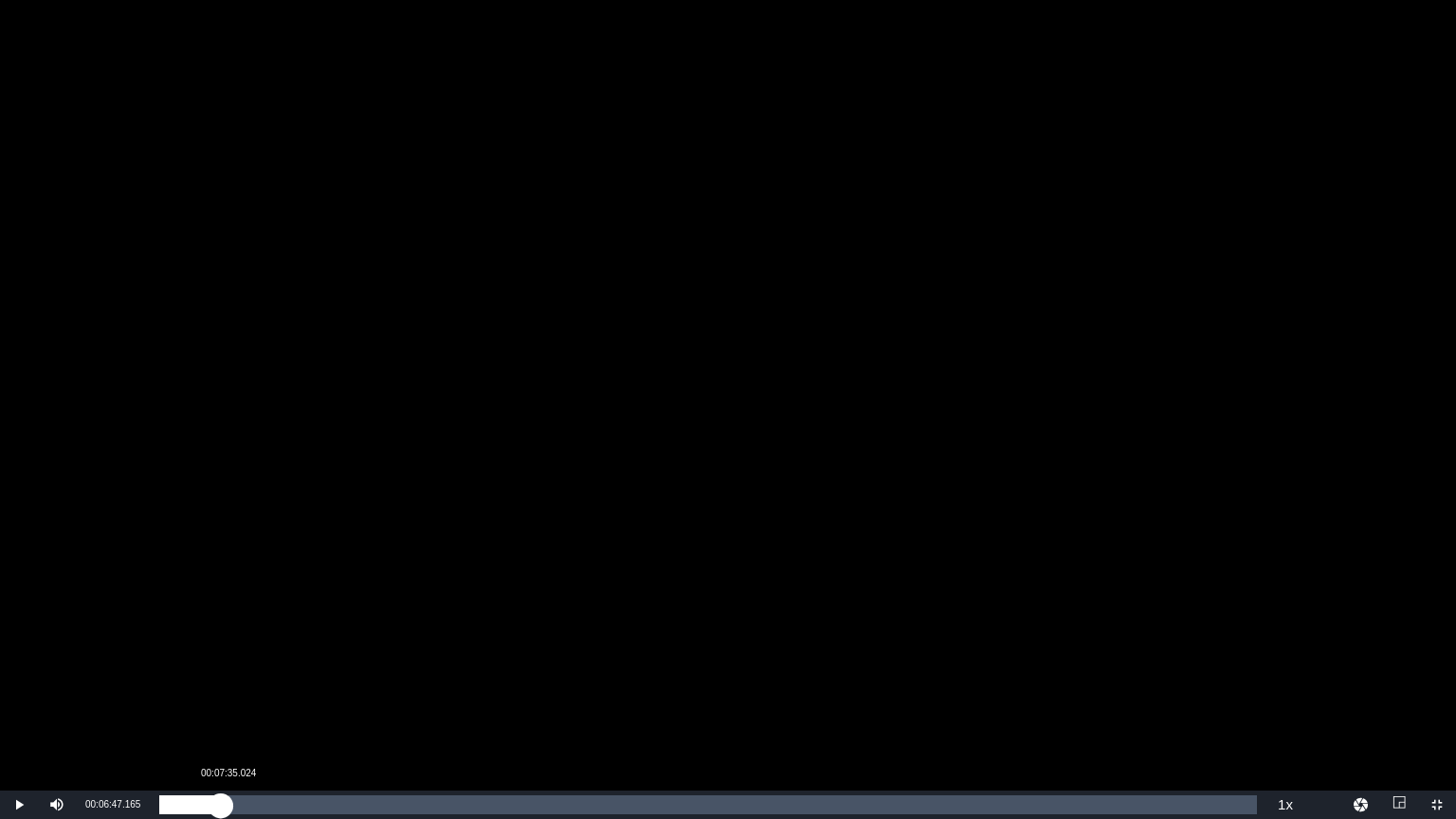 click on "00:06:47.272" at bounding box center (190, 805) 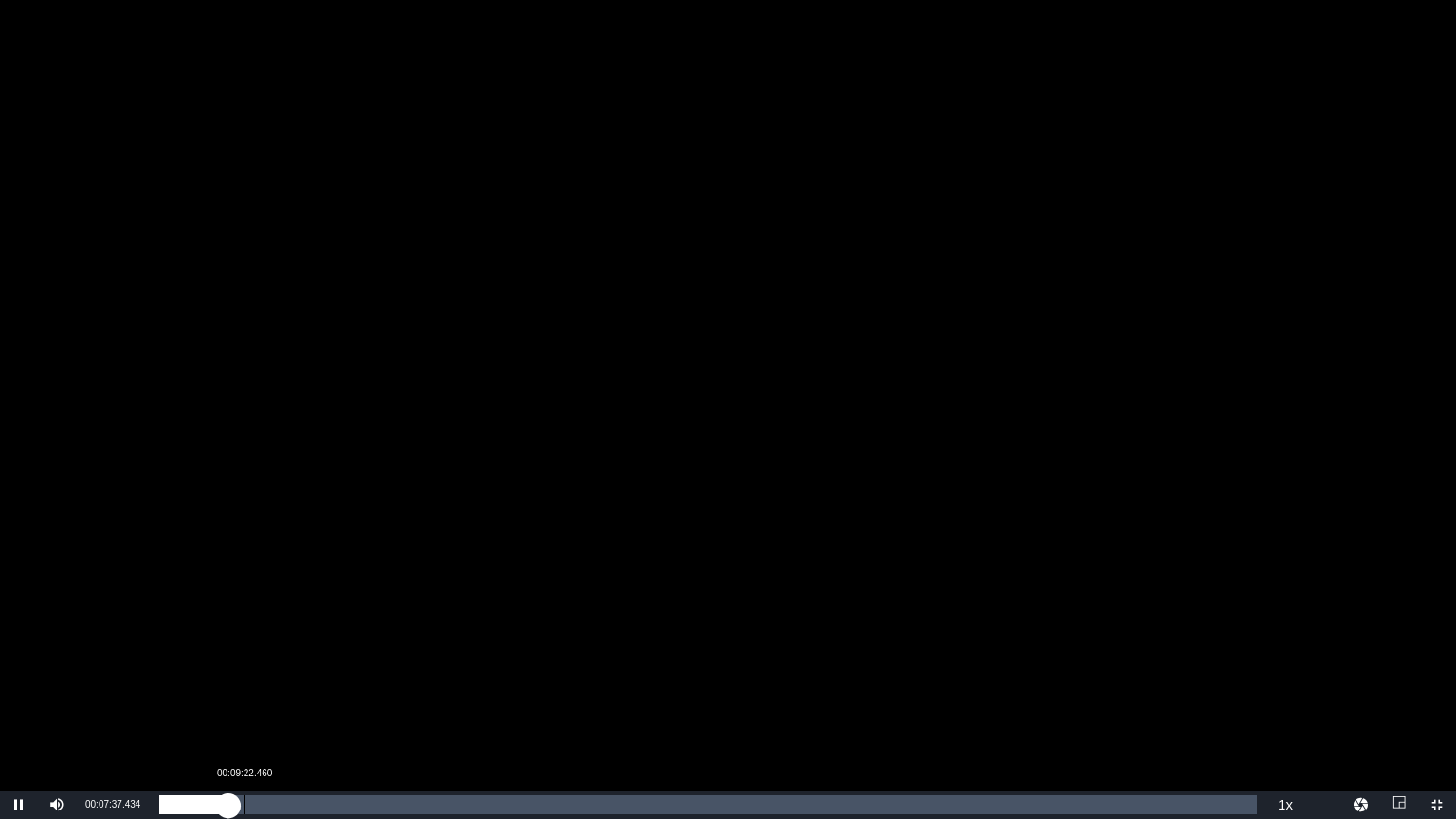 click on "Loaded :  6.32% 00:09:22.460
00:07:37.580" at bounding box center (708, 805) 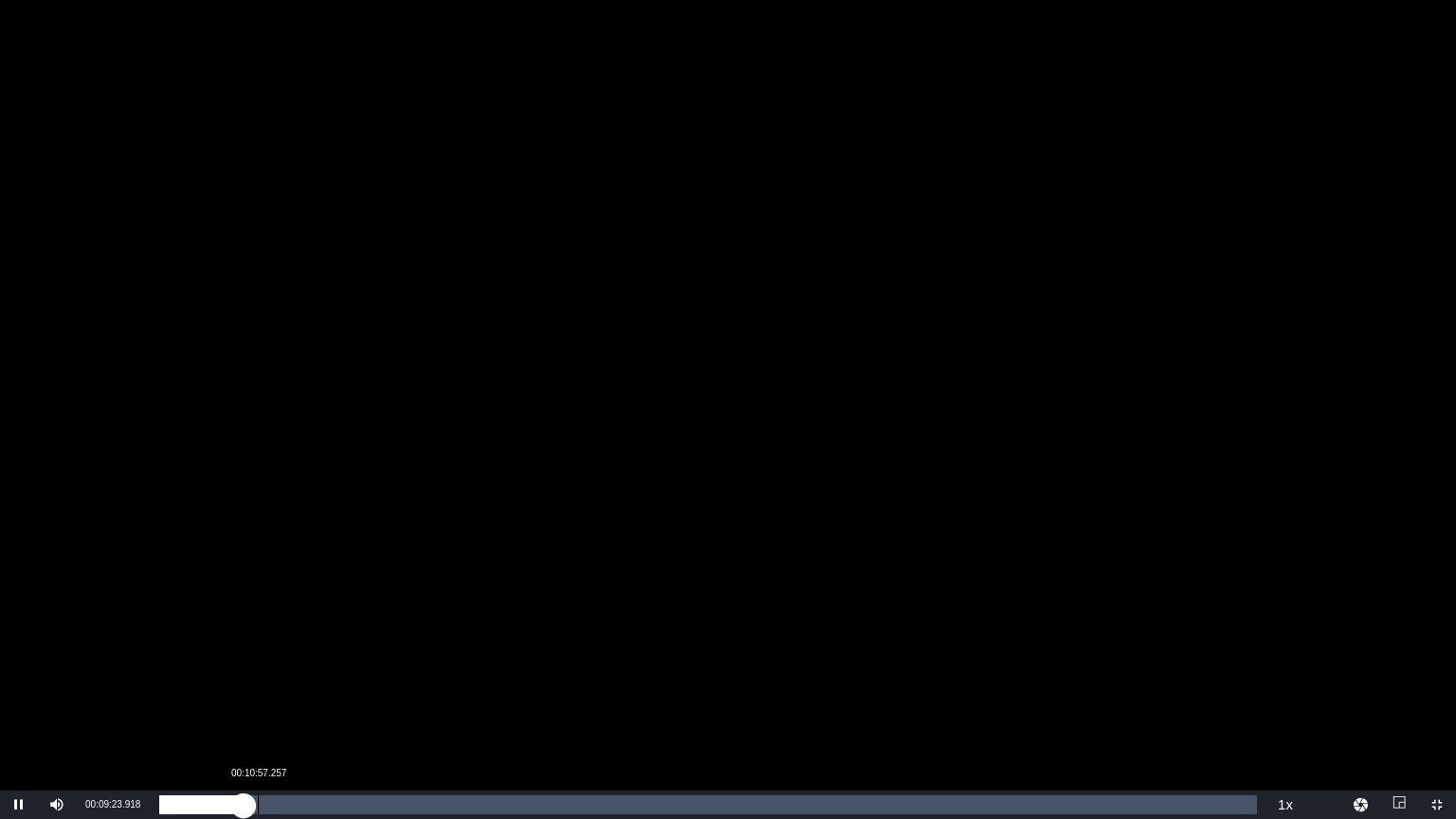 click on "00:09:24.129" at bounding box center [201, 805] 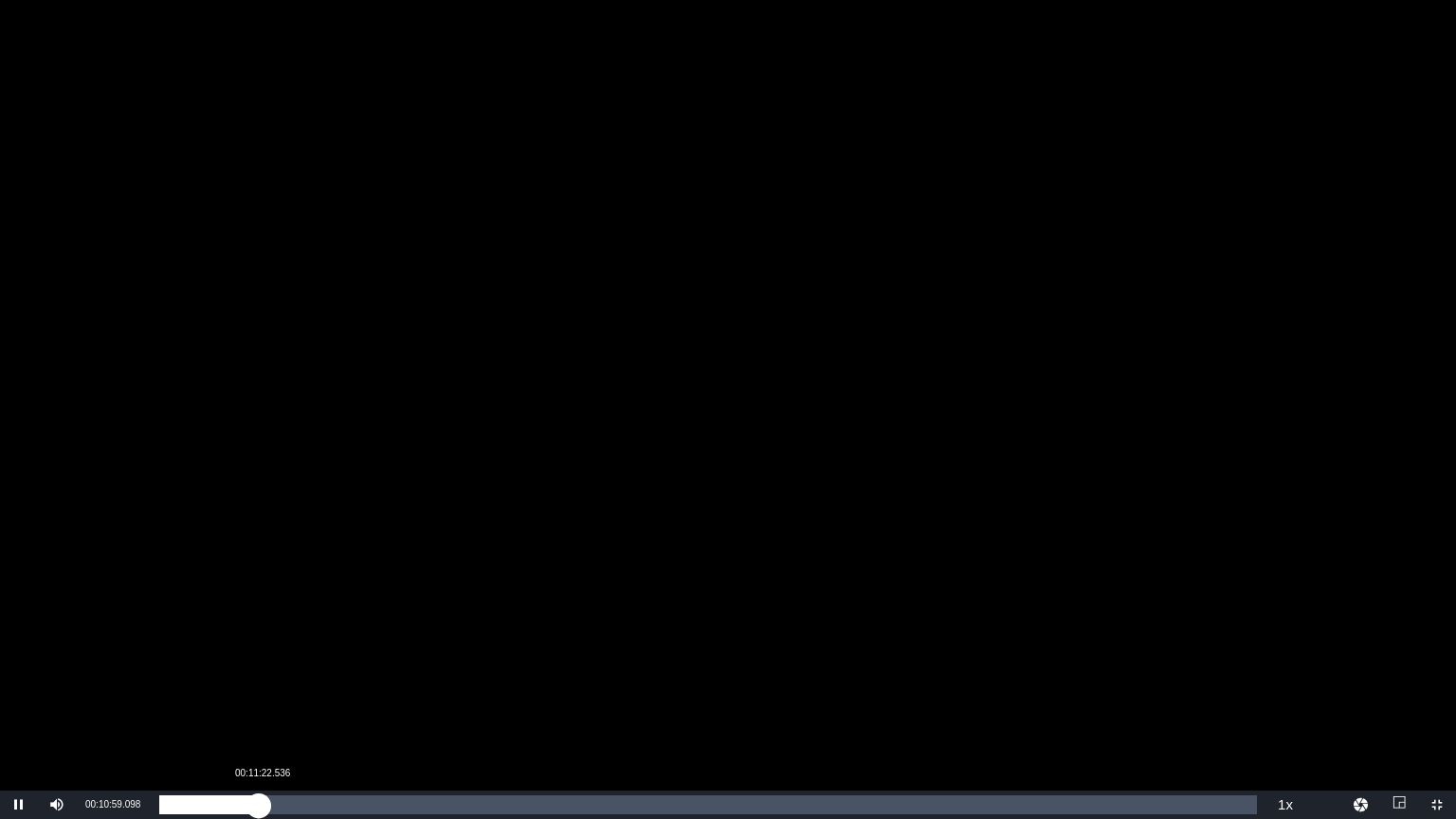 click on "00:10:59.172" at bounding box center [209, 805] 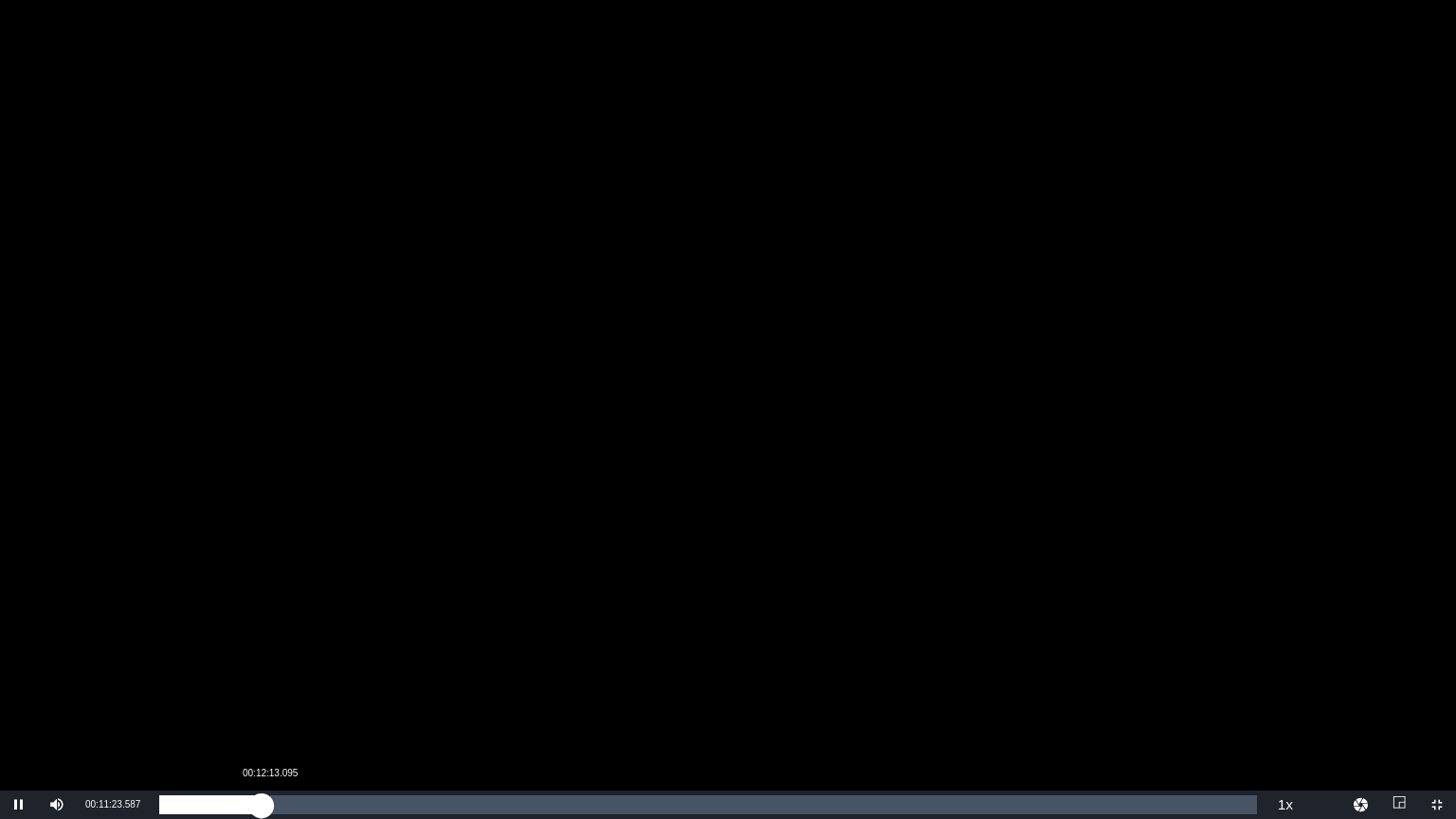 click on "00:11:23.649" at bounding box center (210, 805) 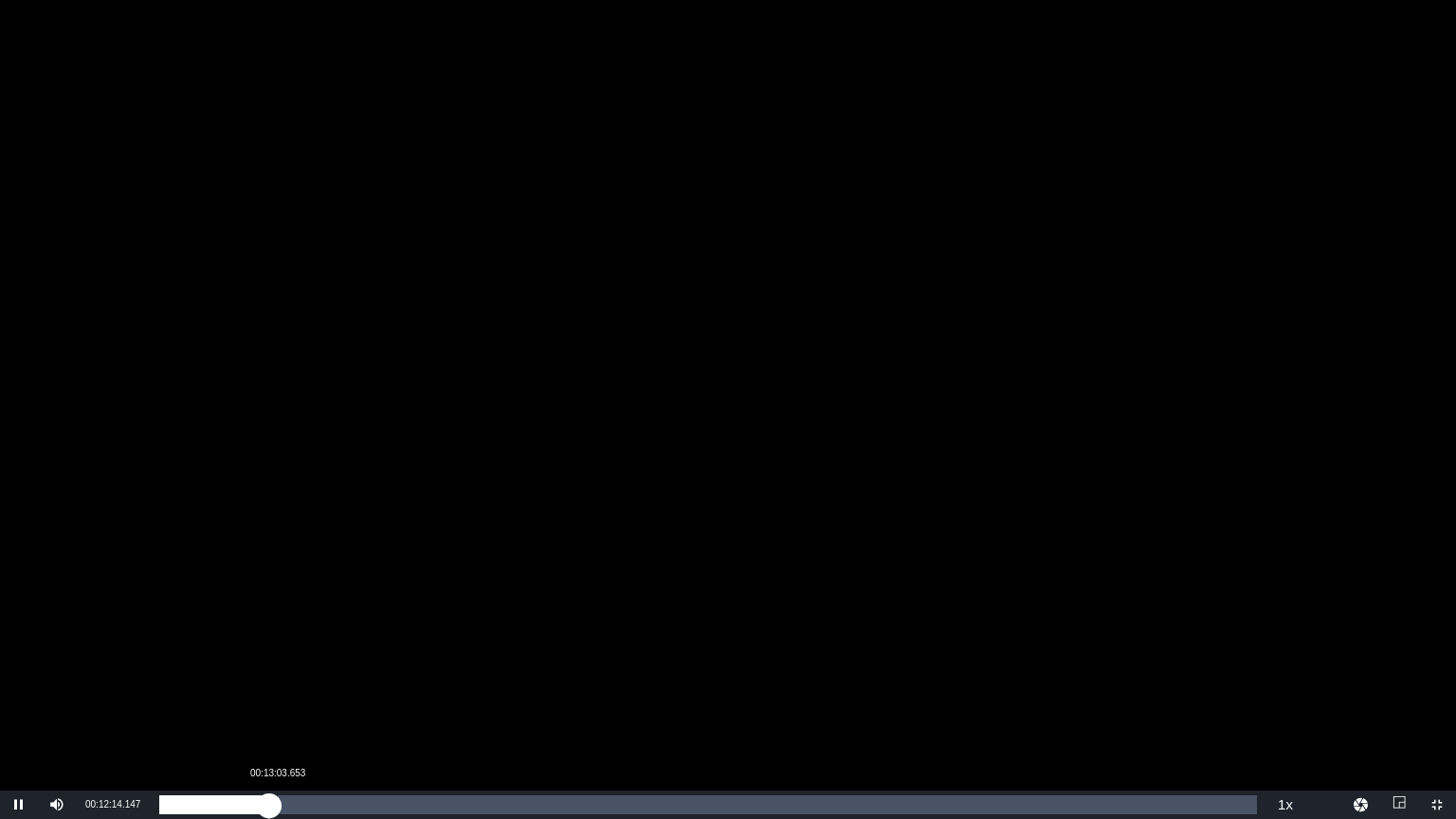 click on "00:12:14.219" at bounding box center (214, 805) 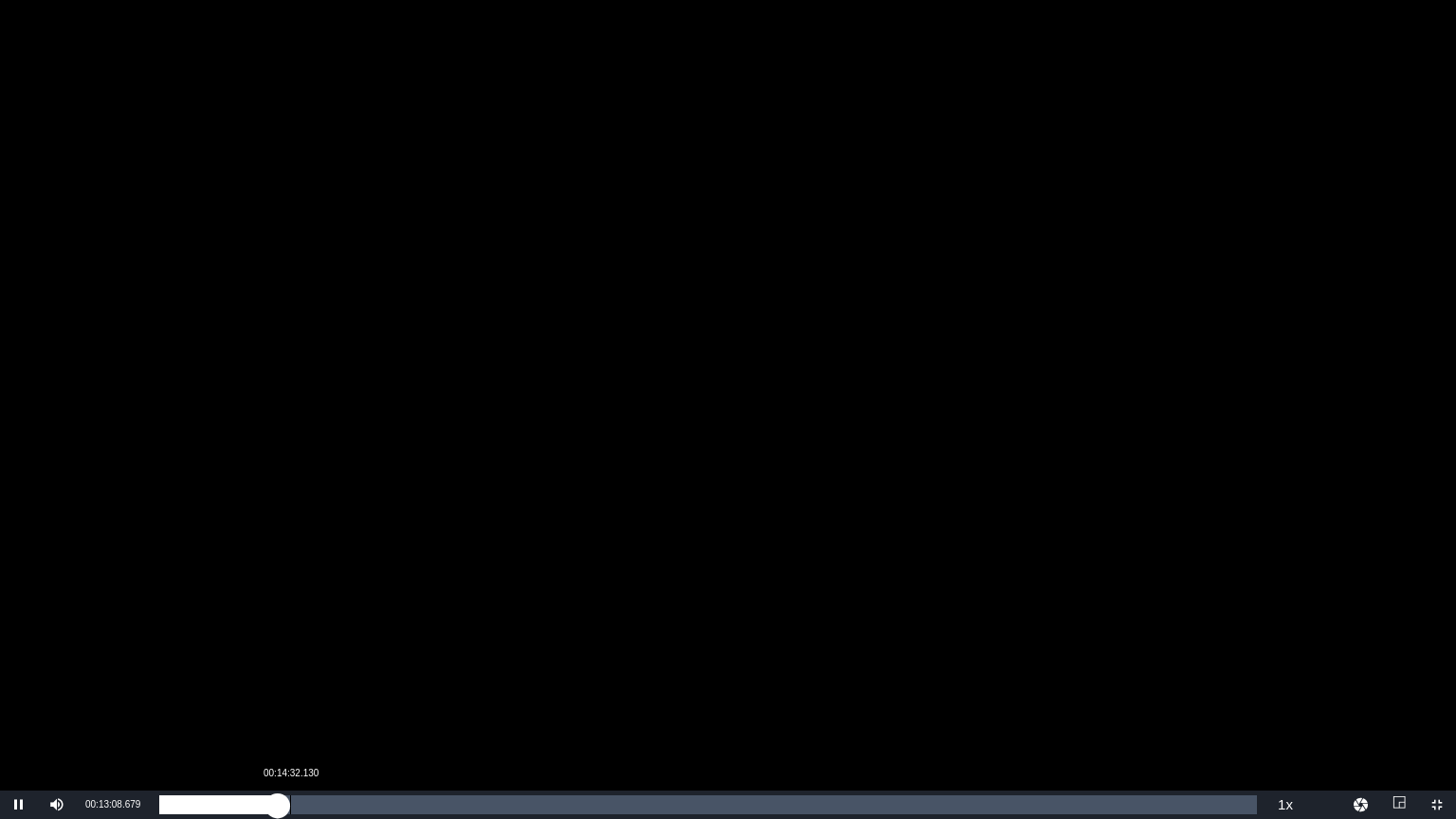 click on "00:13:08.742" at bounding box center (218, 805) 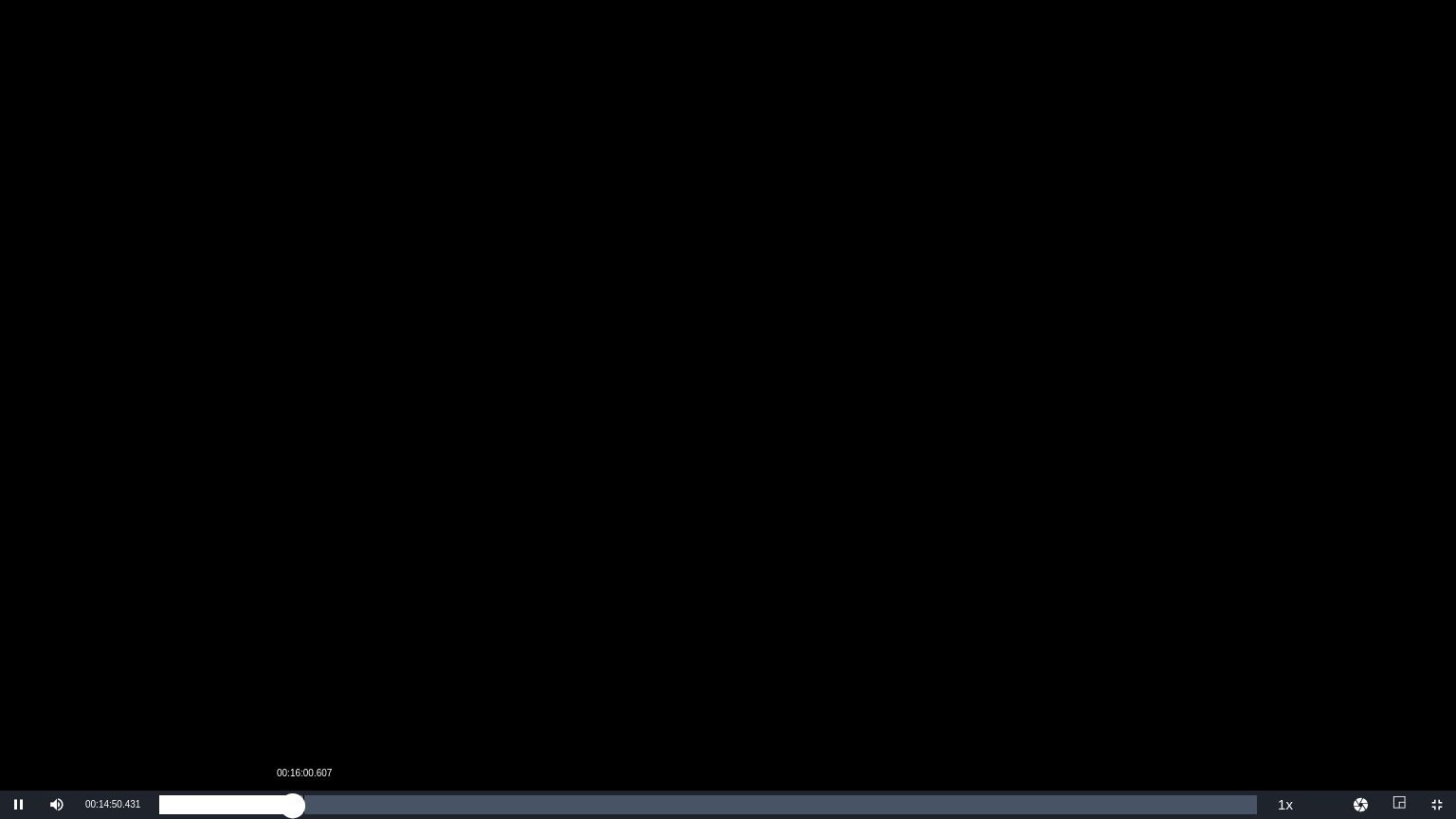 click on "00:14:50.673" at bounding box center (226, 805) 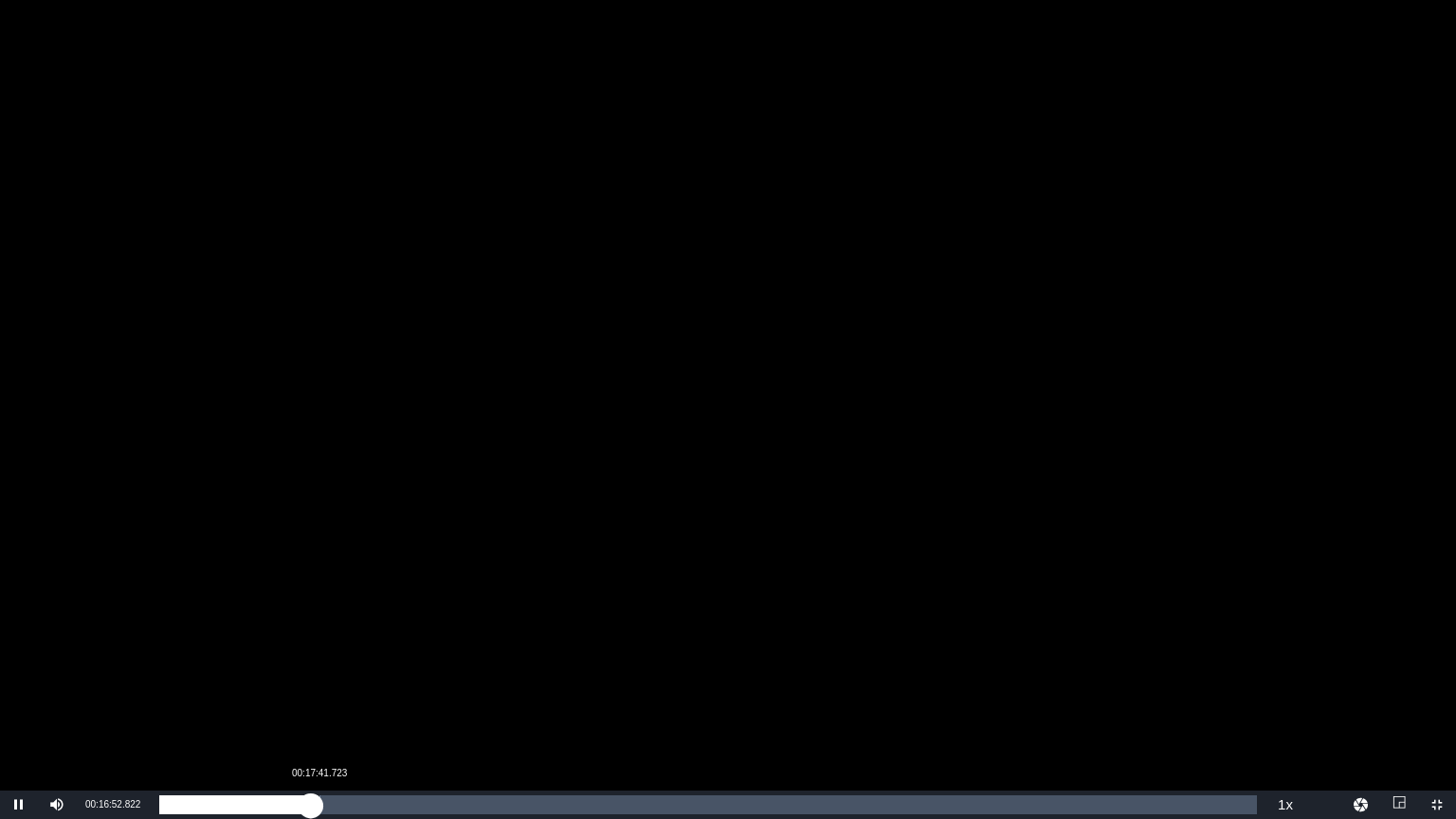 click on "00:16:53.126" at bounding box center (235, 805) 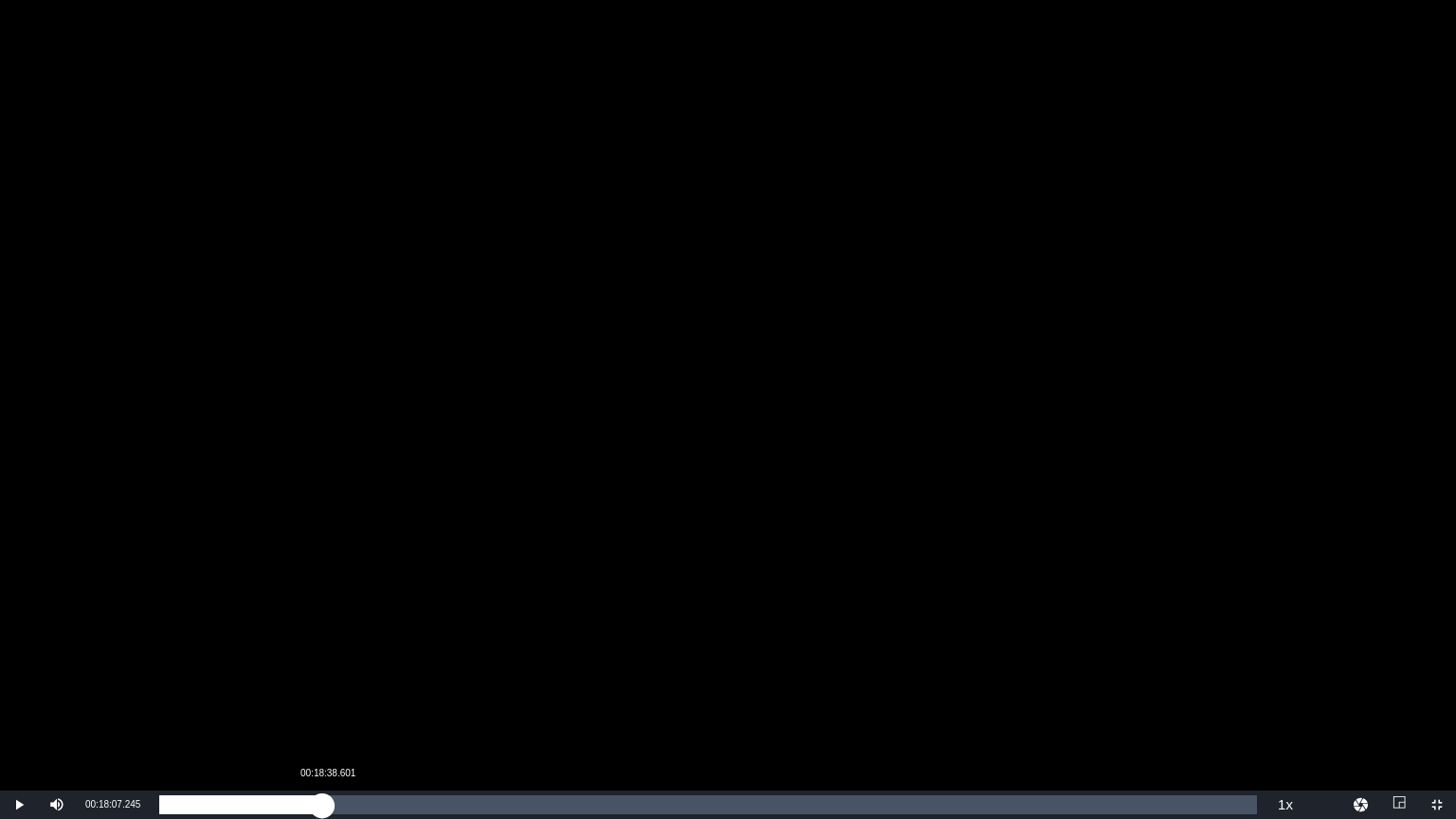 click on "00:18:07.544" at bounding box center [241, 805] 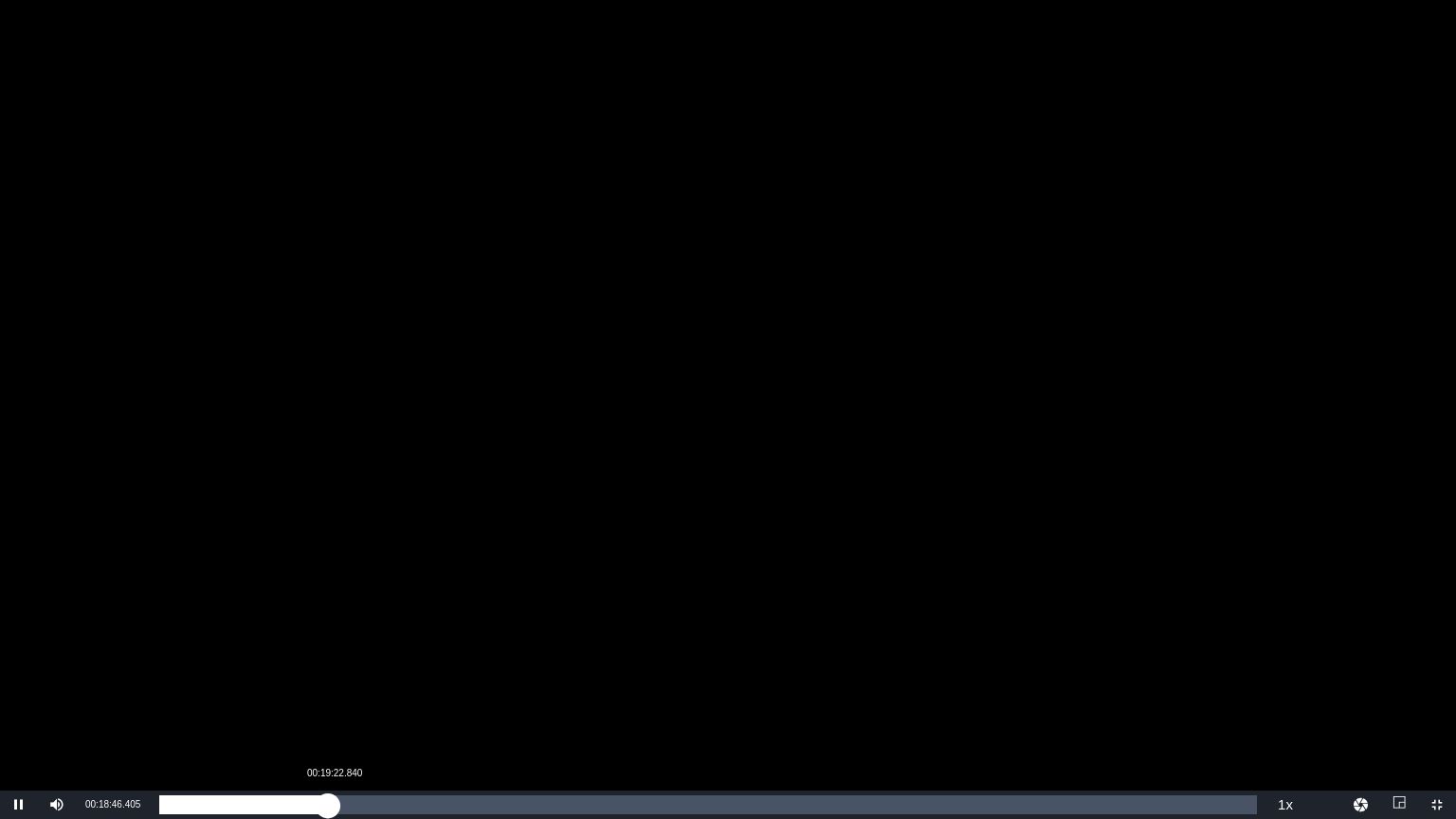 click on "00:18:46.700" at bounding box center (244, 805) 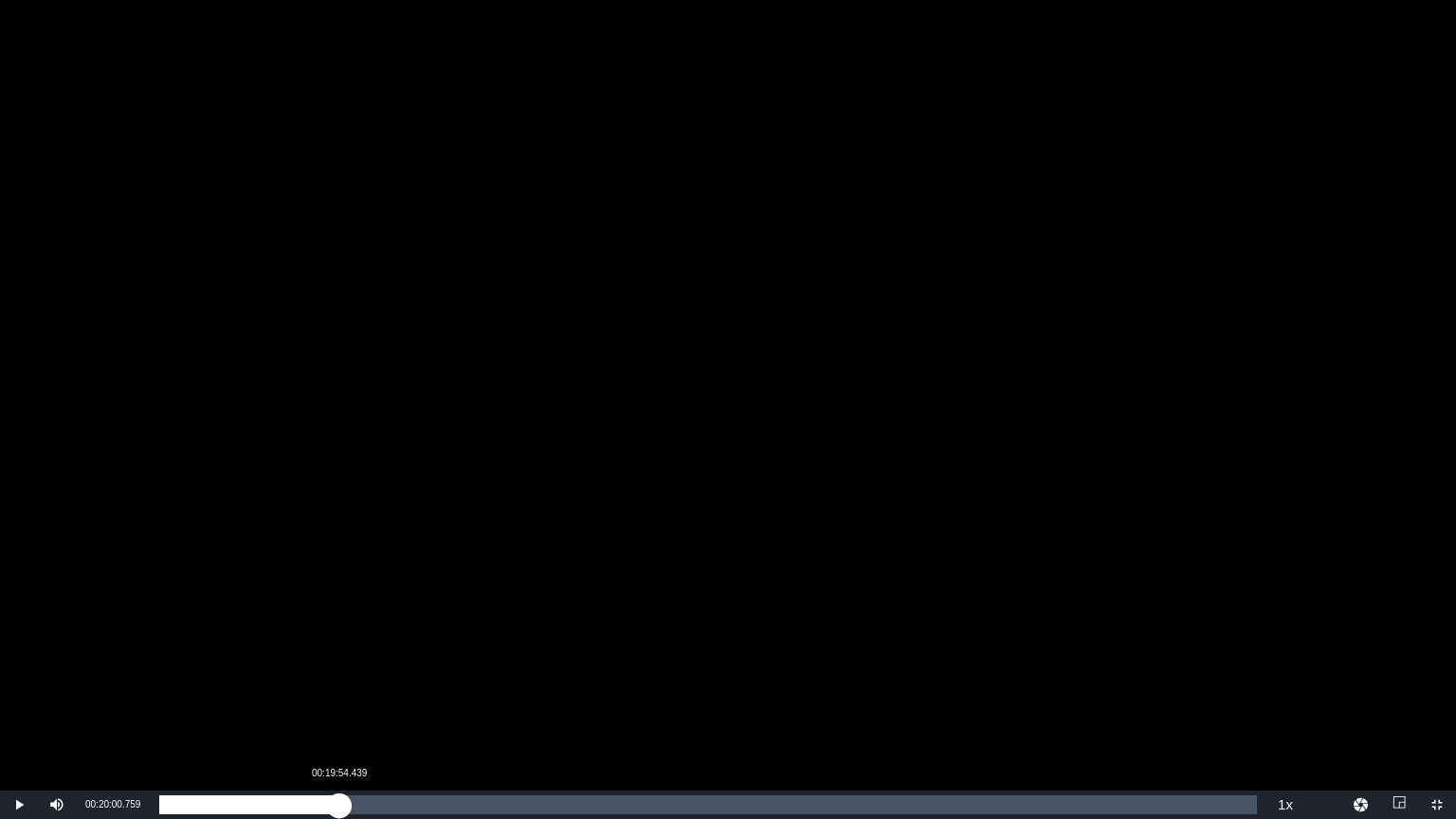 click on "00:19:25.721" at bounding box center [249, 805] 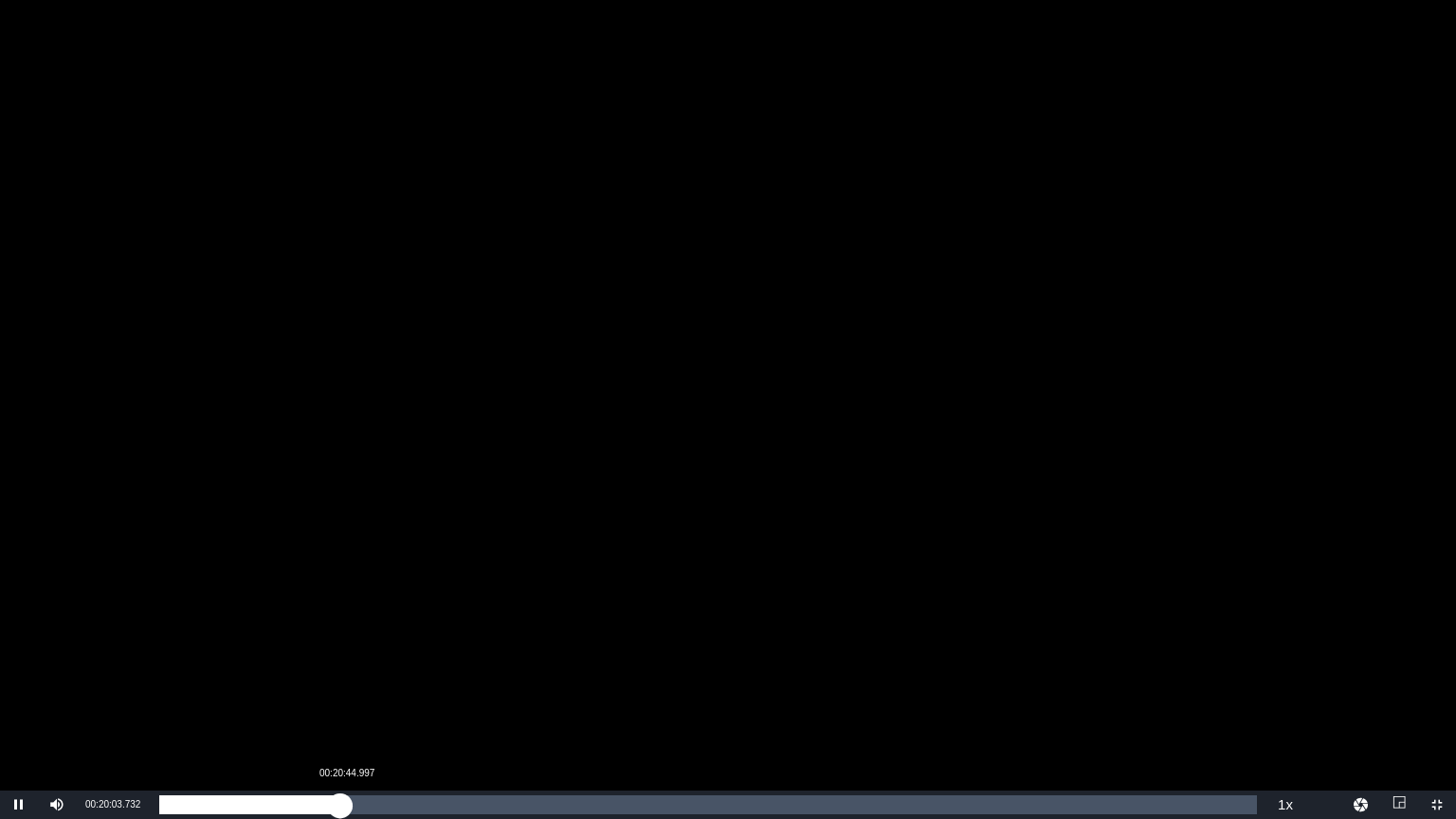 click on "00:20:03.884" at bounding box center (249, 805) 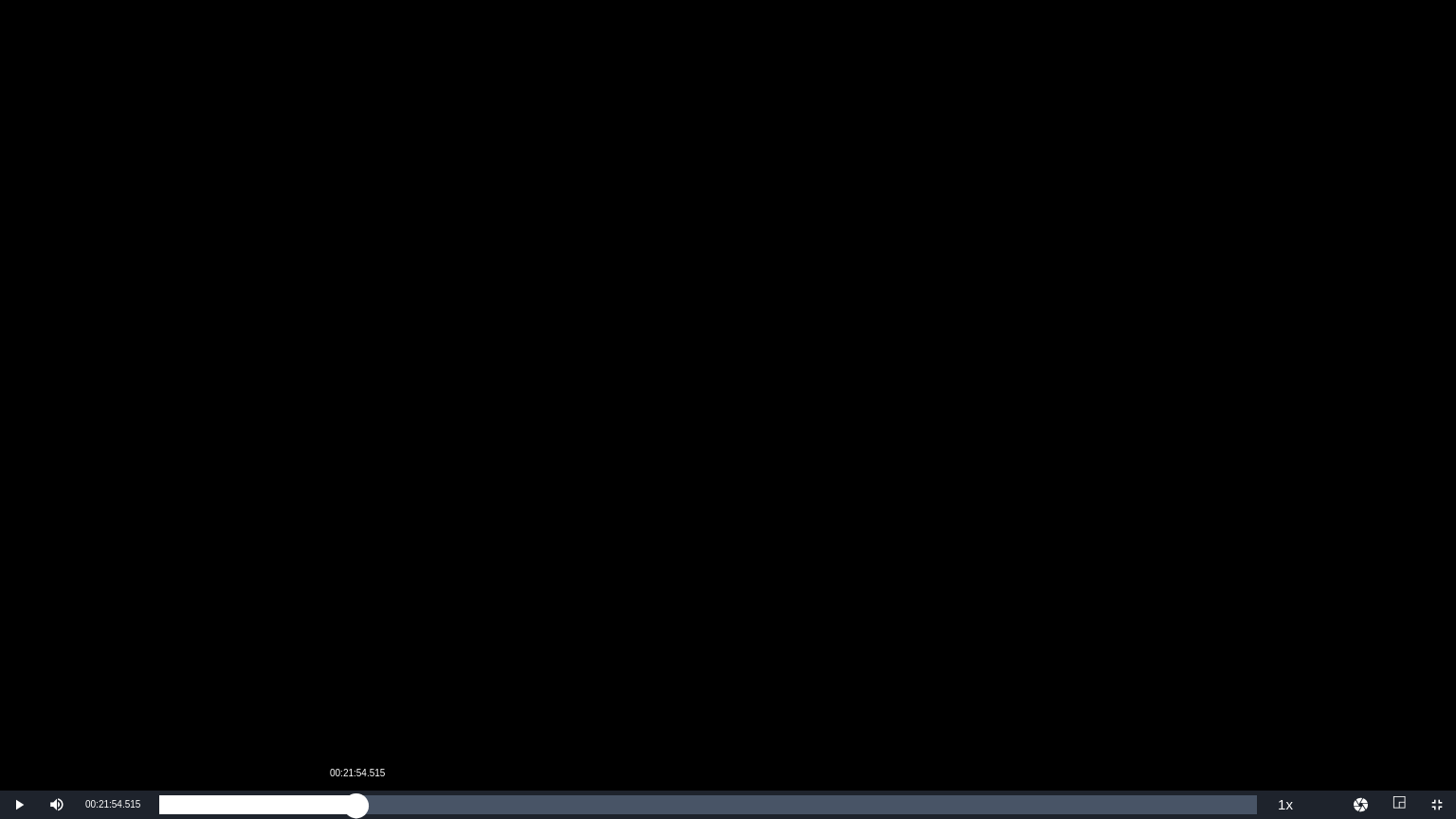 click on "00:20:46.643" at bounding box center [258, 805] 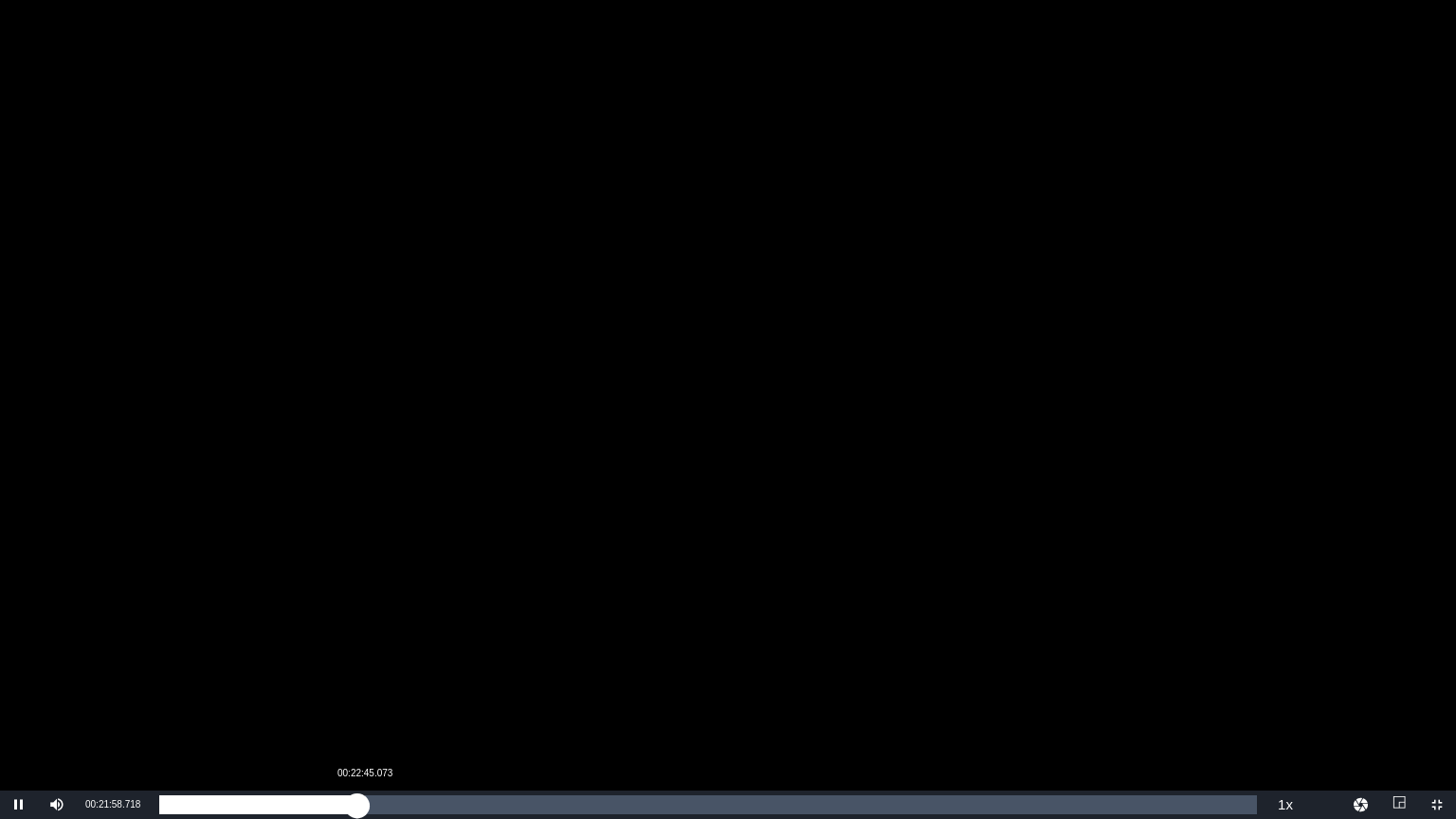 click on "00:21:59.163" at bounding box center [258, 805] 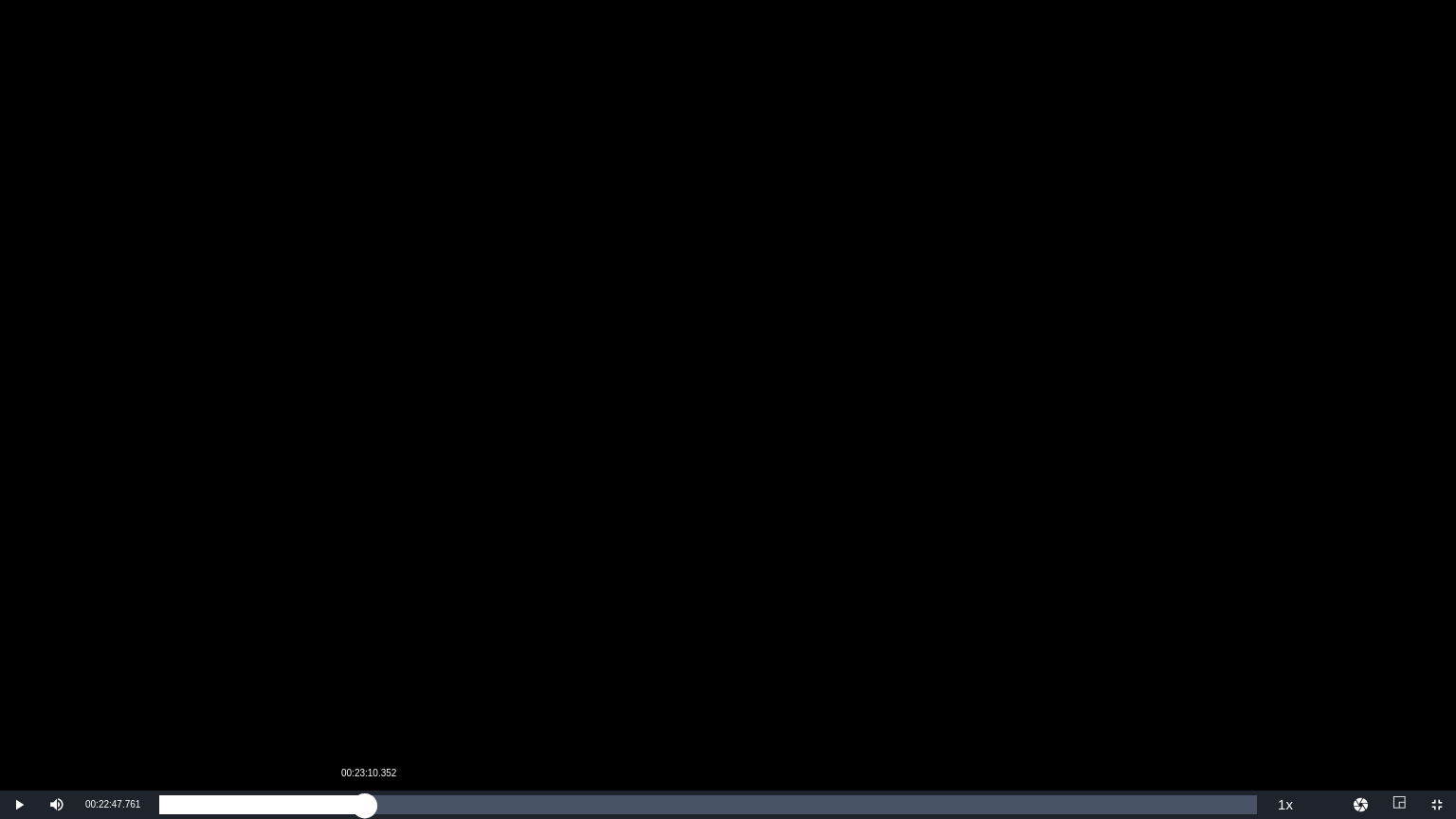 click on "00:22:47.725" at bounding box center (262, 805) 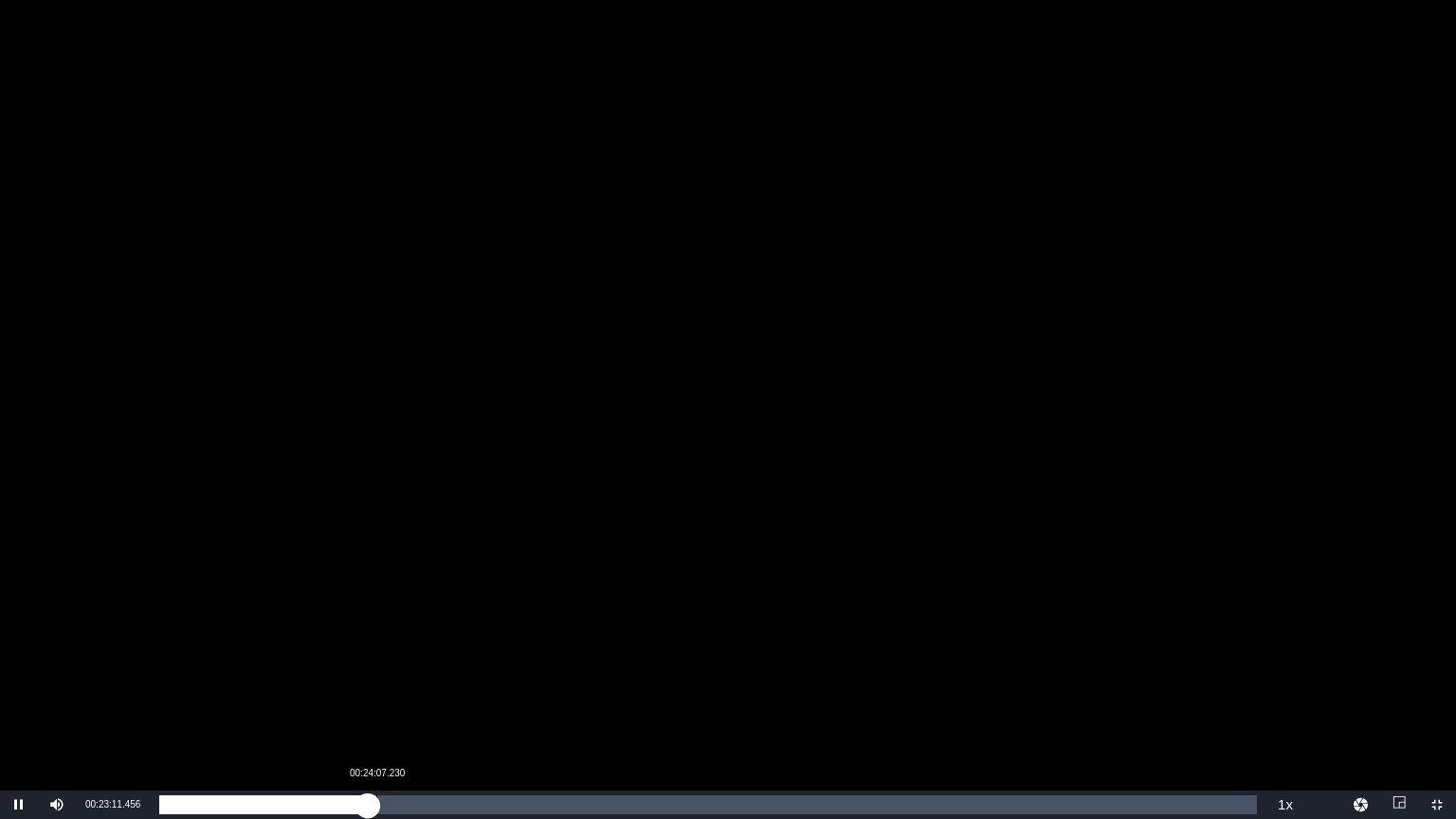 click on "00:23:11.535" at bounding box center (264, 805) 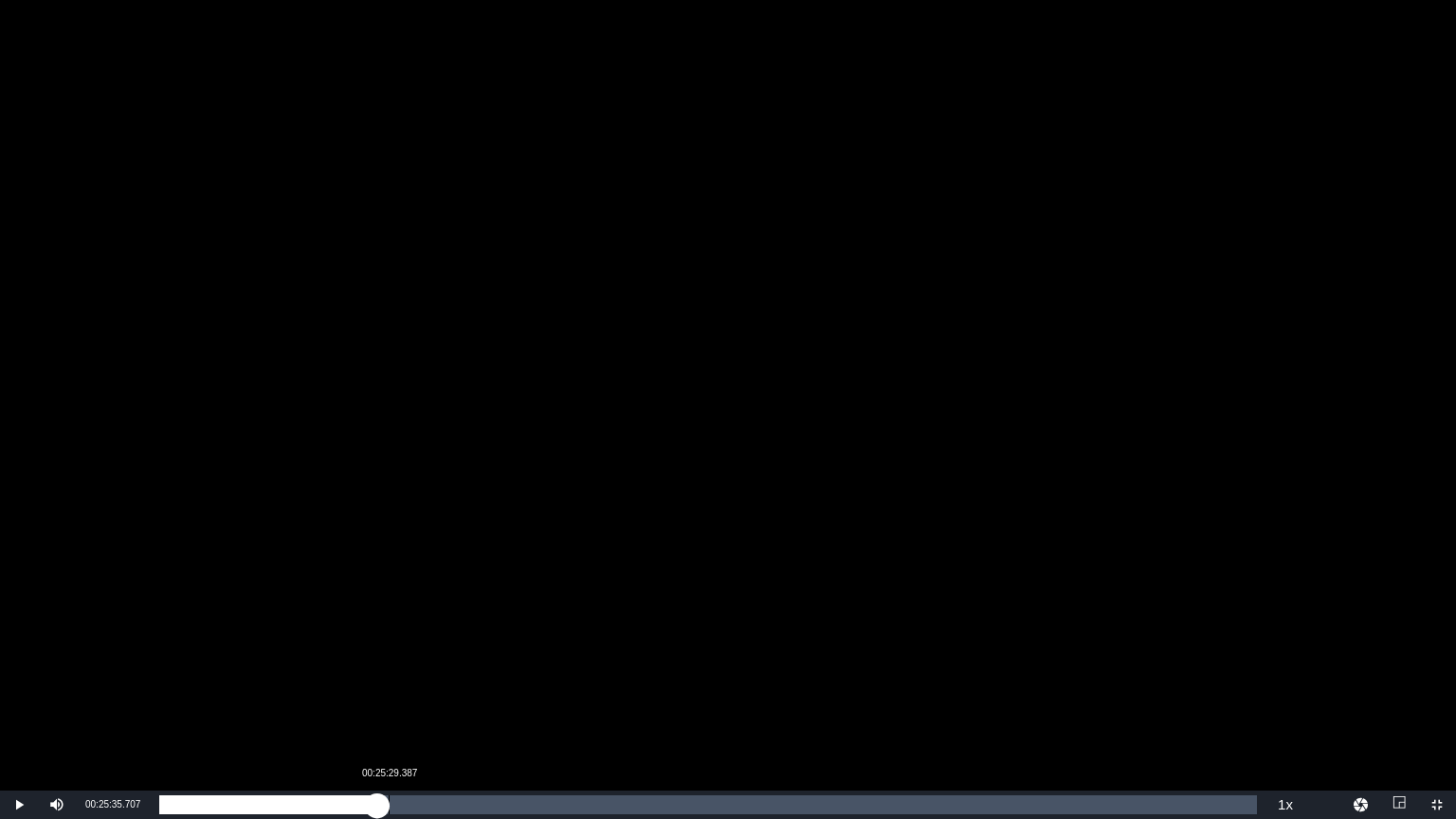 click on "00:24:14.772" at bounding box center [268, 805] 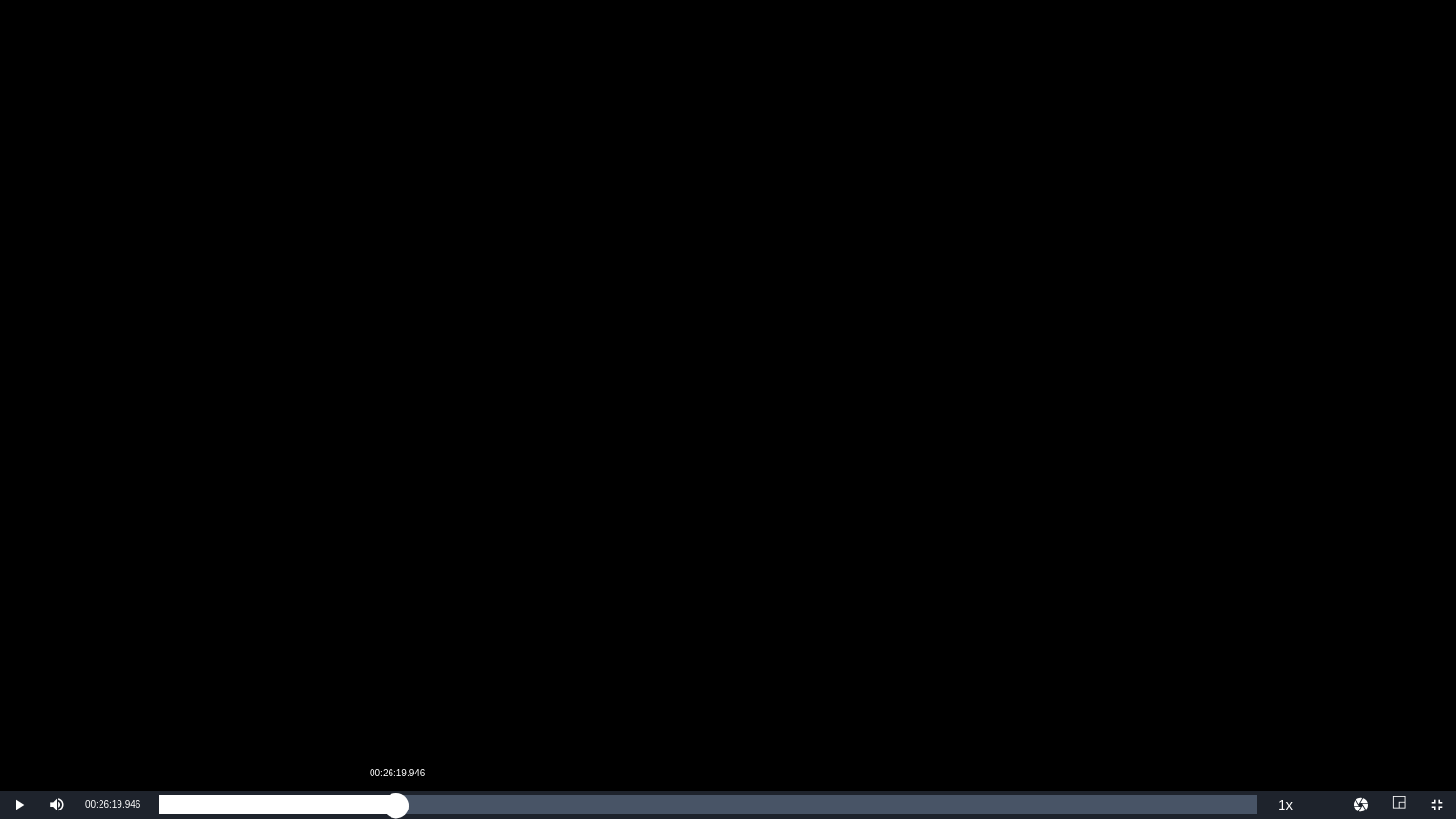 click on "00:25:37.448" at bounding box center (278, 805) 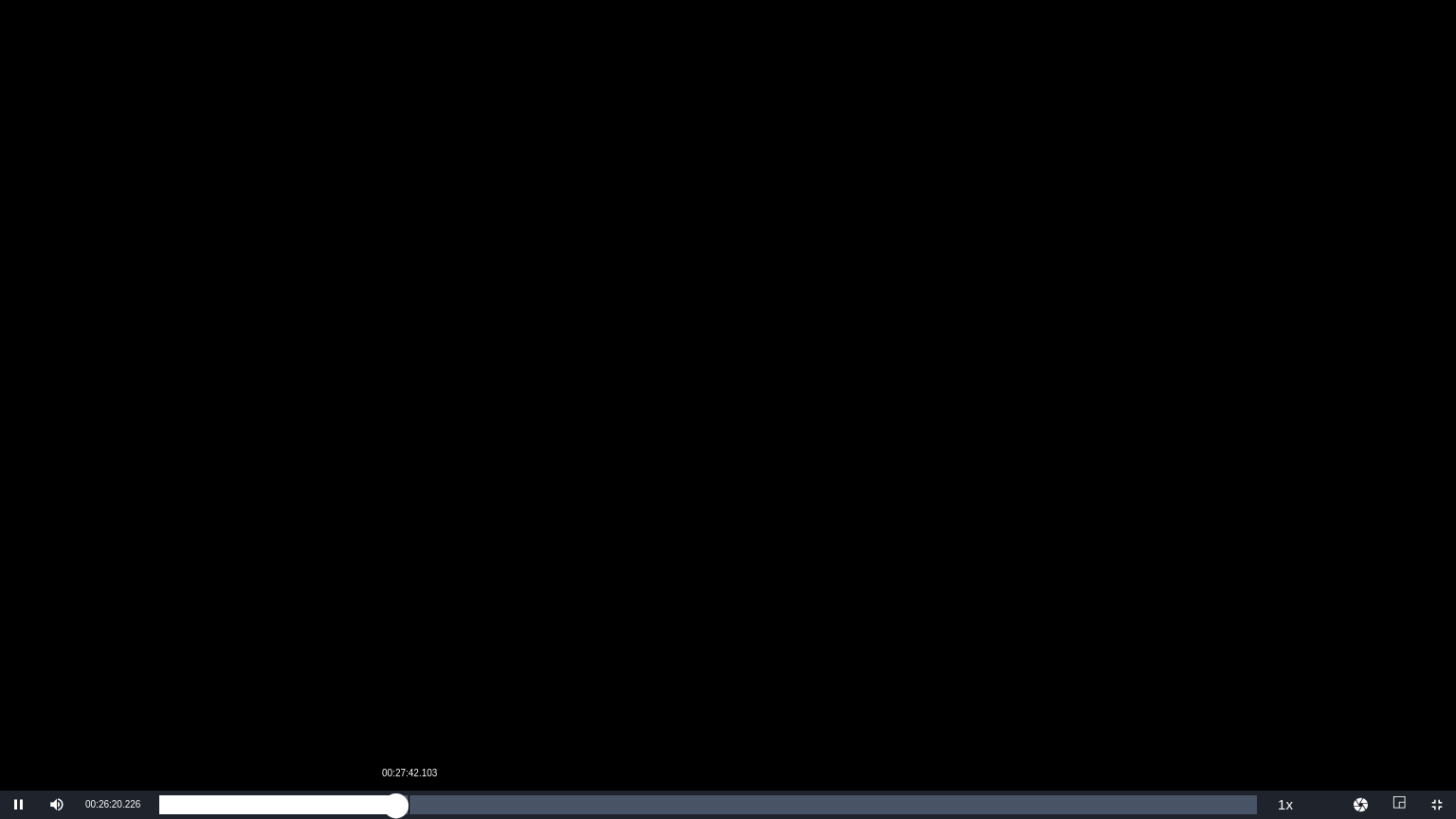 click on "00:26:20.597" at bounding box center (278, 805) 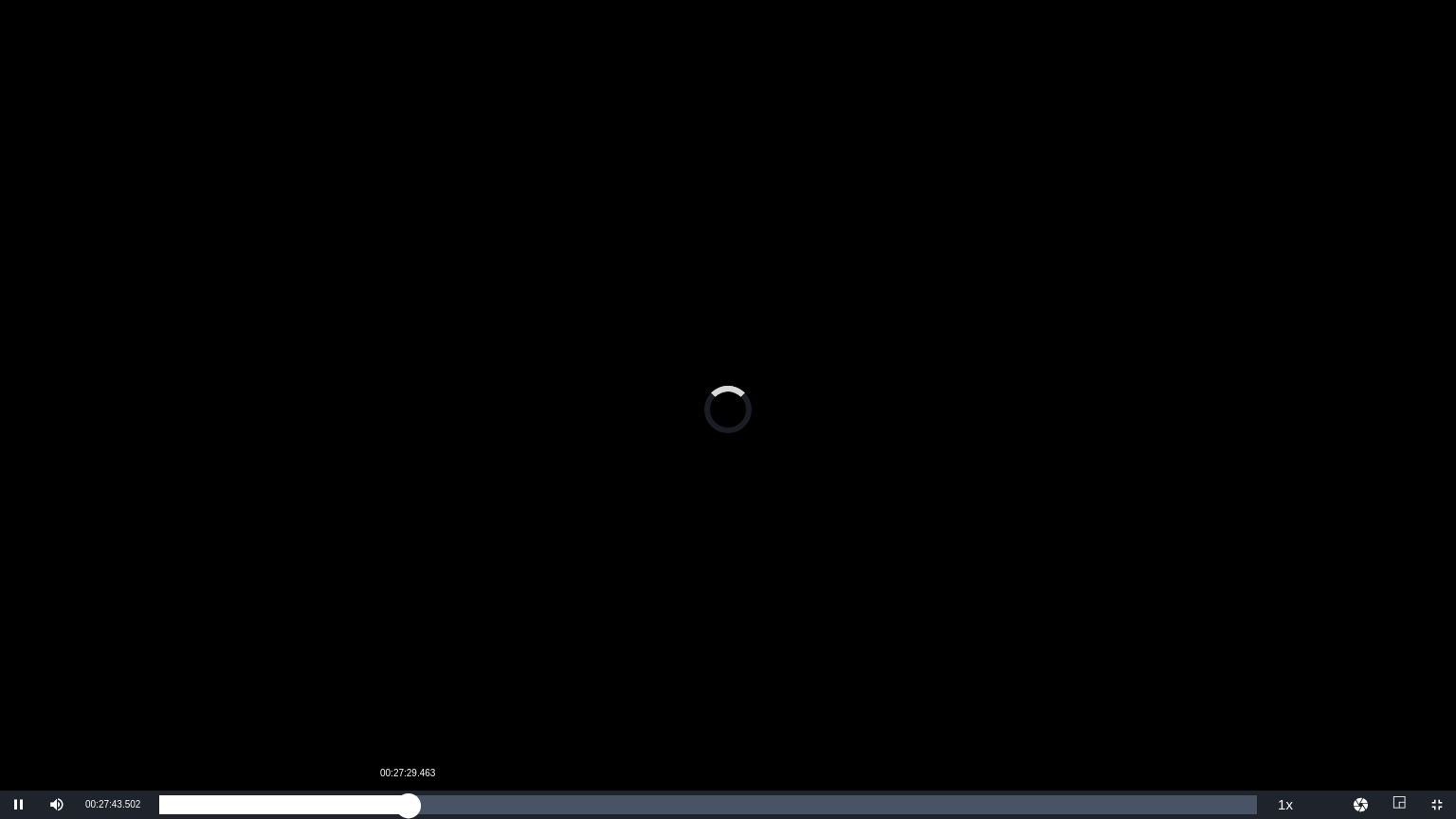click on "00:27:43.501" at bounding box center [283, 805] 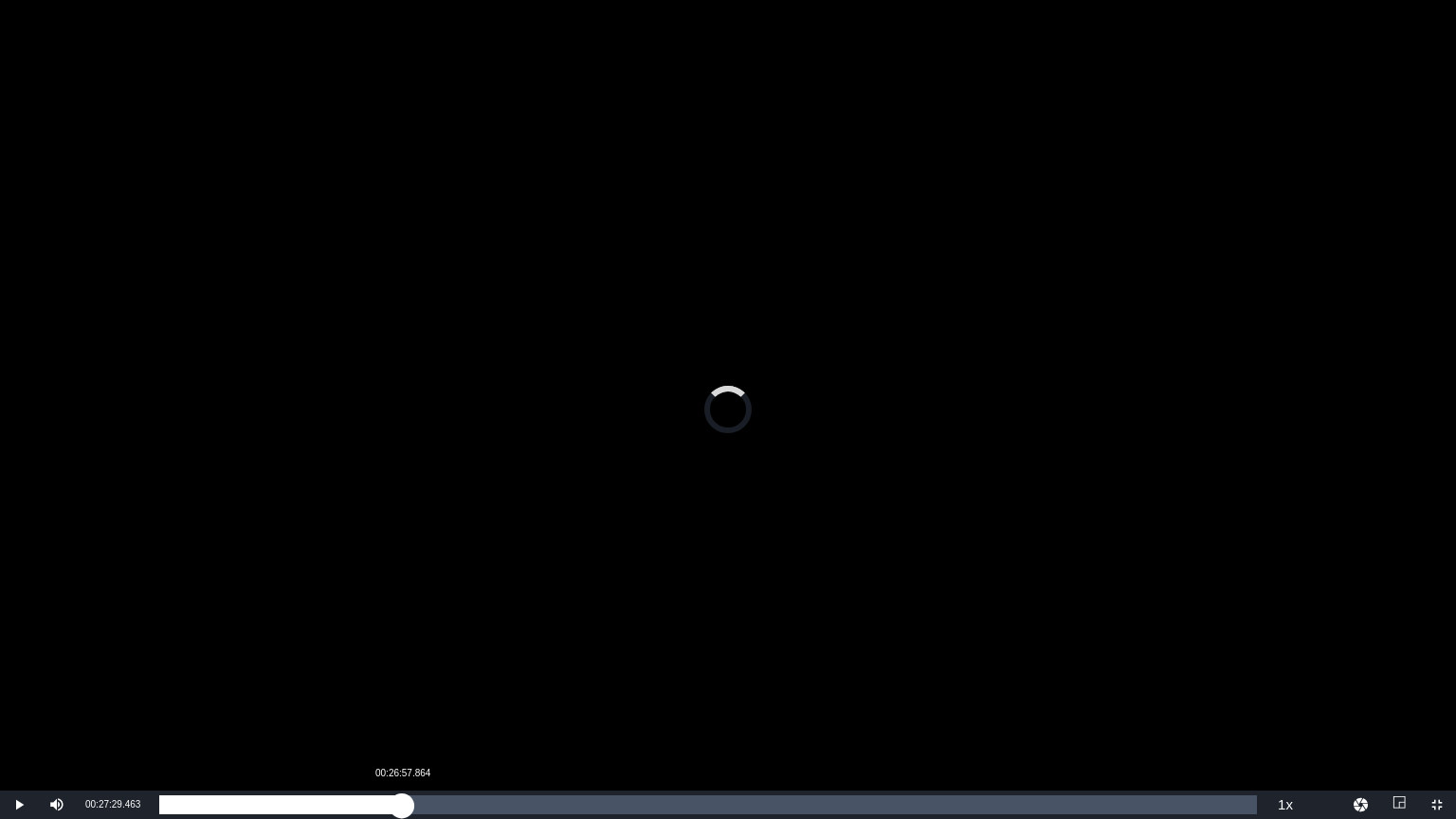 click on "00:27:29.463" at bounding box center (281, 805) 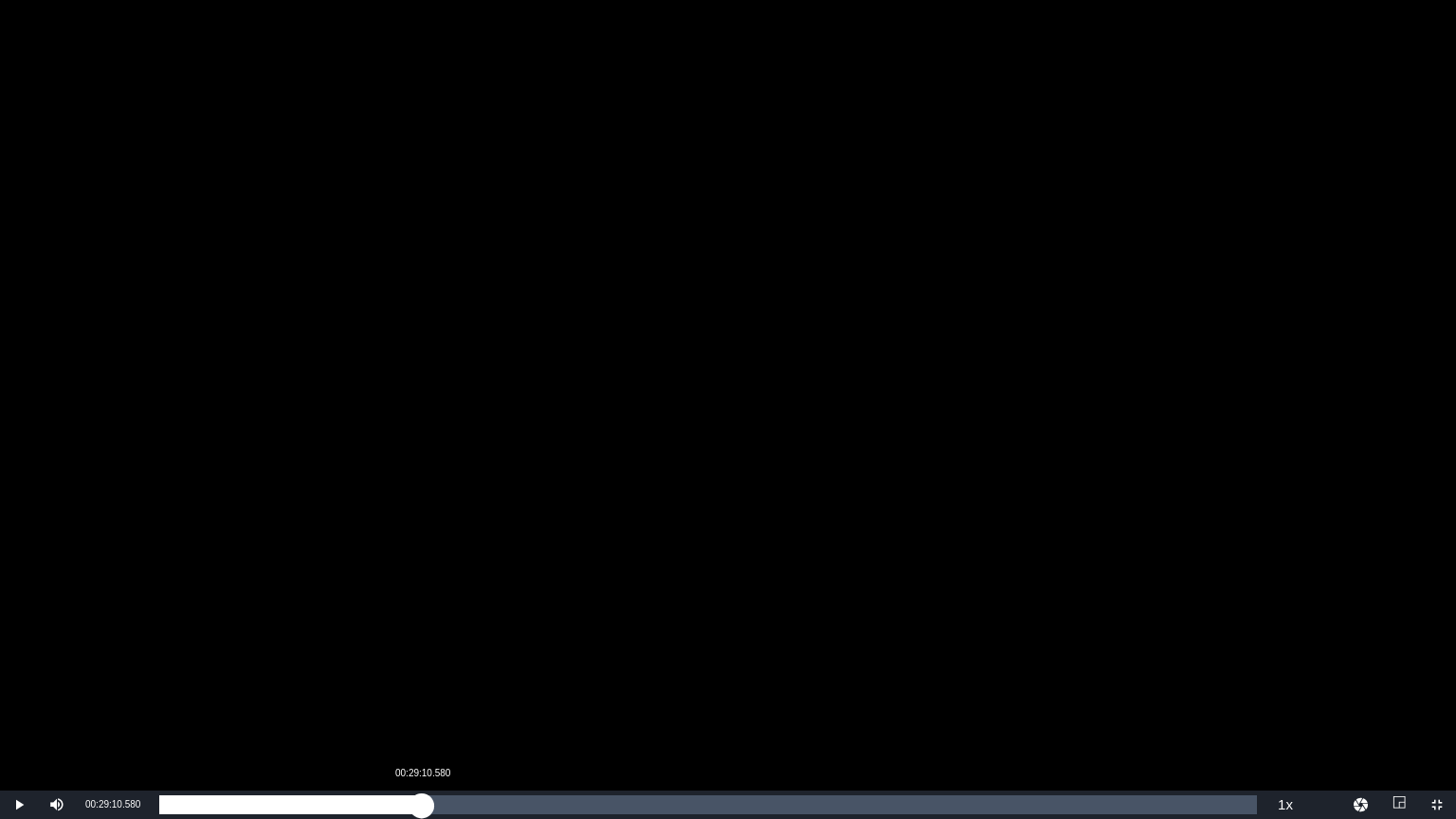 click on "Loaded :  22.16% 00:29:10.580
00:26:59.478" at bounding box center [708, 805] 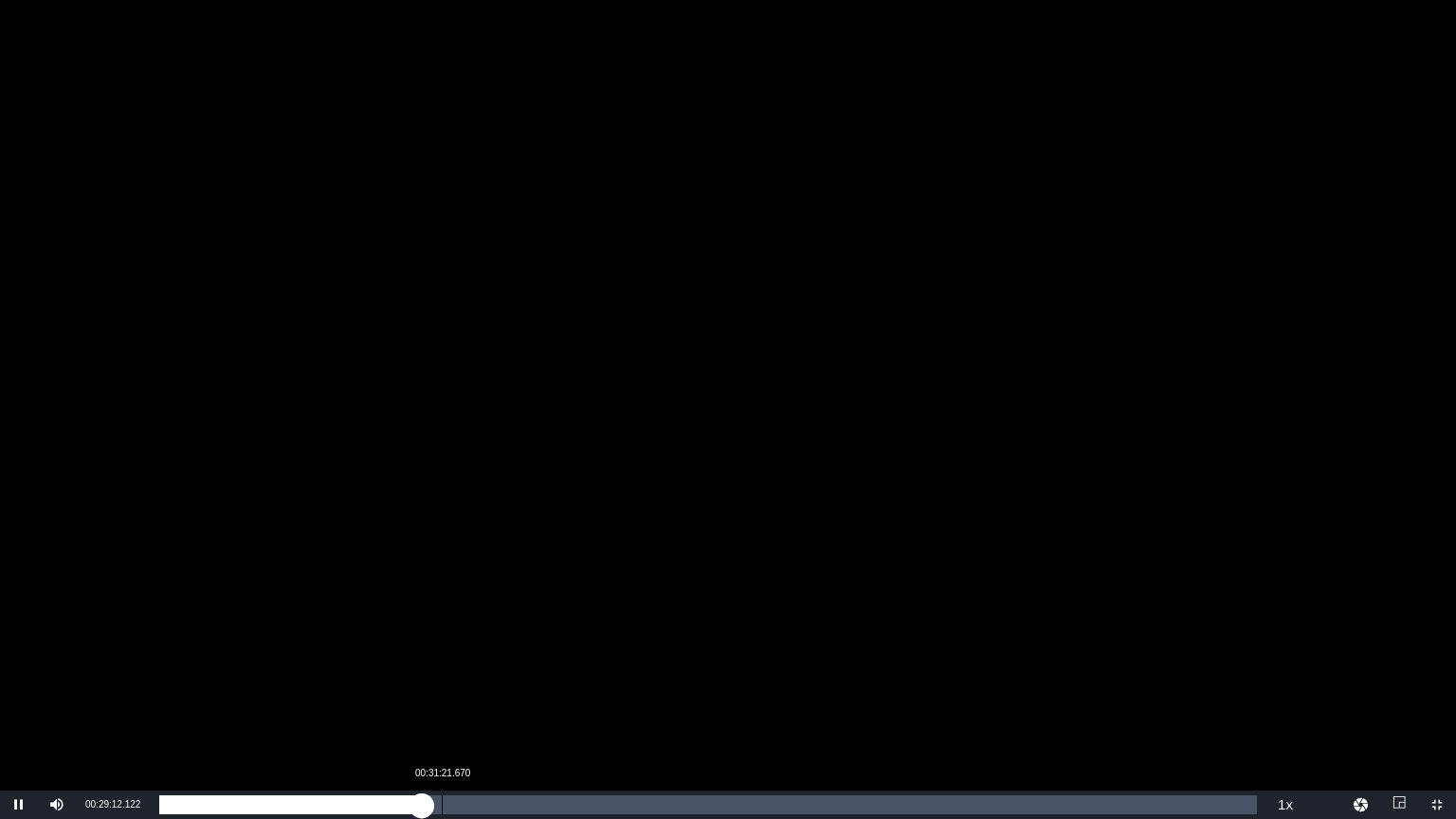 click on "Loaded :  23.96% 00:31:21.670 00:29:12.120" at bounding box center (708, 805) 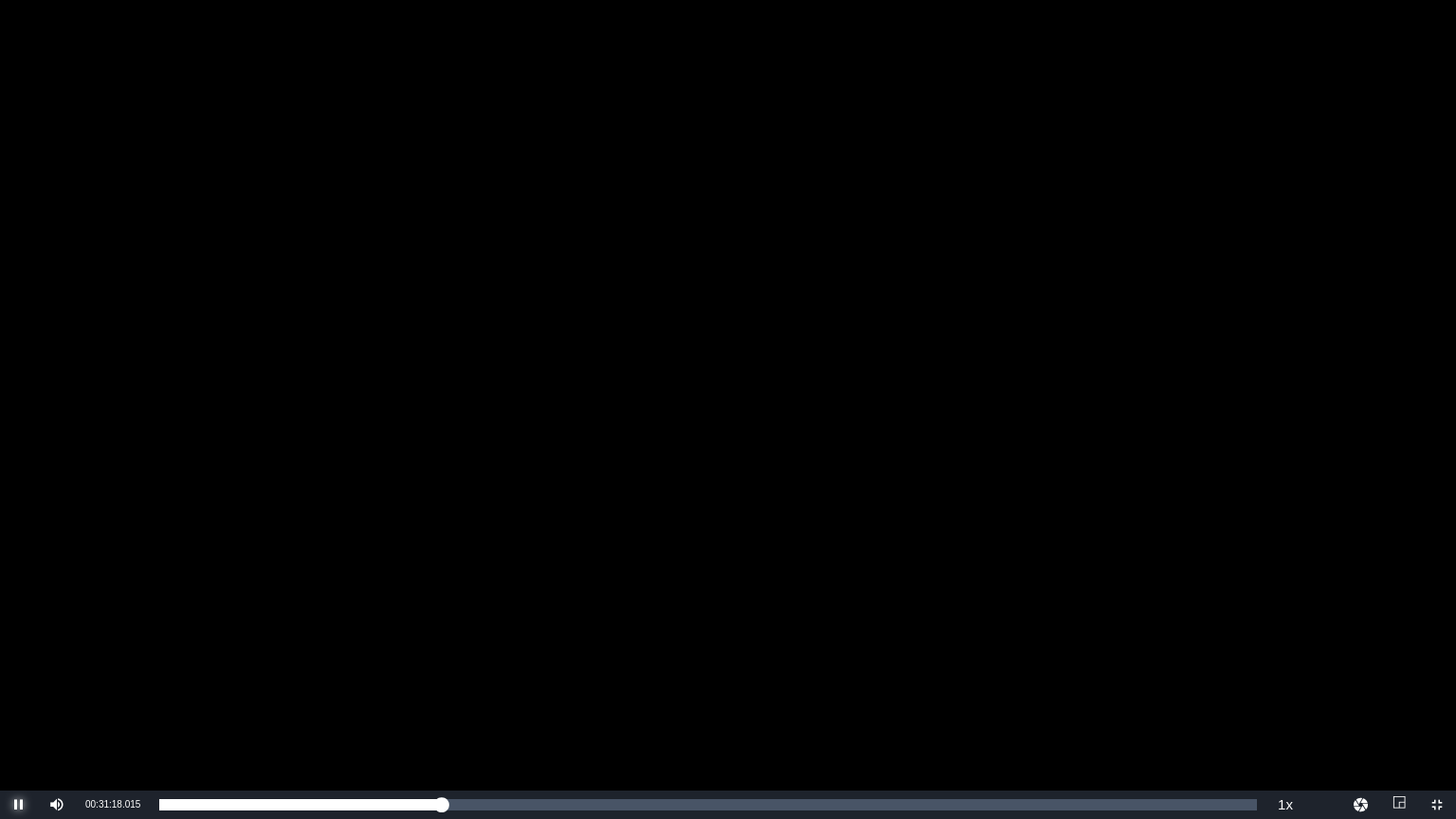 click at bounding box center [19, 805] 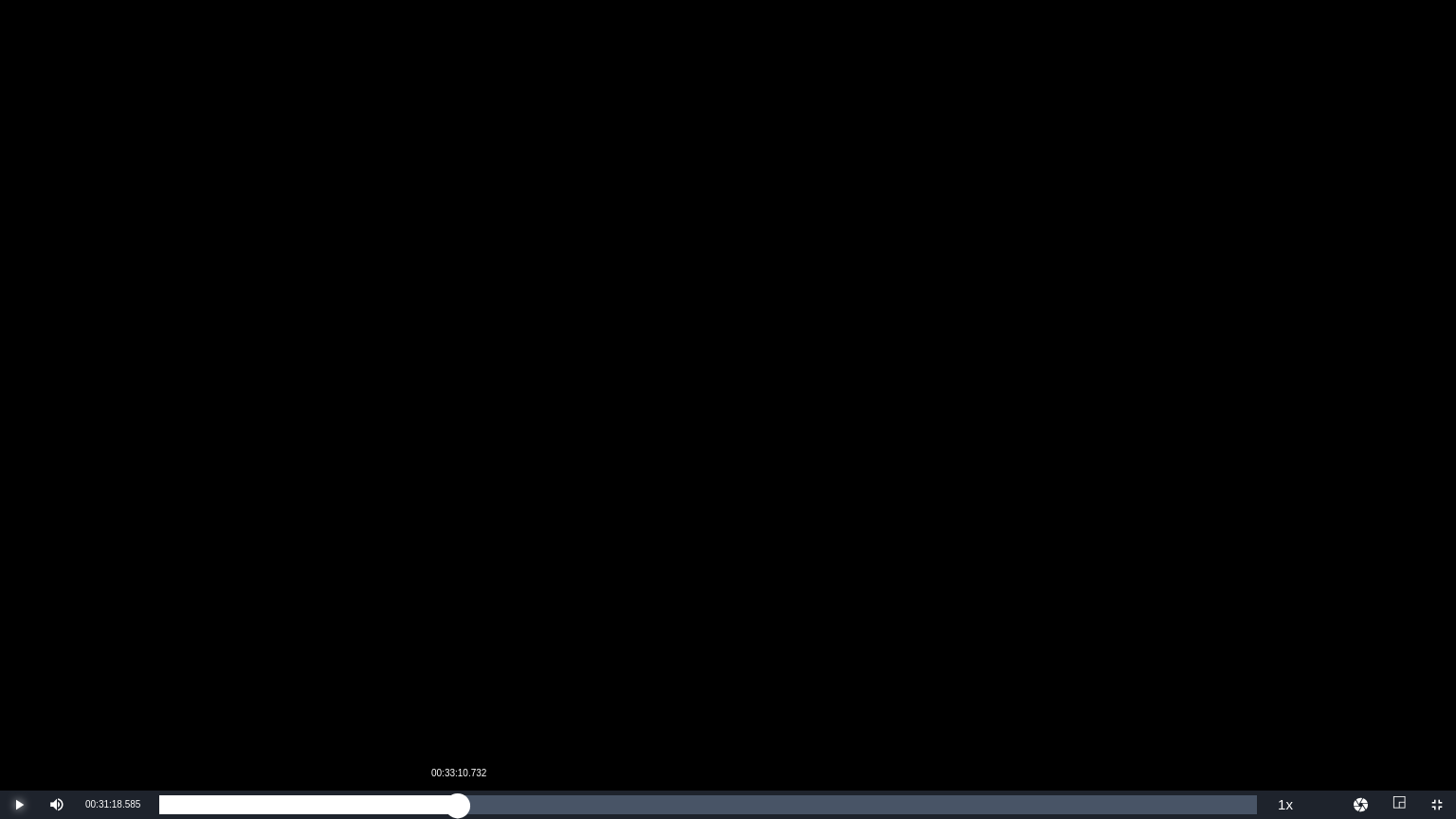 click on "Loaded :  26.51% 00:33:10.732
00:31:18.585" at bounding box center (708, 805) 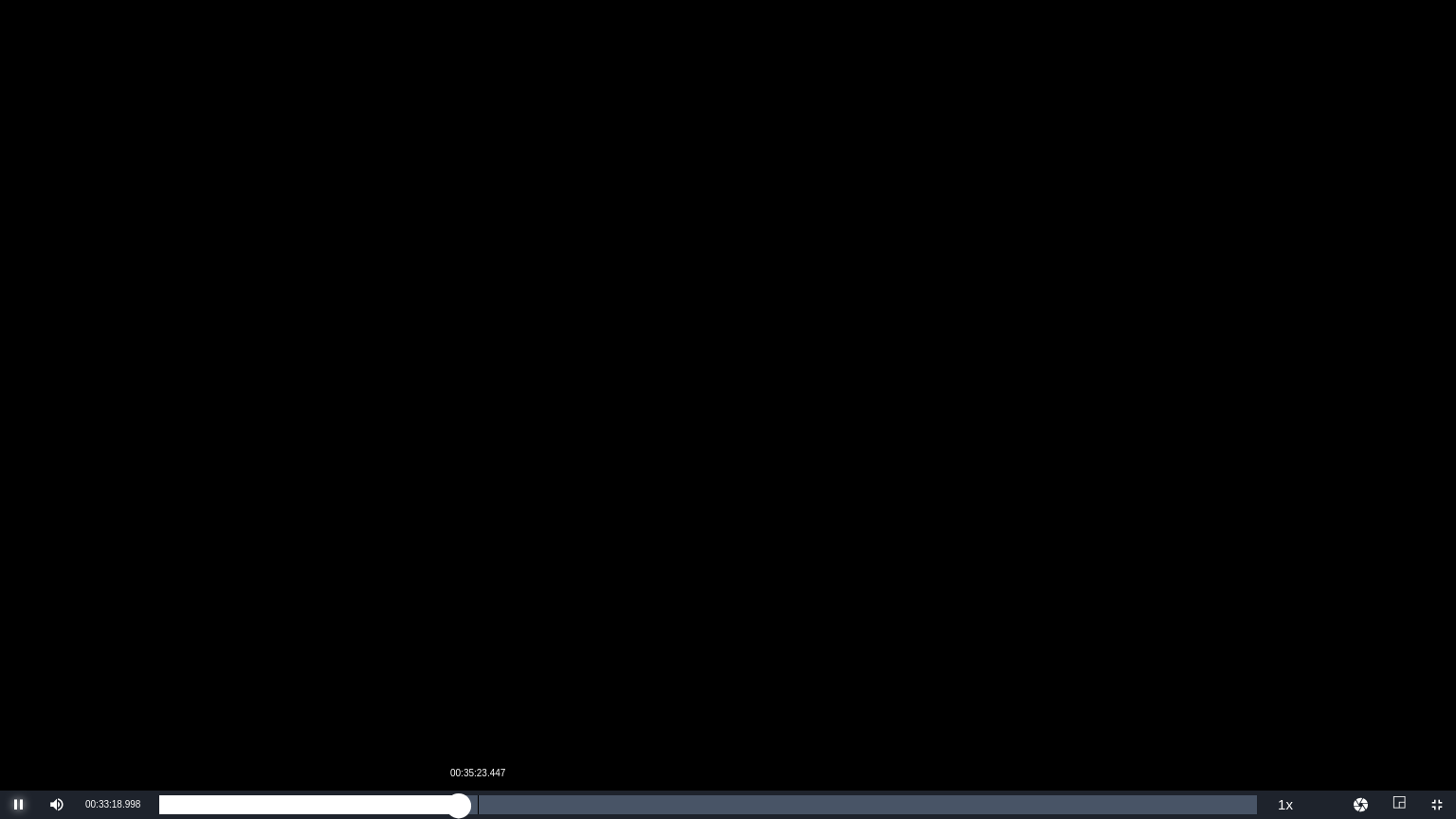 click on "Loaded :  27.74% 00:35:23.447
00:33:19.264" at bounding box center (708, 805) 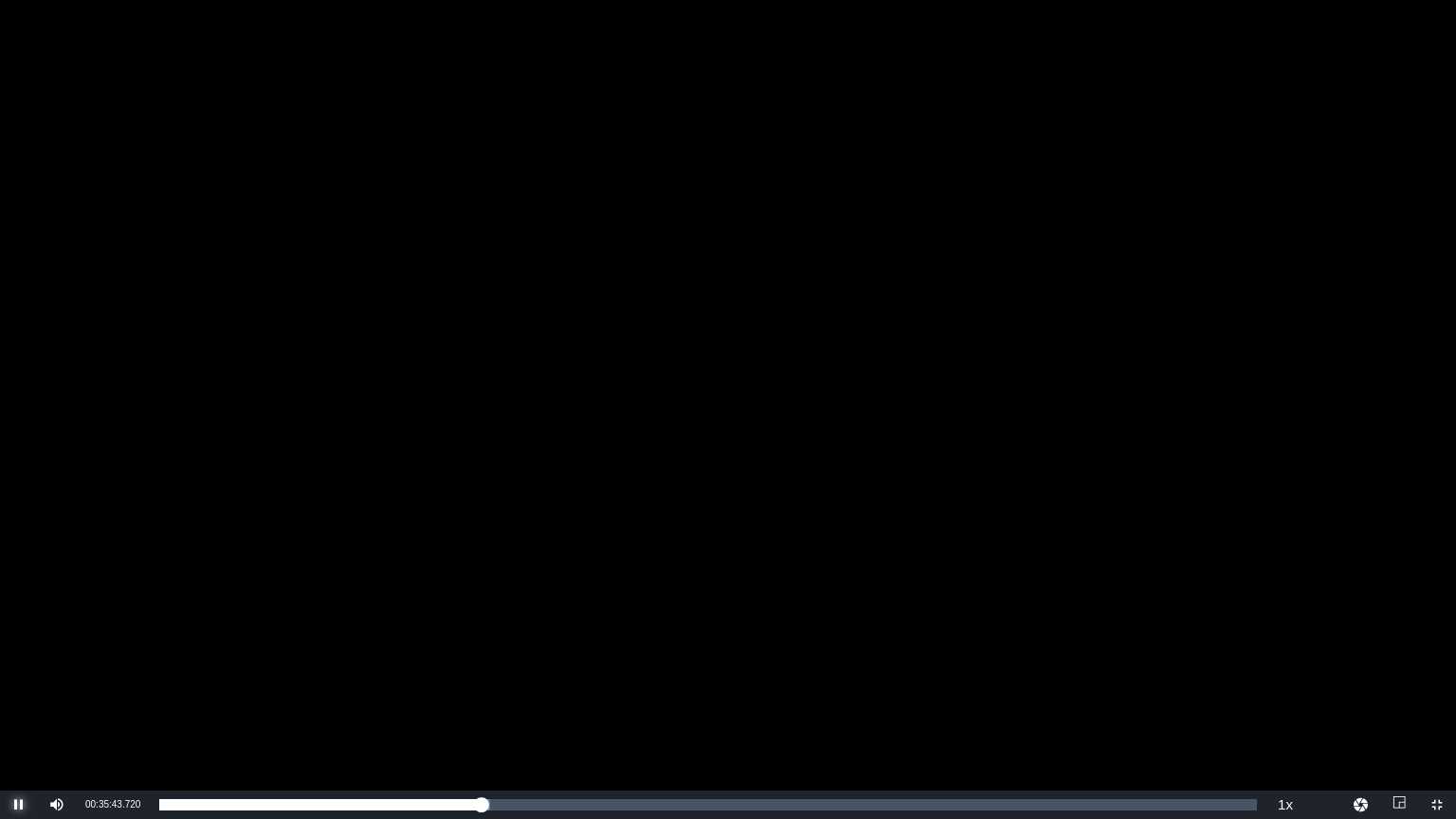 click at bounding box center (19, 805) 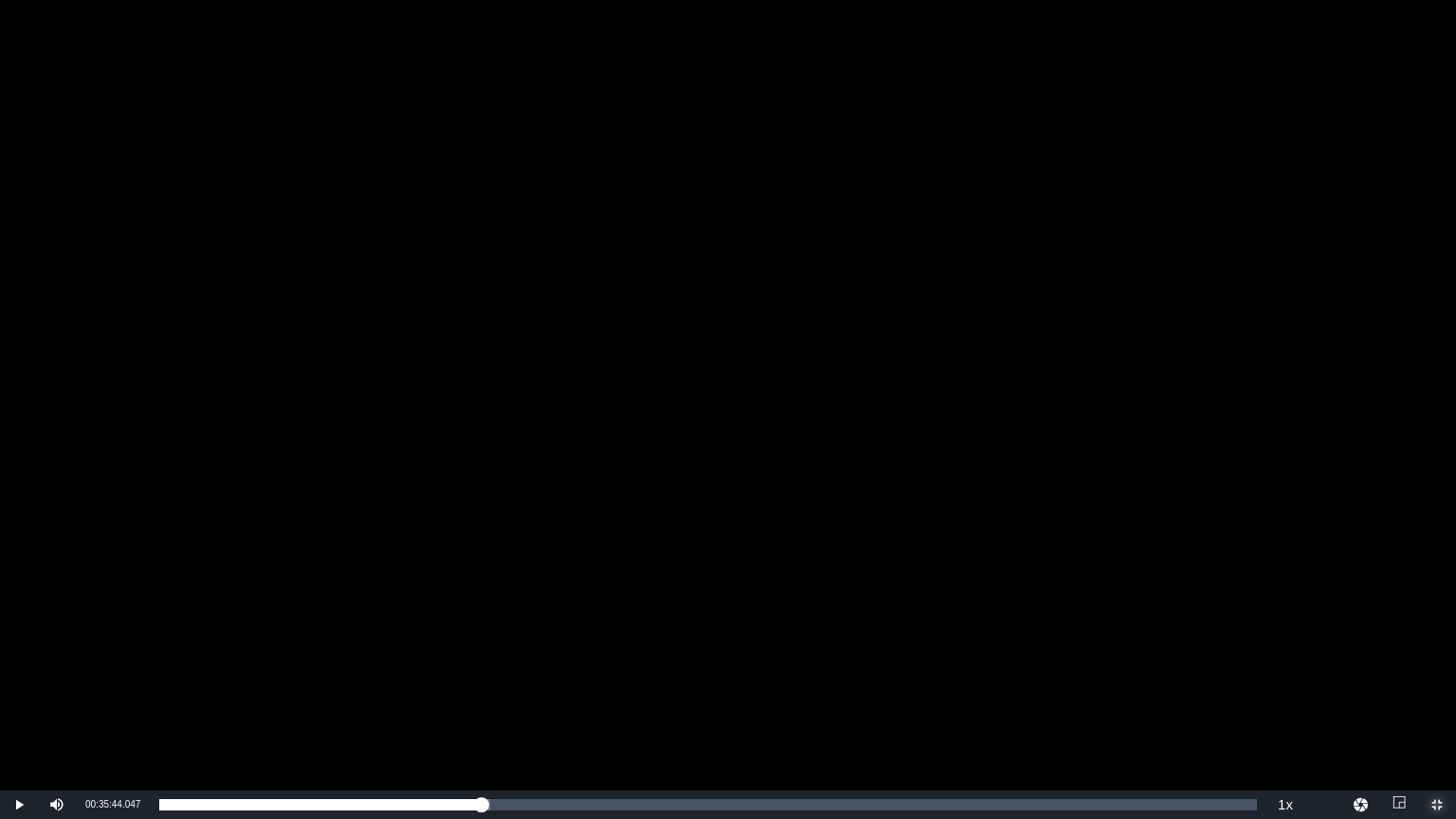 click at bounding box center [1437, 805] 